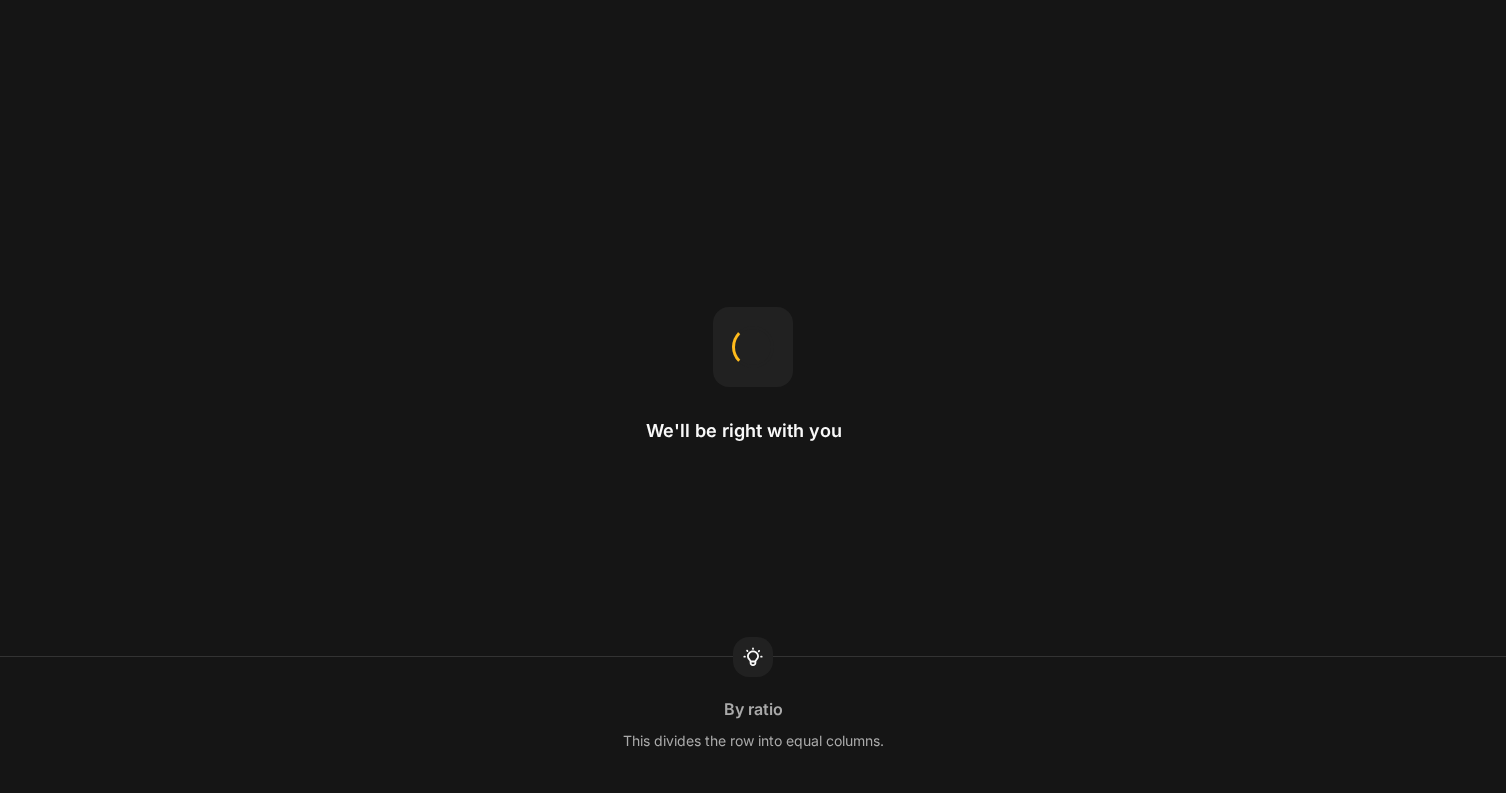 scroll, scrollTop: 0, scrollLeft: 0, axis: both 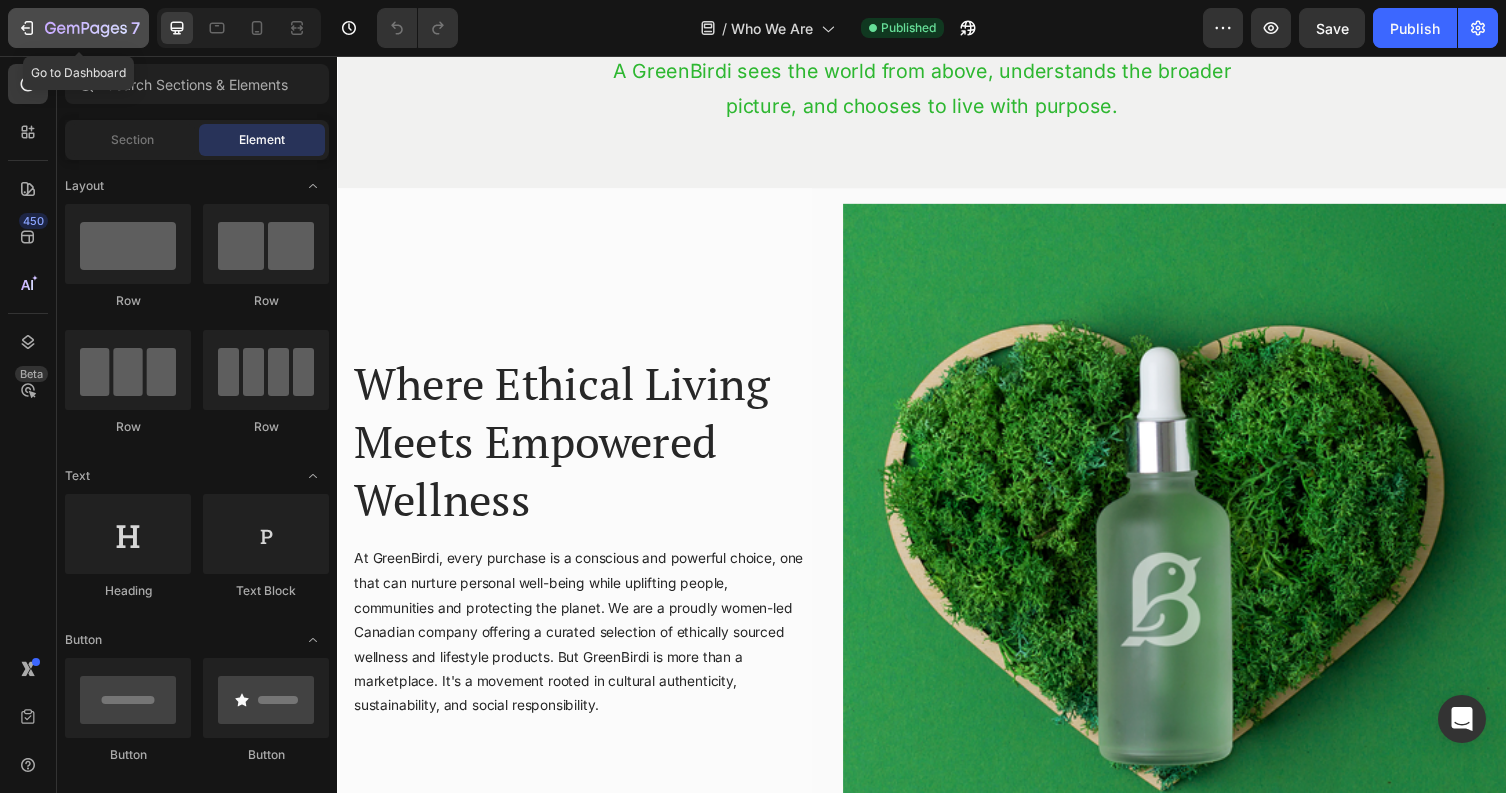 click 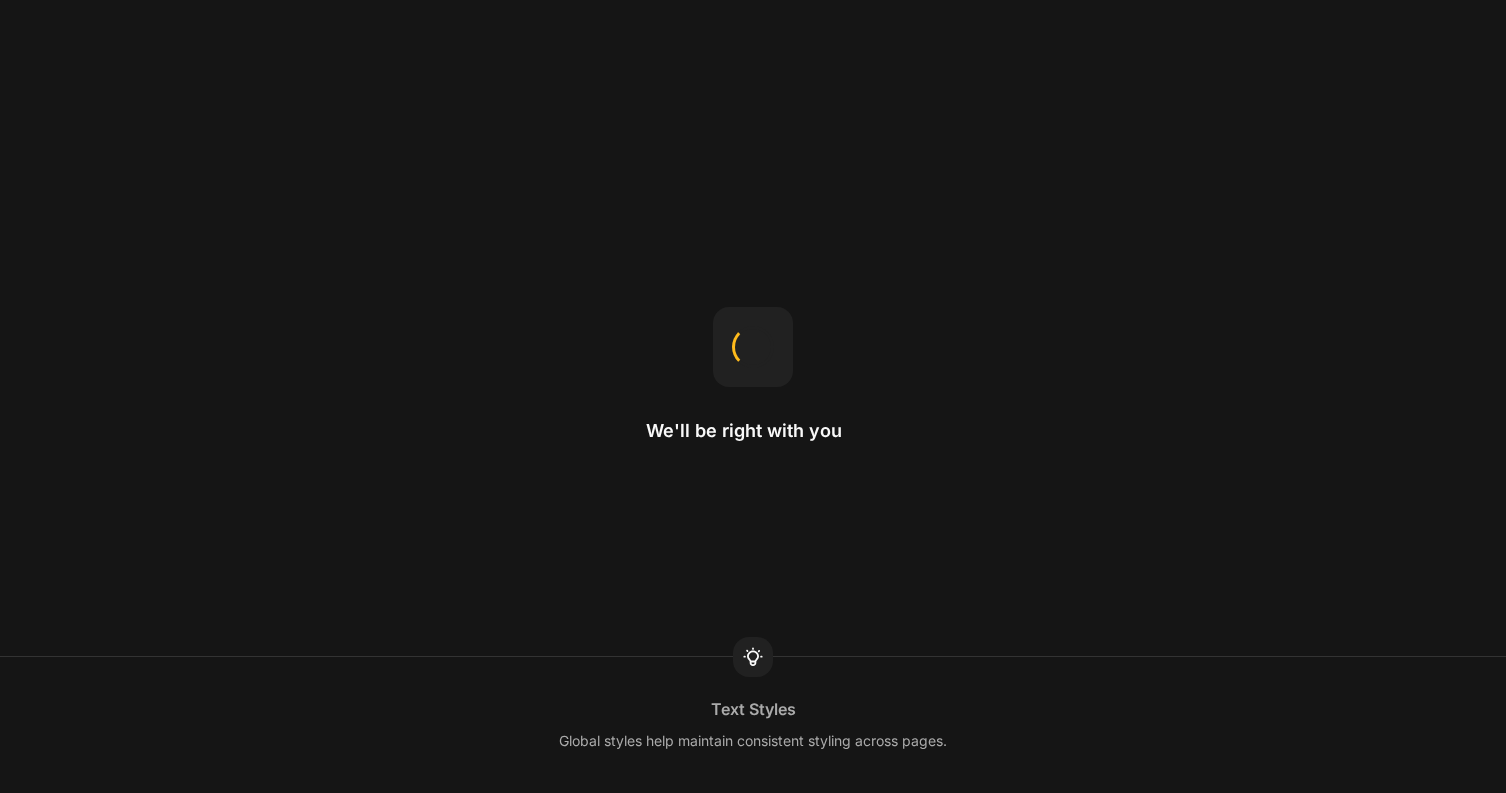 scroll, scrollTop: 0, scrollLeft: 0, axis: both 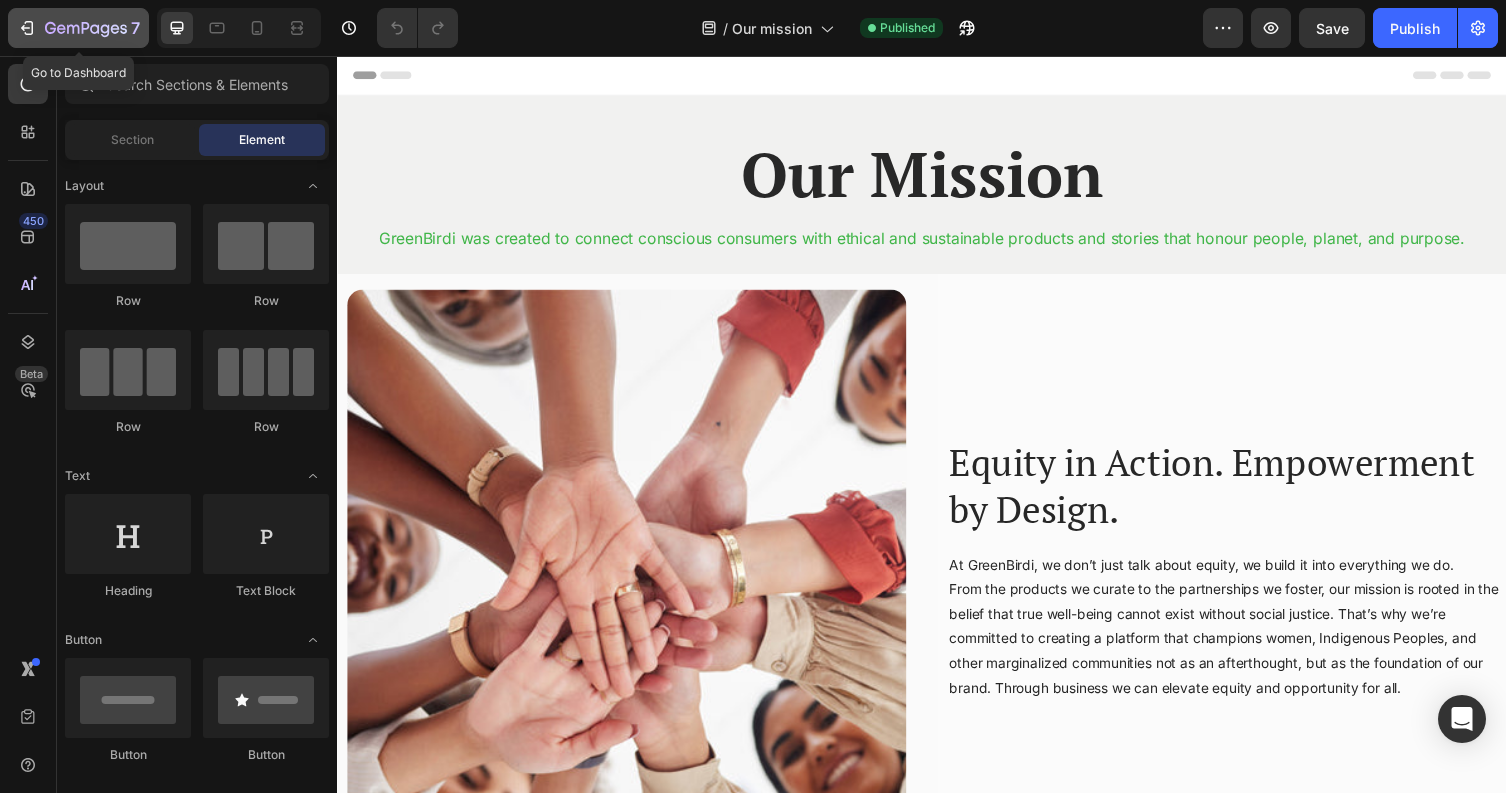 click 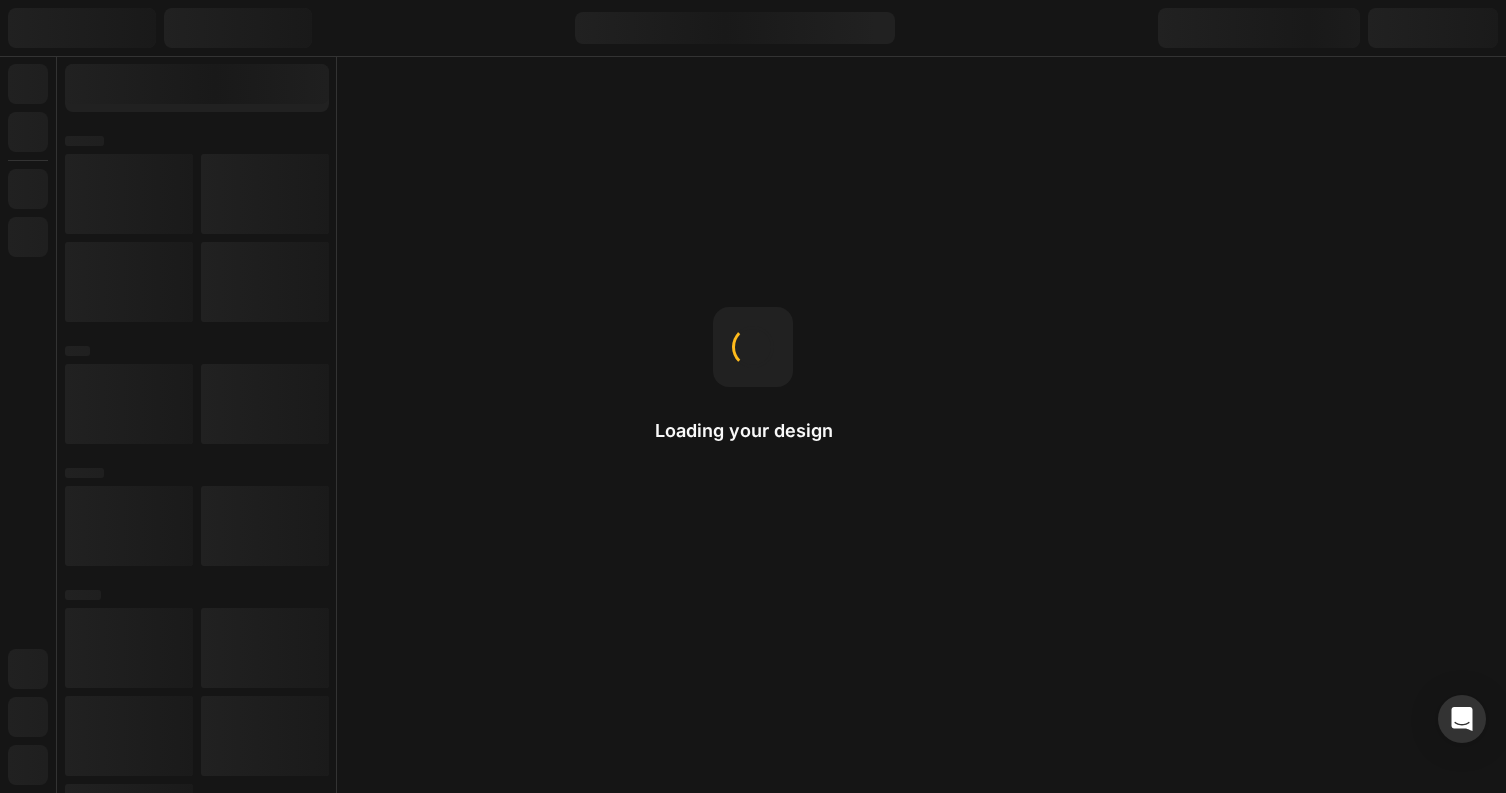 scroll, scrollTop: 0, scrollLeft: 0, axis: both 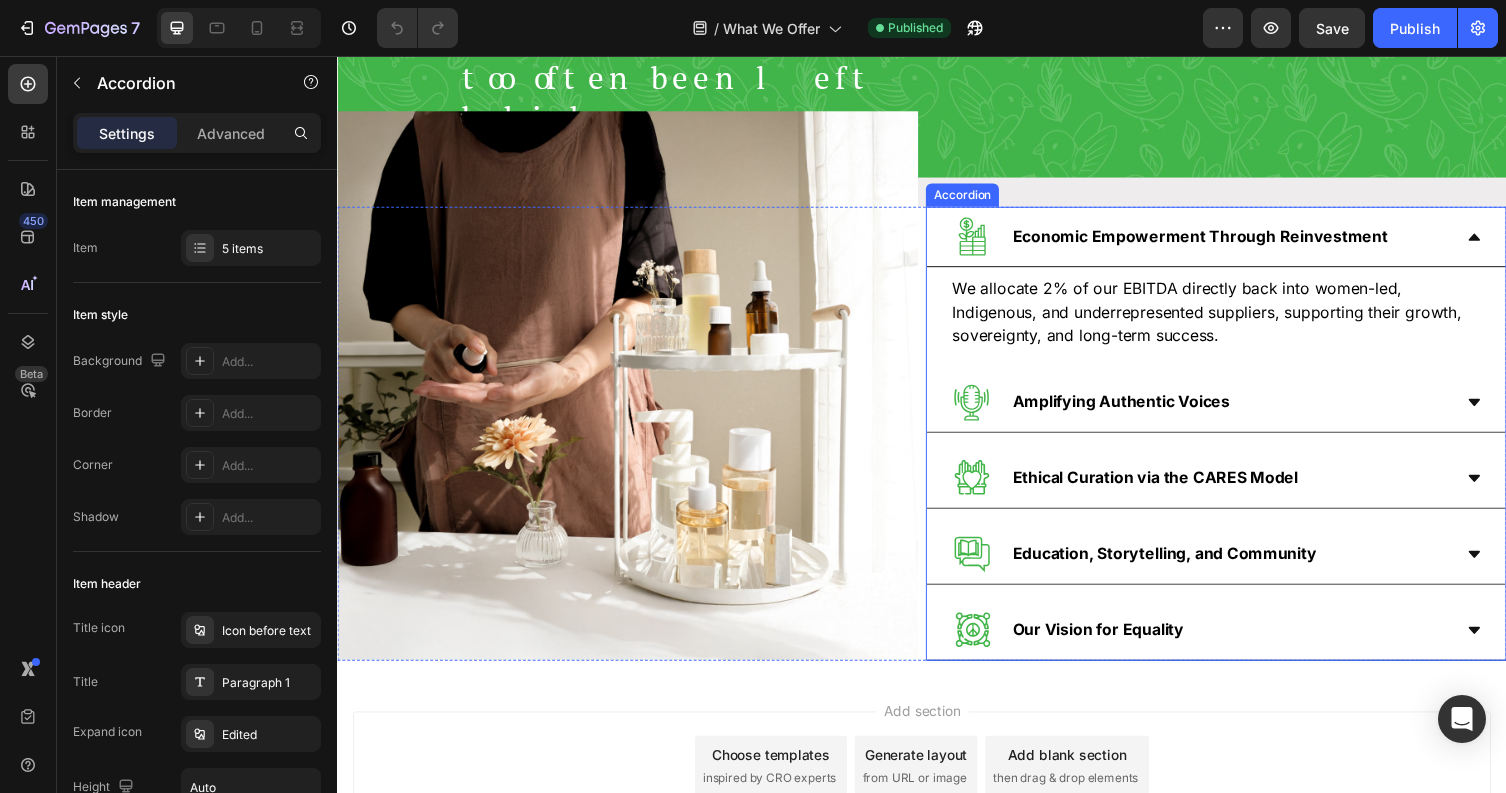 click on "Amplifying Authentic Voices" at bounding box center [1239, 412] 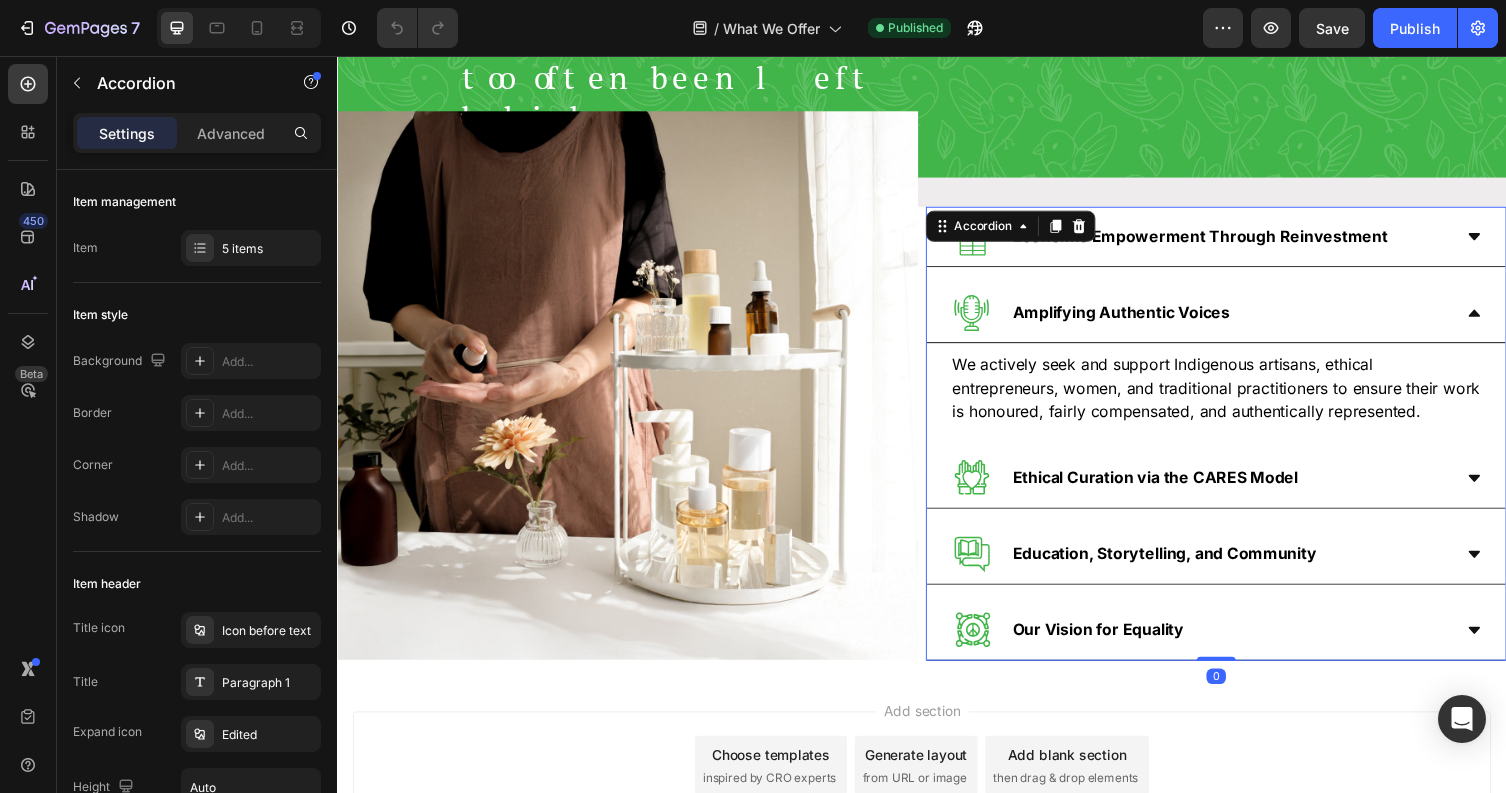 click 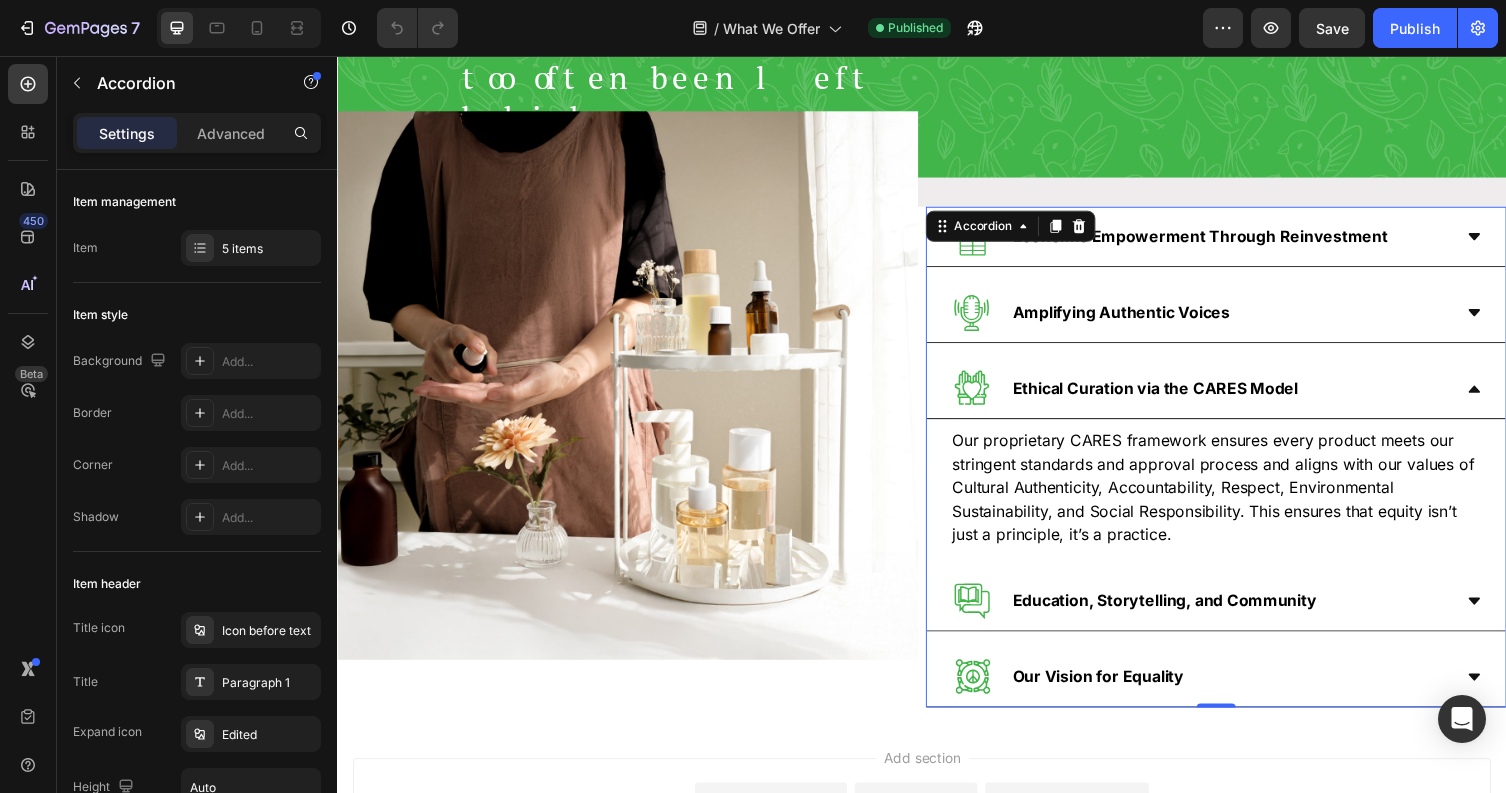 click 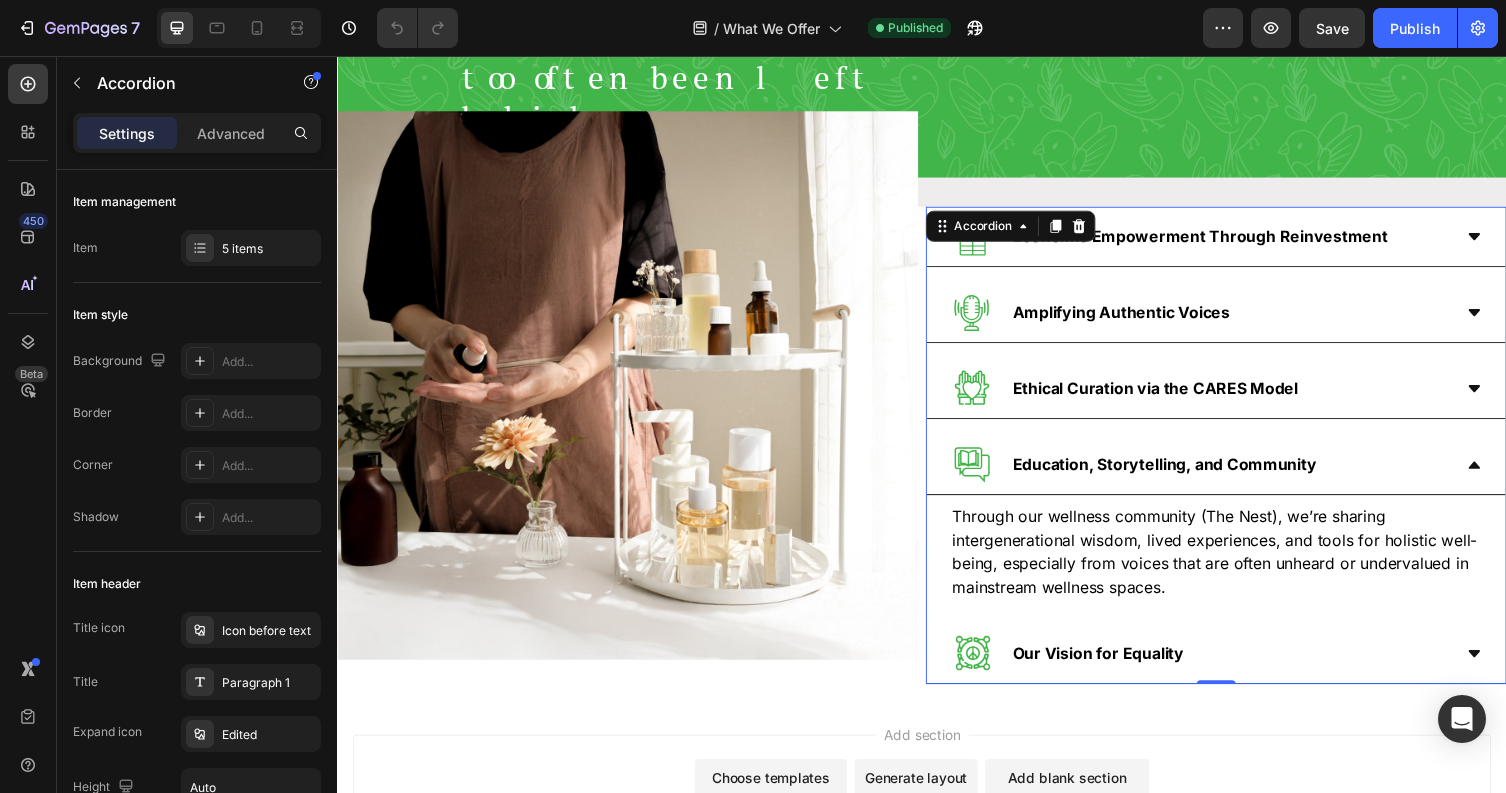 click on "Our Vision for Equality" at bounding box center [1239, 670] 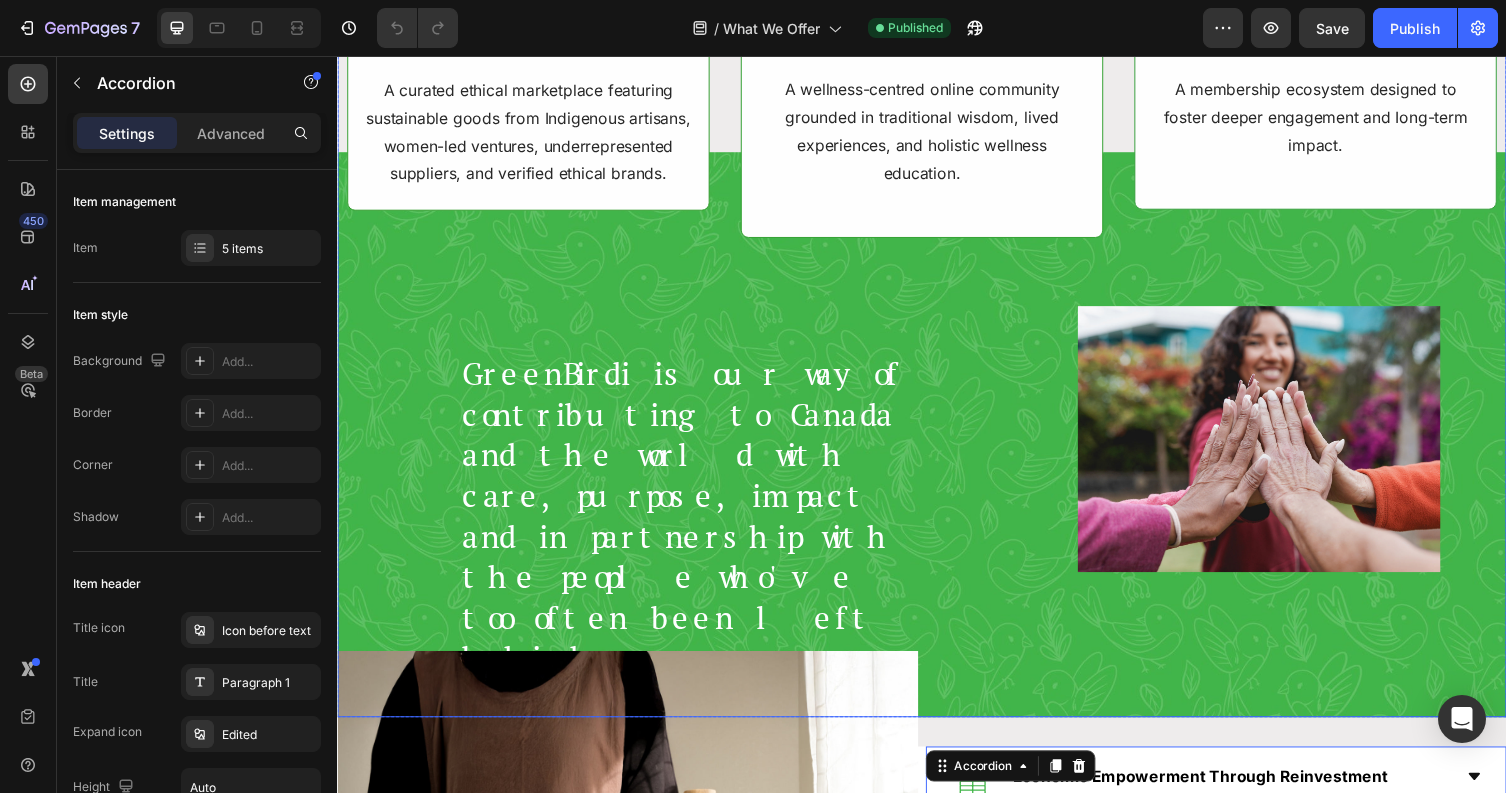scroll, scrollTop: 556, scrollLeft: 0, axis: vertical 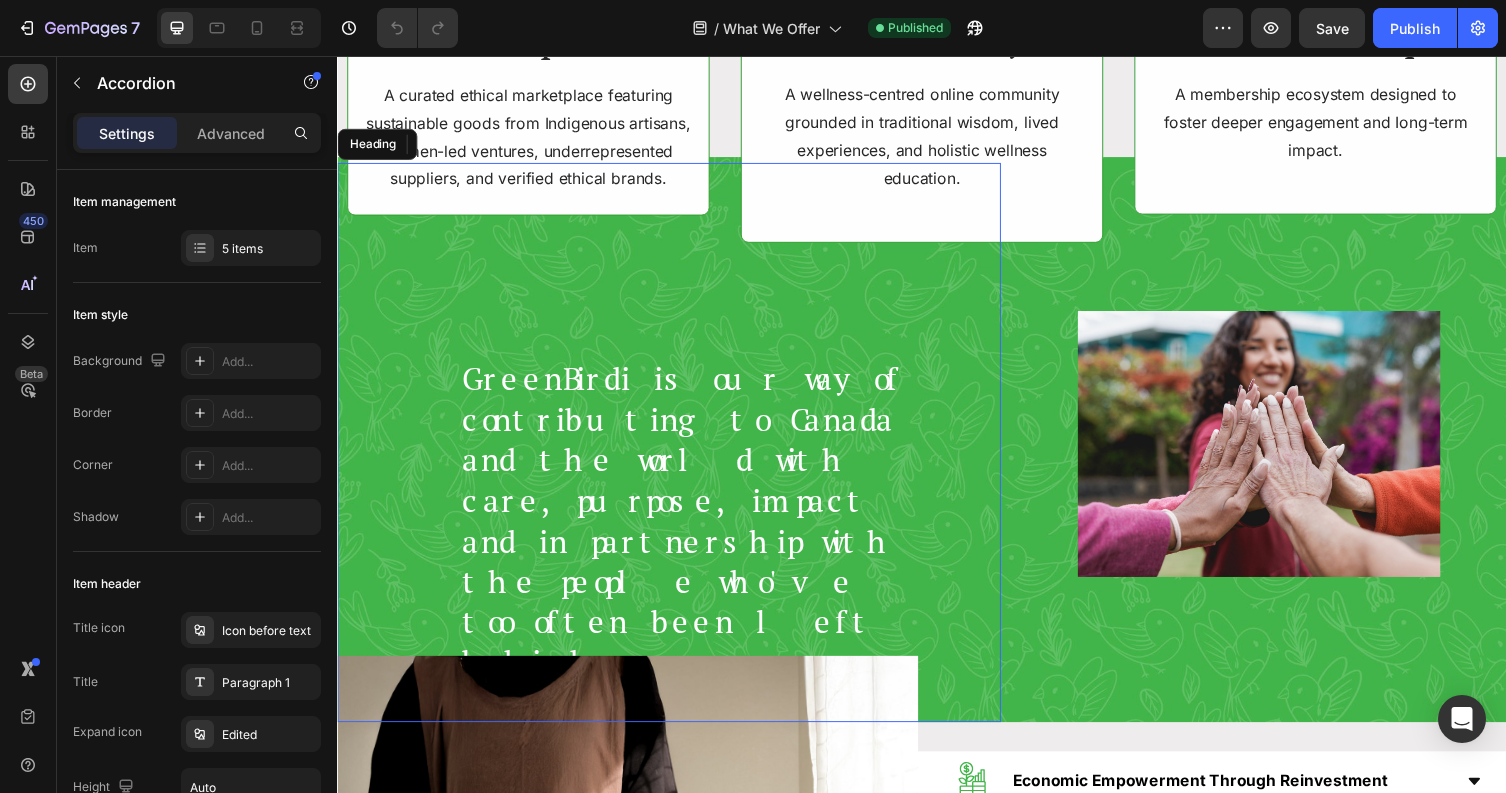 click on "GreenBirdi is our way of contributing to Canada and the world with care, purpose, impact and in partnership with the people who've too often been left behind. Heading" at bounding box center [677, 453] 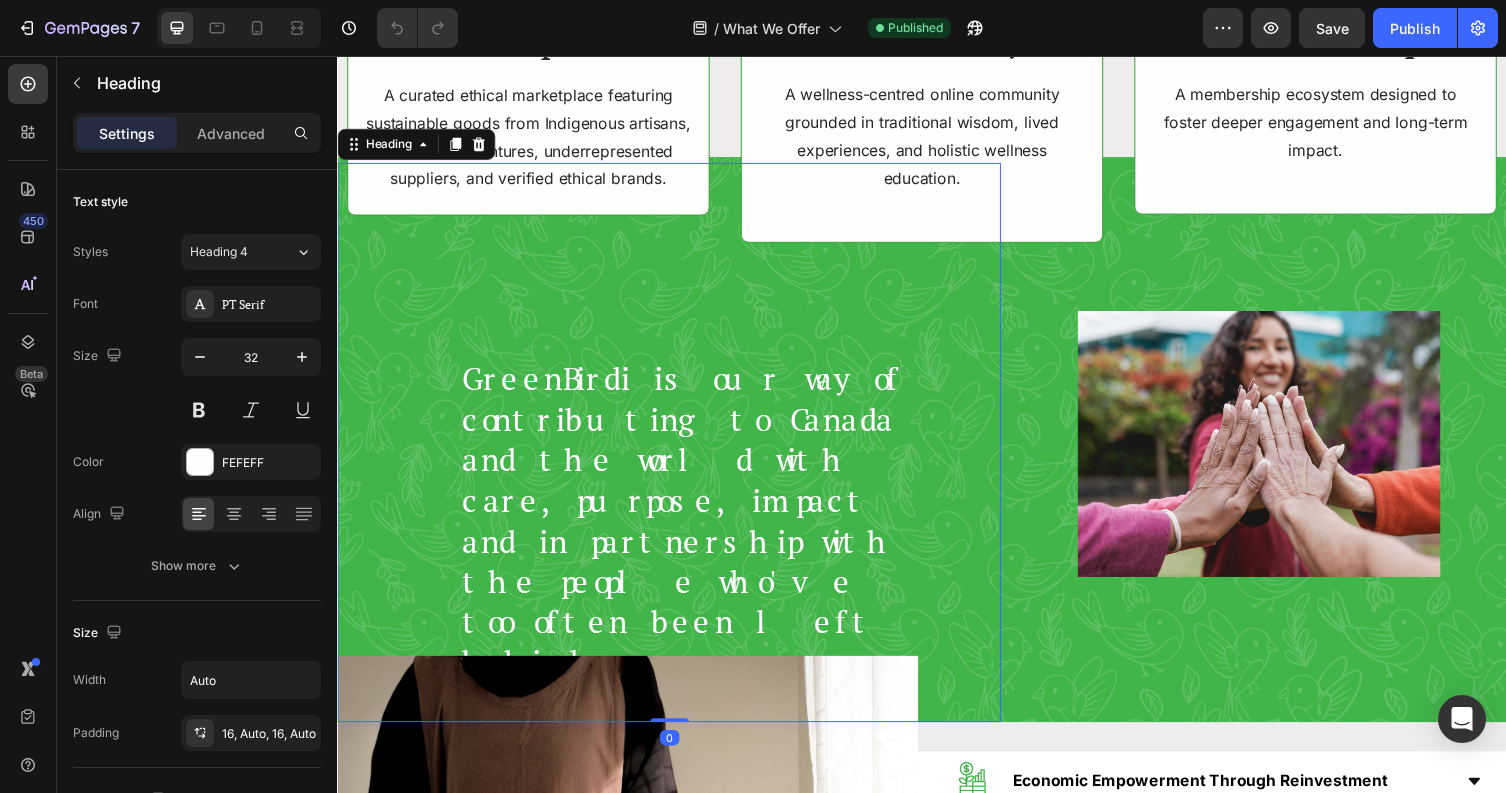 click on "GreenBirdi is our way of contributing to Canada and the world with care, purpose, impact and in partnership with the people who've too often been left behind. Heading   0" at bounding box center [677, 453] 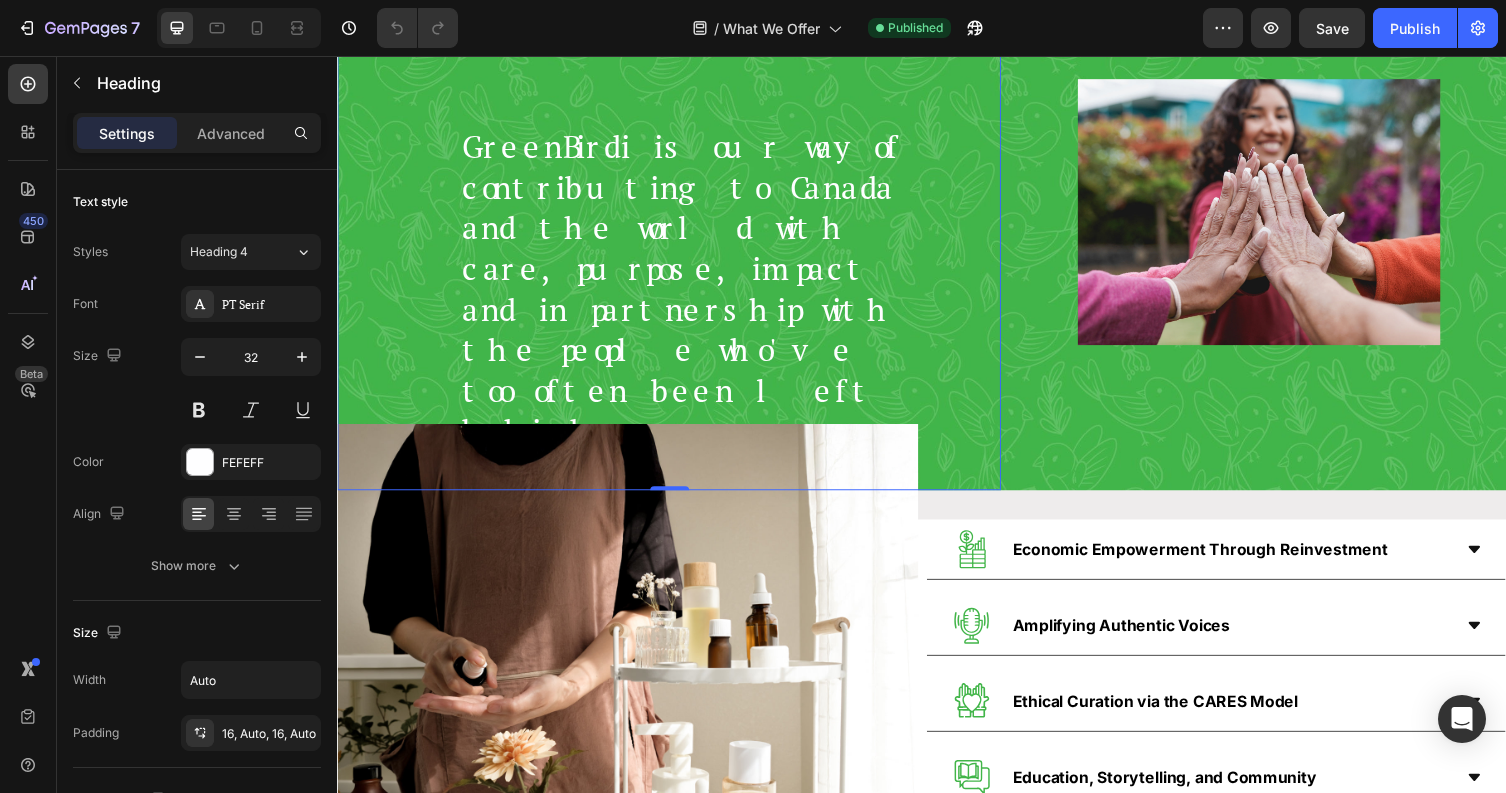 scroll, scrollTop: 1044, scrollLeft: 0, axis: vertical 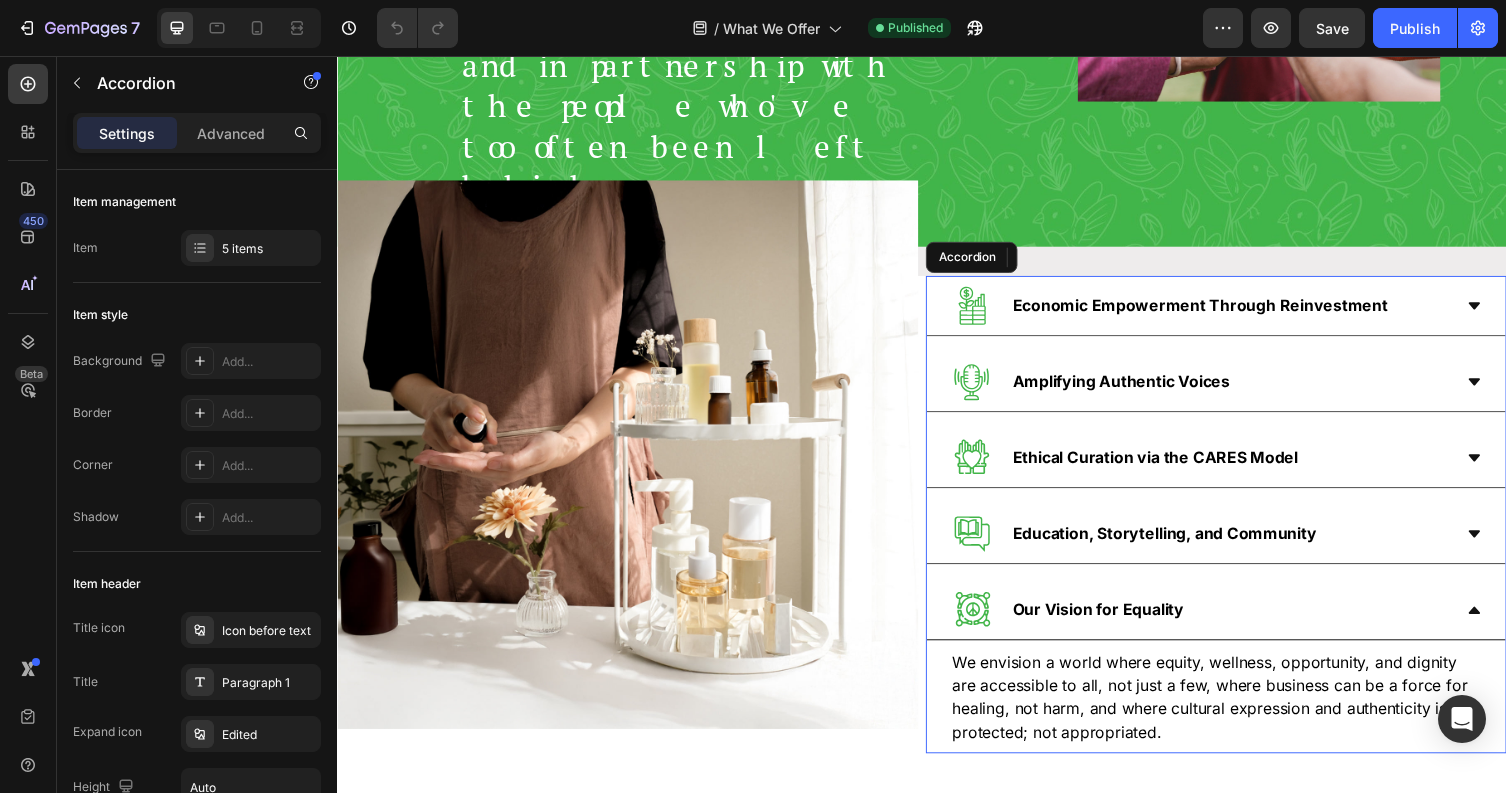 click on "We envision a world where equity, wellness, opportunity, and dignity are accessible to all, not just a few, where business can be a force for healing, not harm, and where cultural expression and authenticity is protected; not appropriated. Text Block Row" at bounding box center (1239, 714) 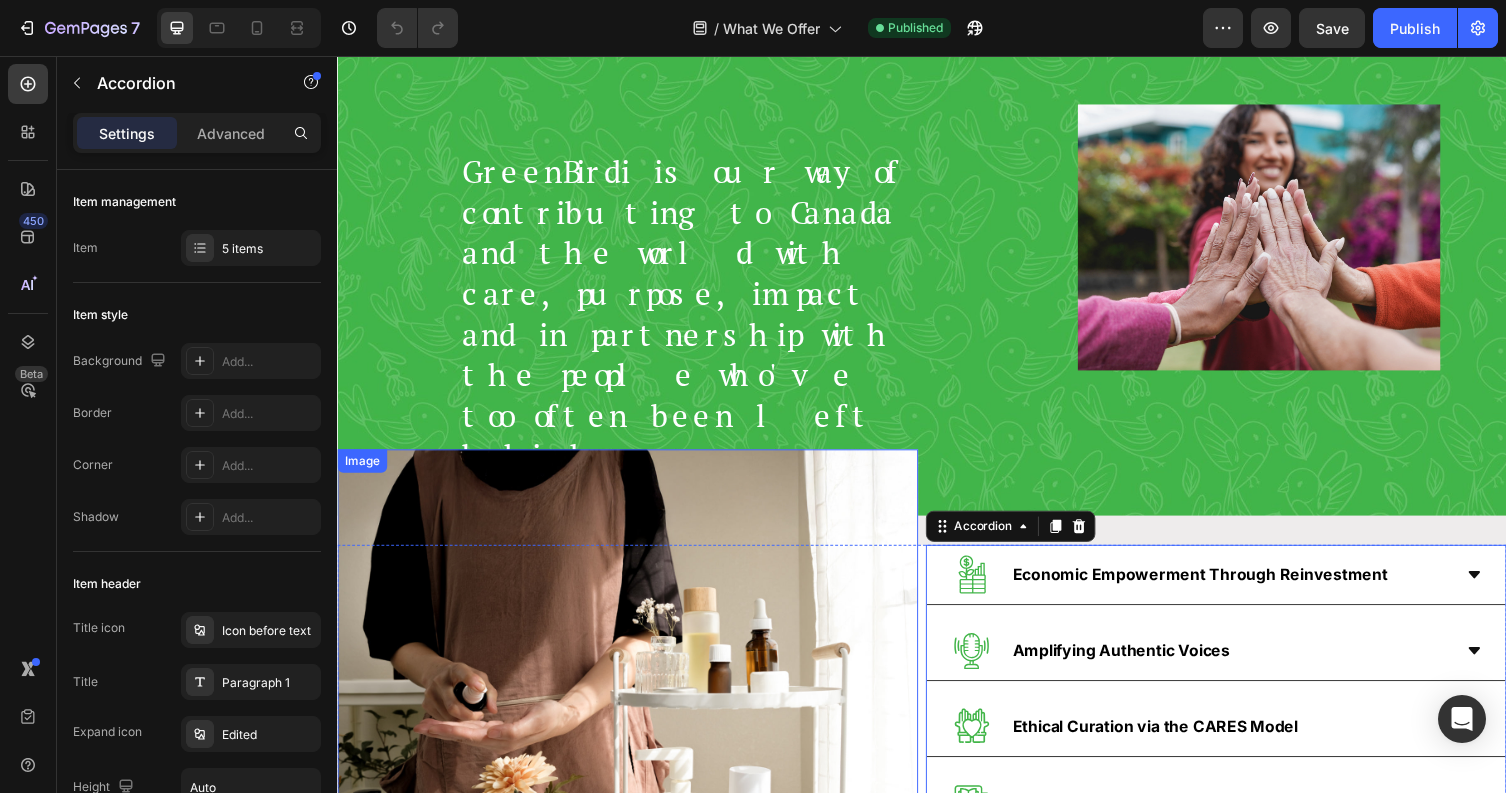 scroll, scrollTop: 763, scrollLeft: 0, axis: vertical 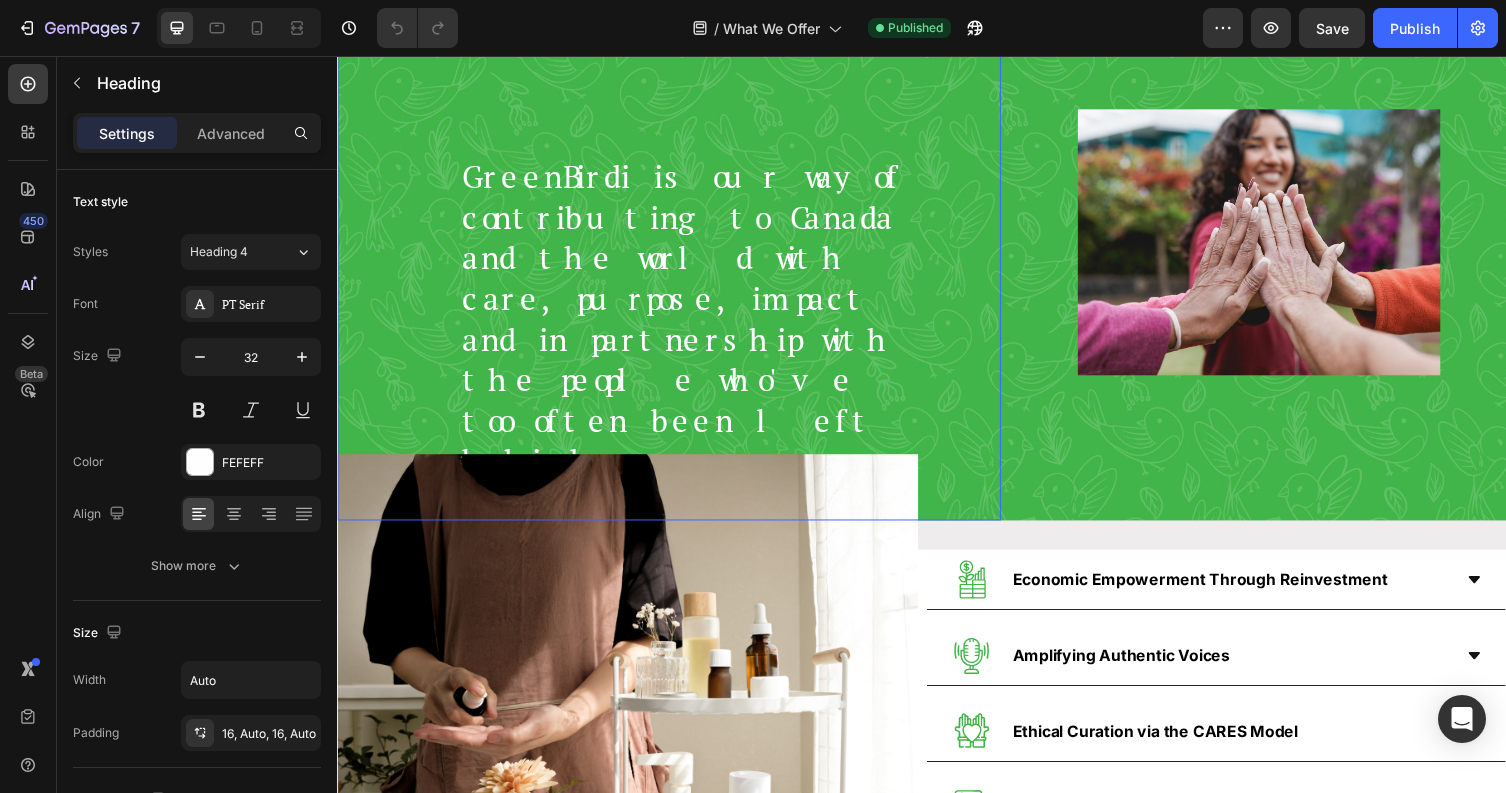 click on "GreenBirdi is our way of contributing to Canada and the world with care, purpose, impact and in partnership with the people who've too often been left behind." at bounding box center (701, 326) 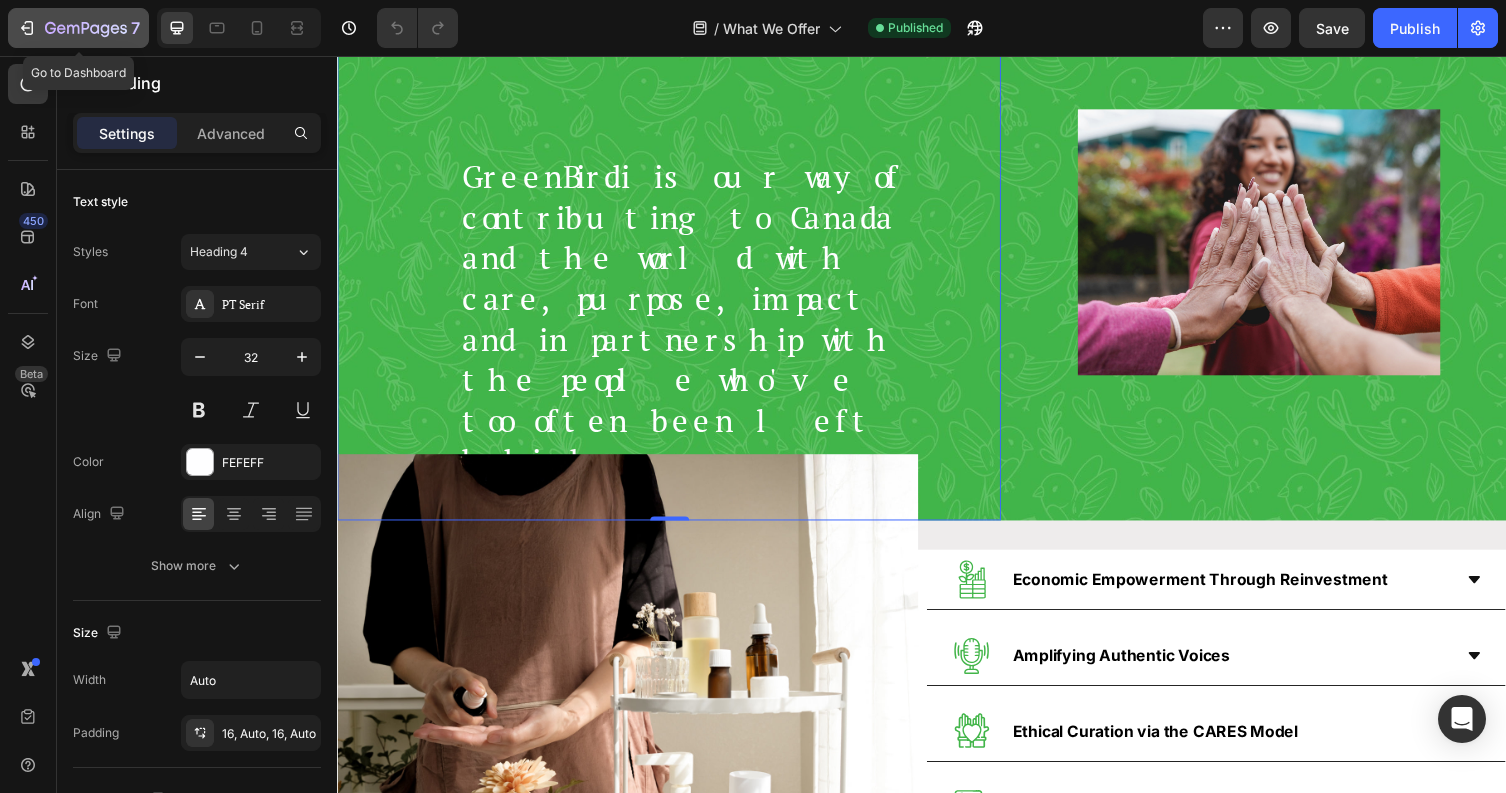 click 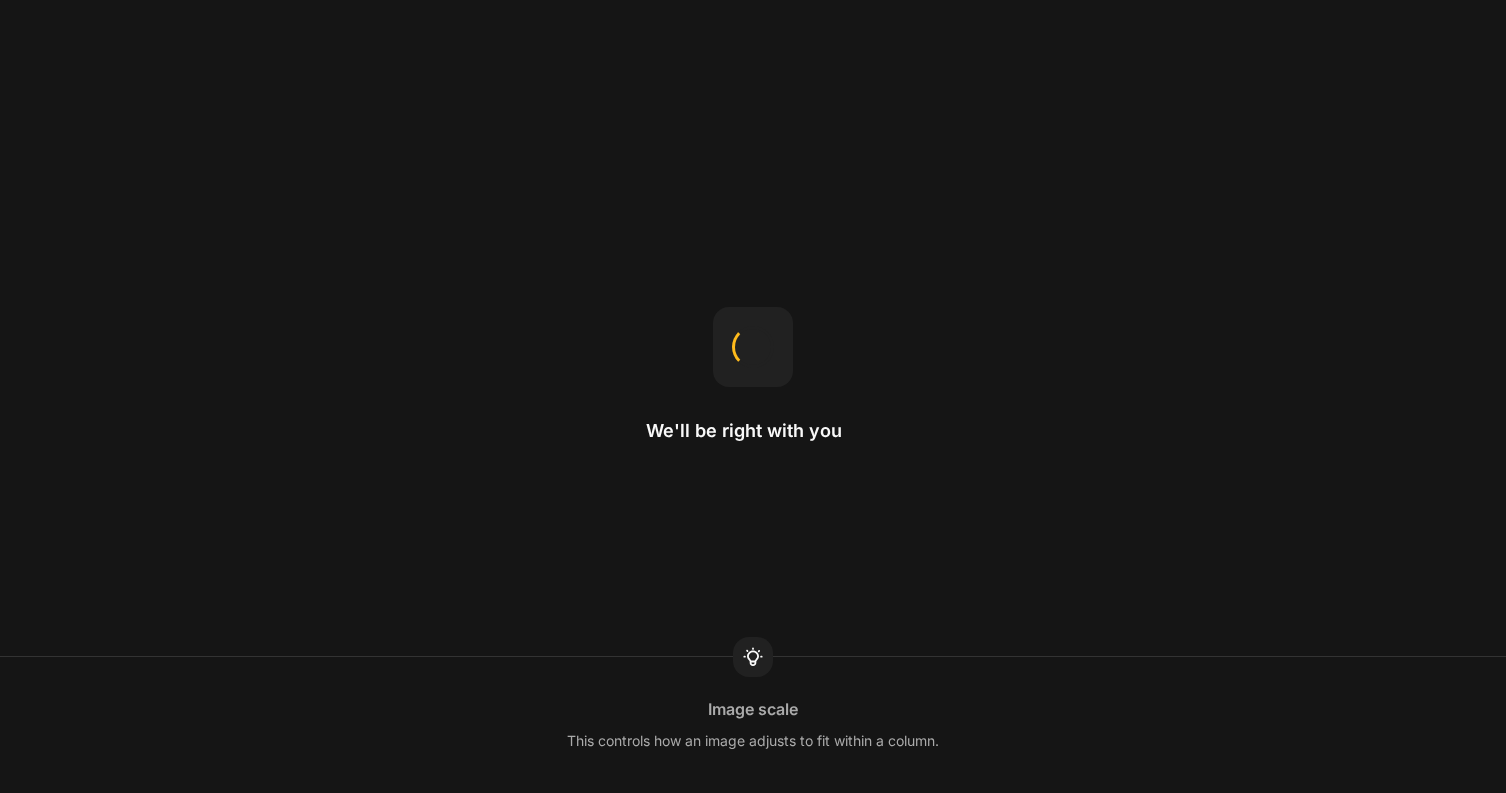 scroll, scrollTop: 0, scrollLeft: 0, axis: both 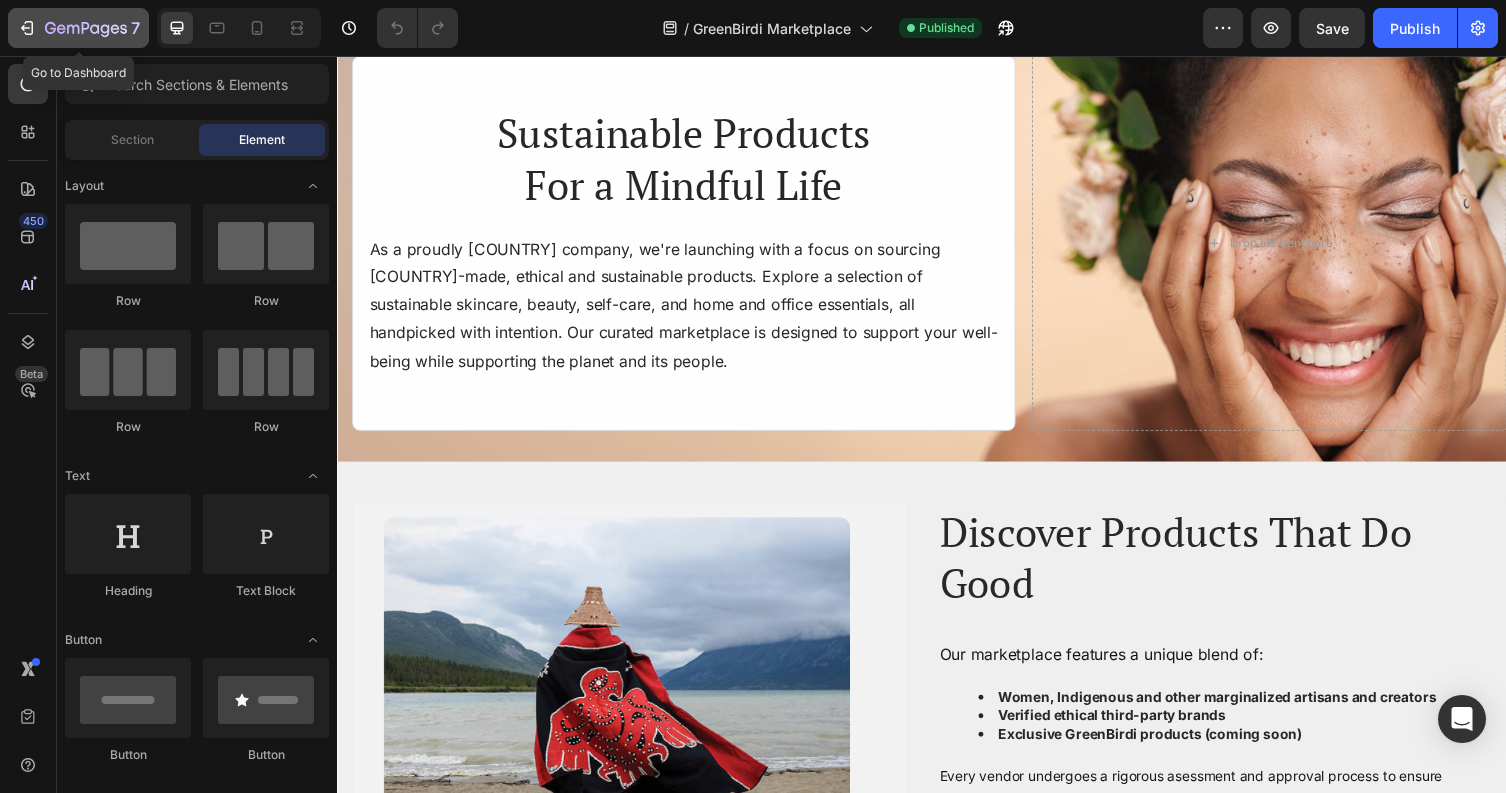 click 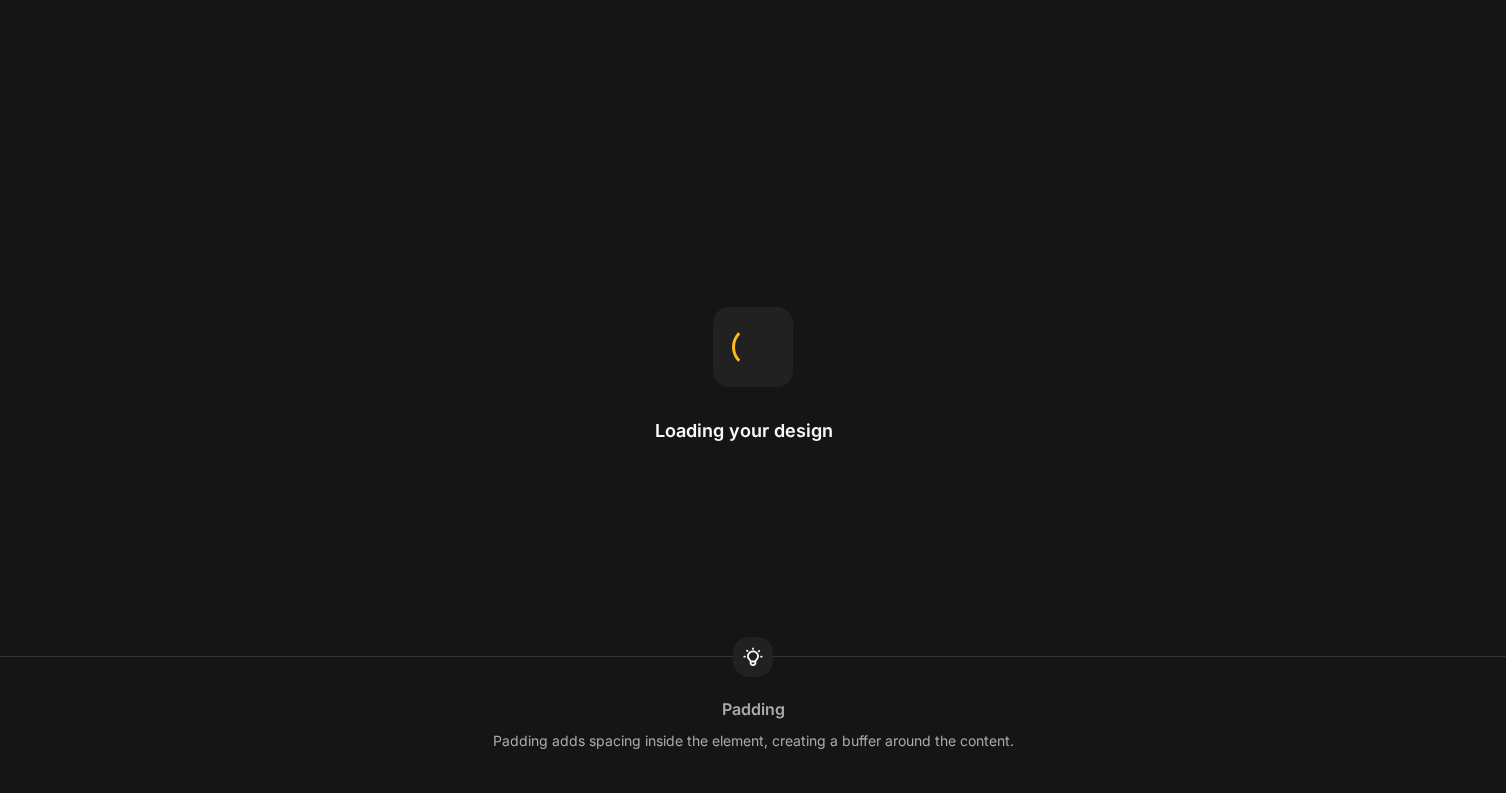 scroll, scrollTop: 0, scrollLeft: 0, axis: both 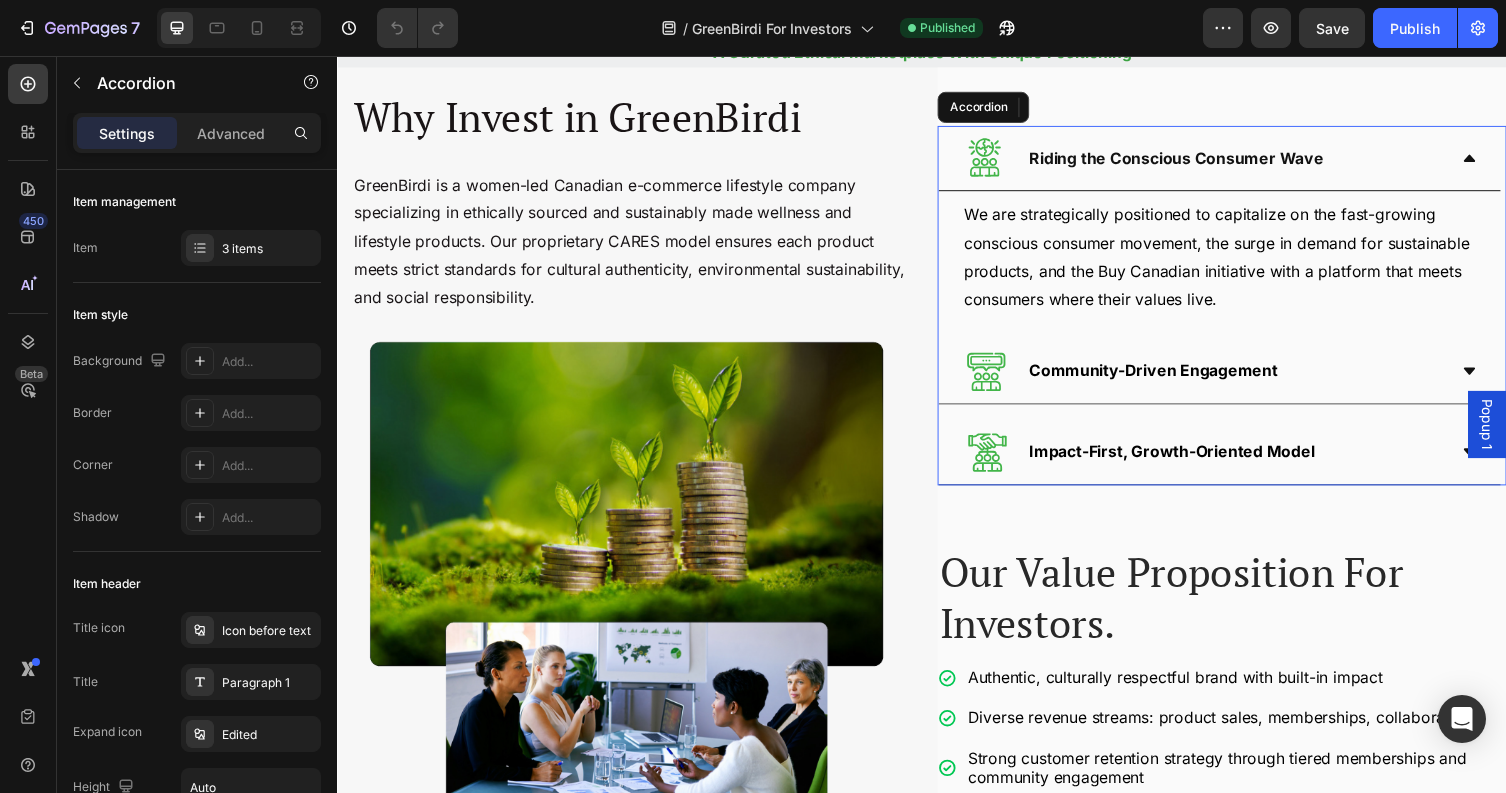 click 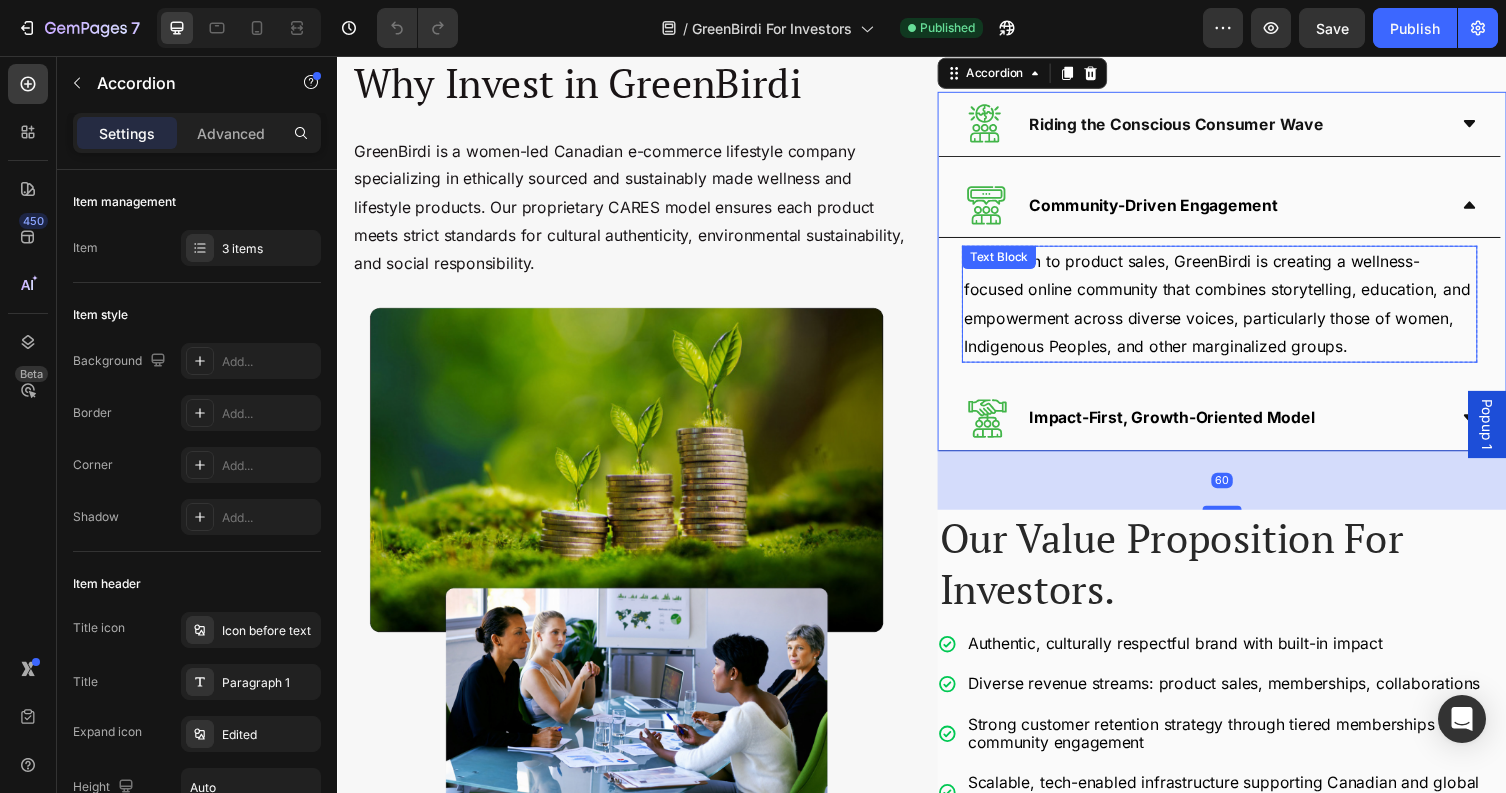scroll, scrollTop: 212, scrollLeft: 0, axis: vertical 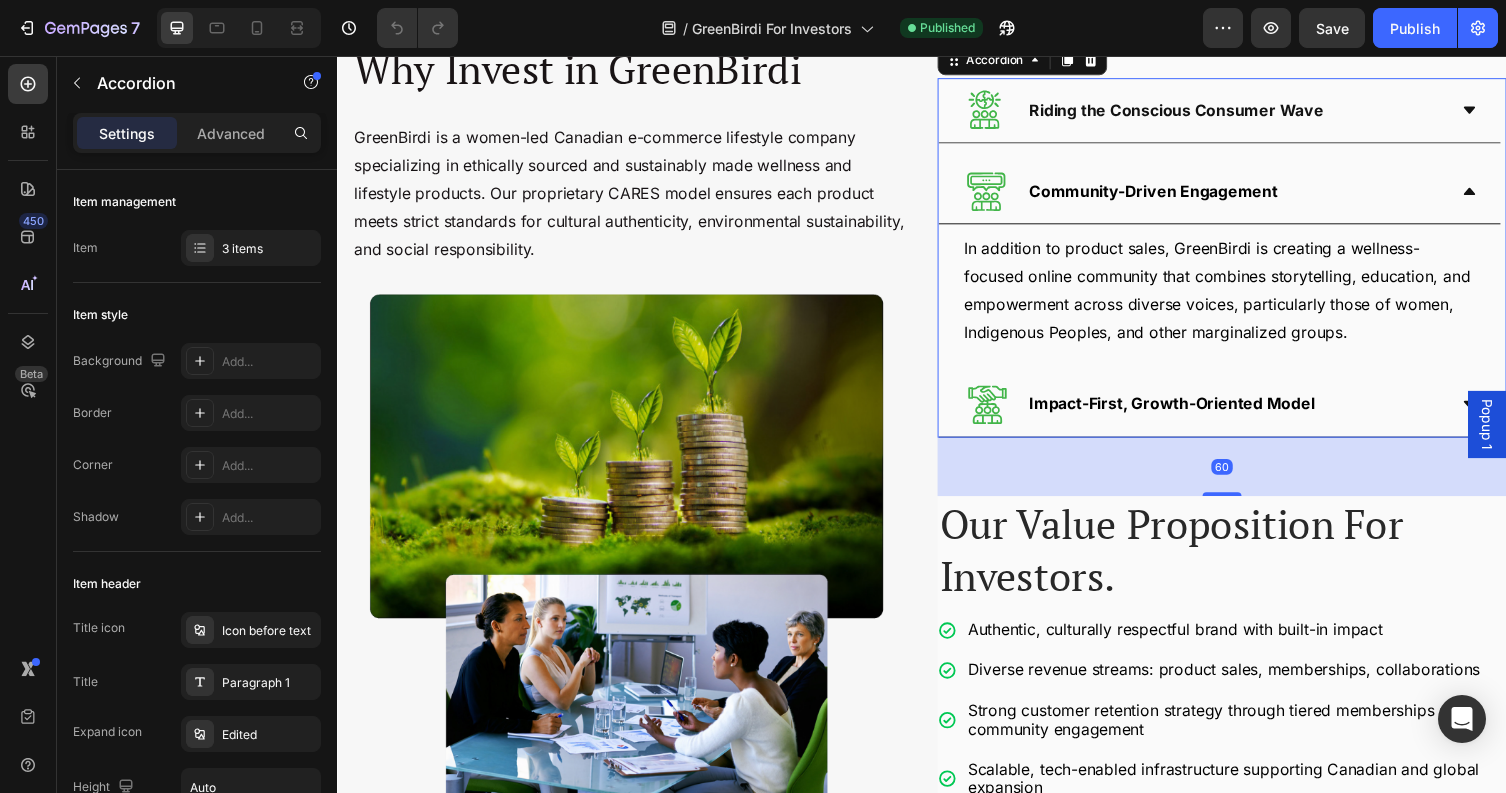 click on "Impact-First, Growth-Oriented Model" at bounding box center (1226, 414) 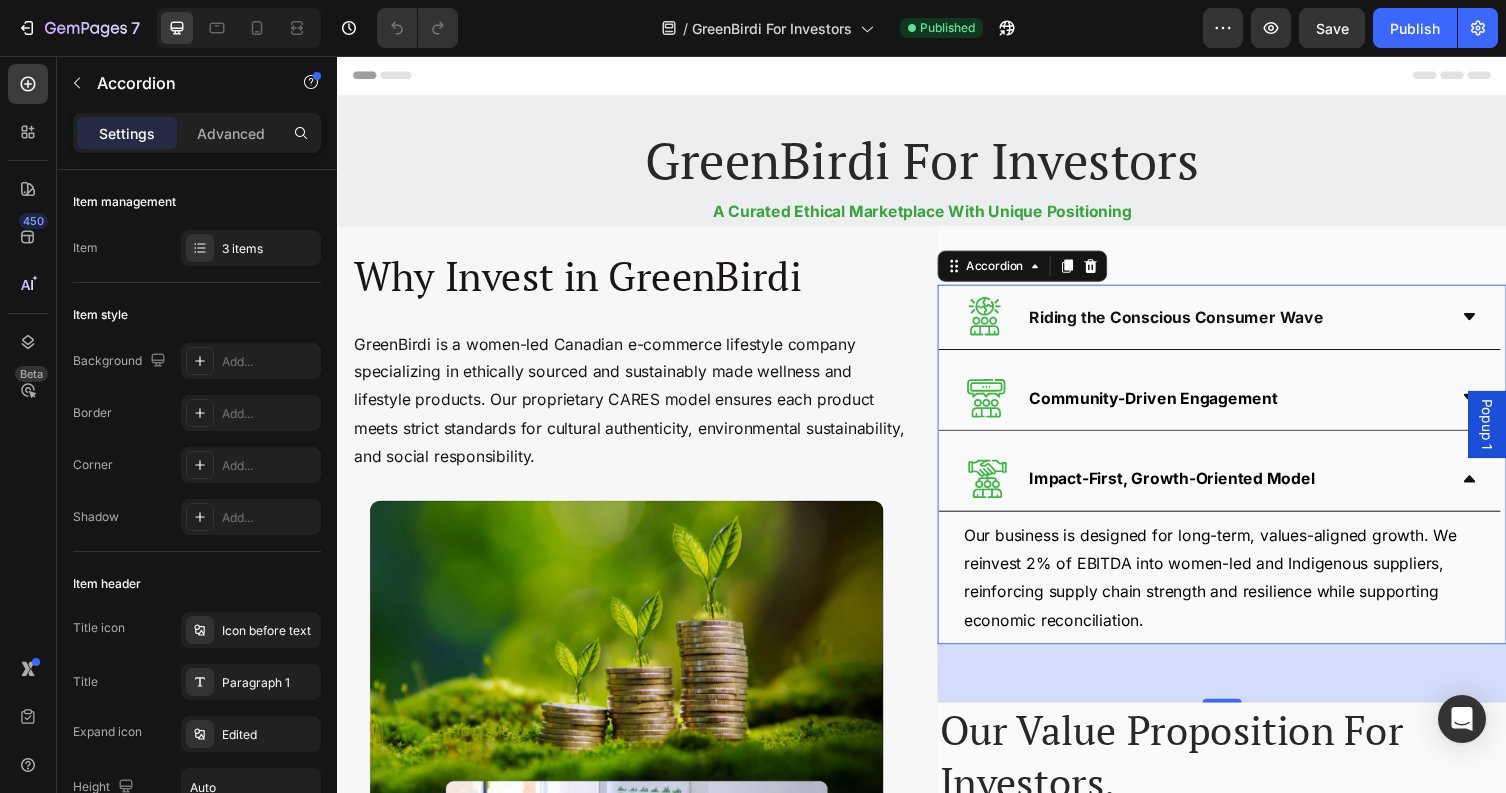 scroll, scrollTop: 0, scrollLeft: 0, axis: both 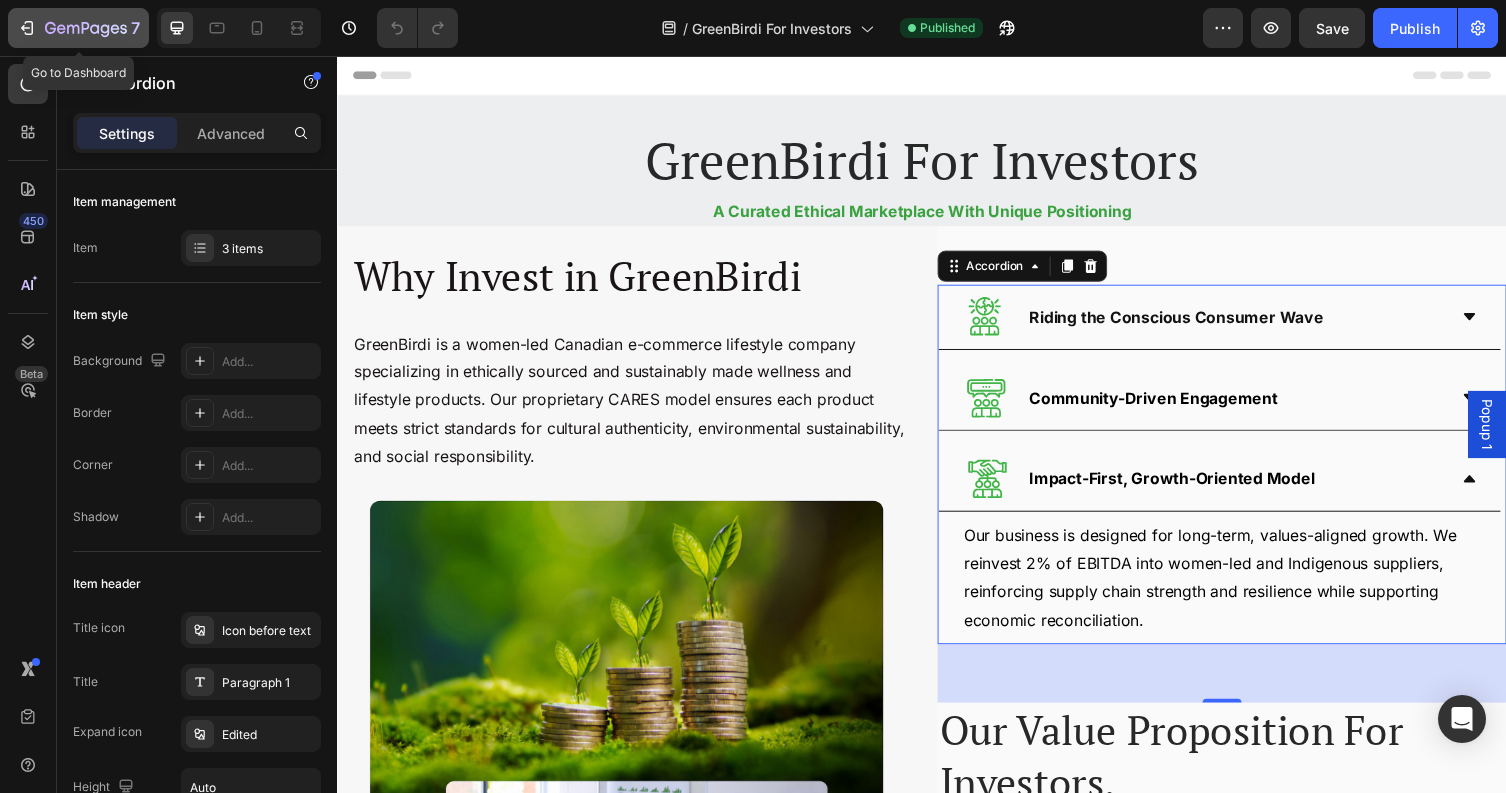 click 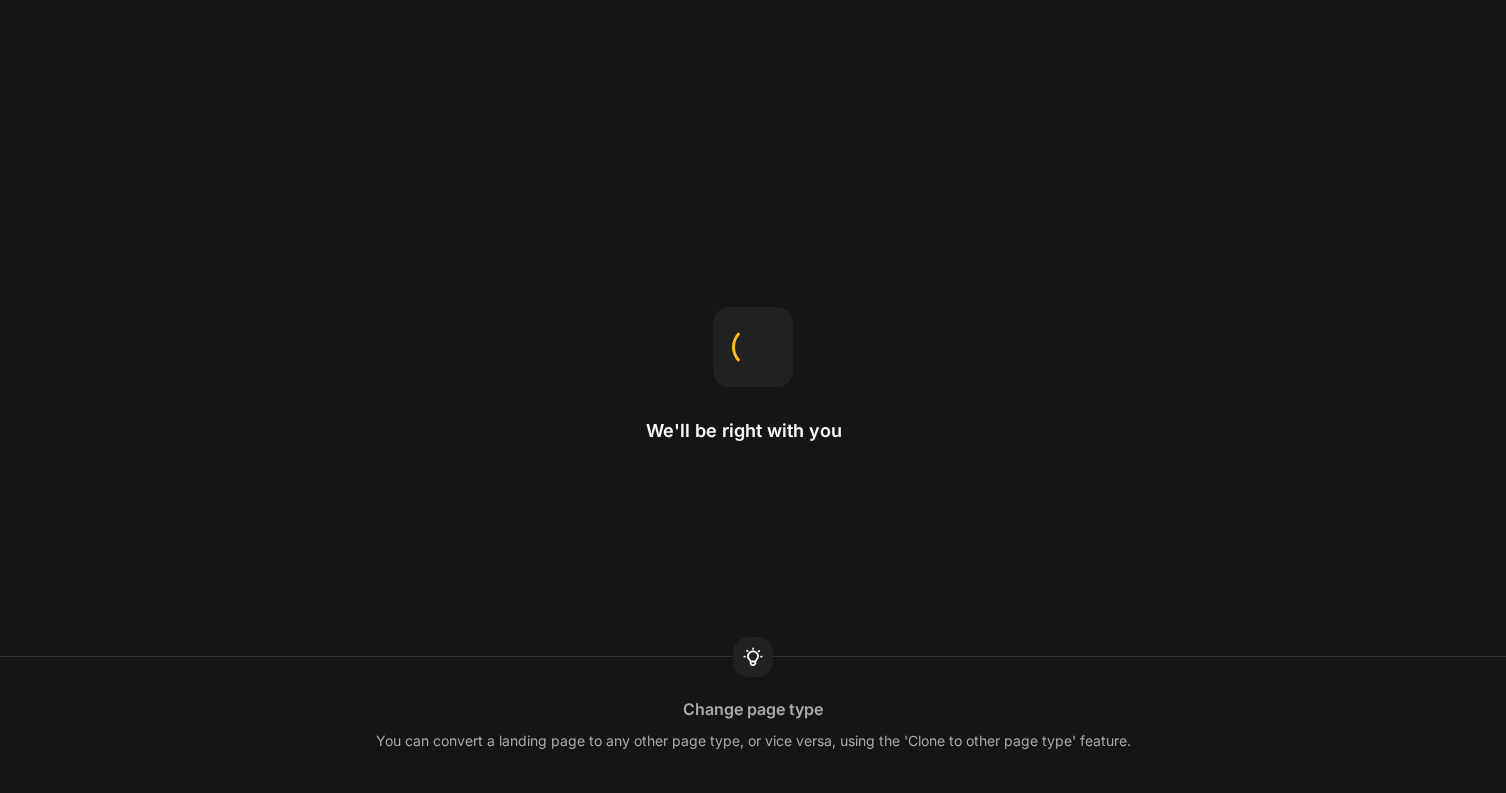scroll, scrollTop: 0, scrollLeft: 0, axis: both 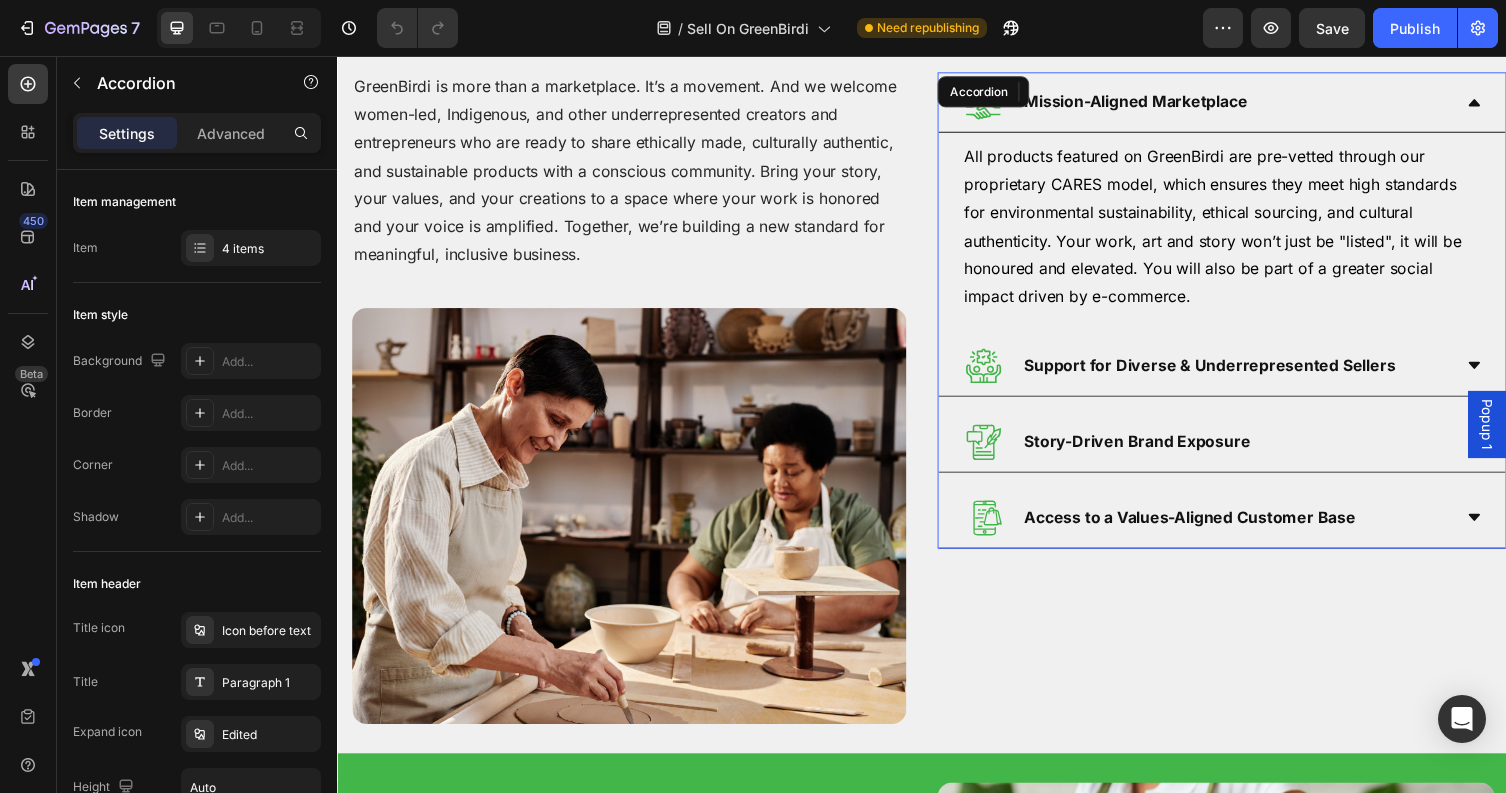 click 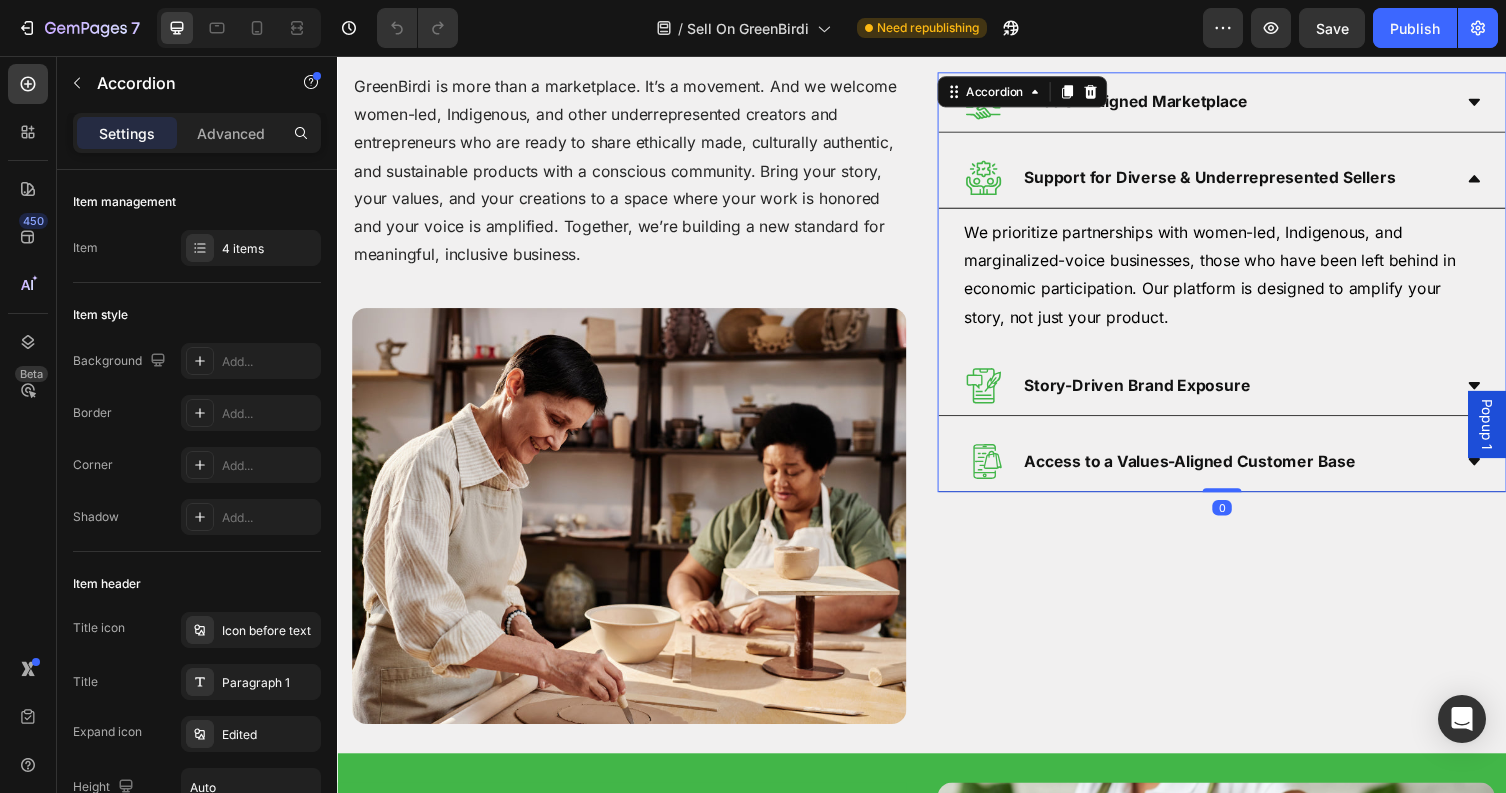 click on "Story-Driven Brand Exposure" at bounding box center [1229, 394] 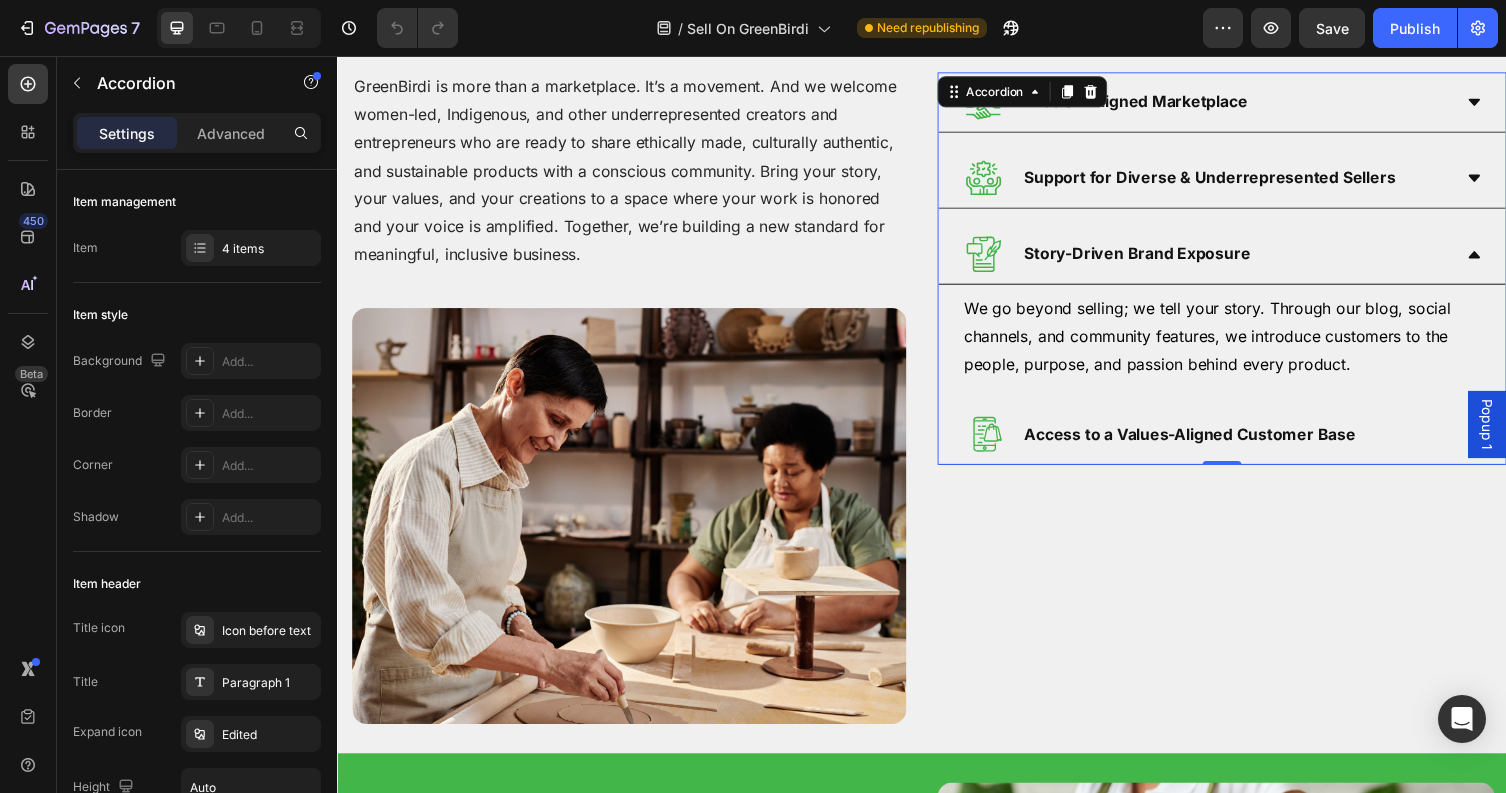 click on "Access to a Values-Aligned Customer Base" at bounding box center [1229, 444] 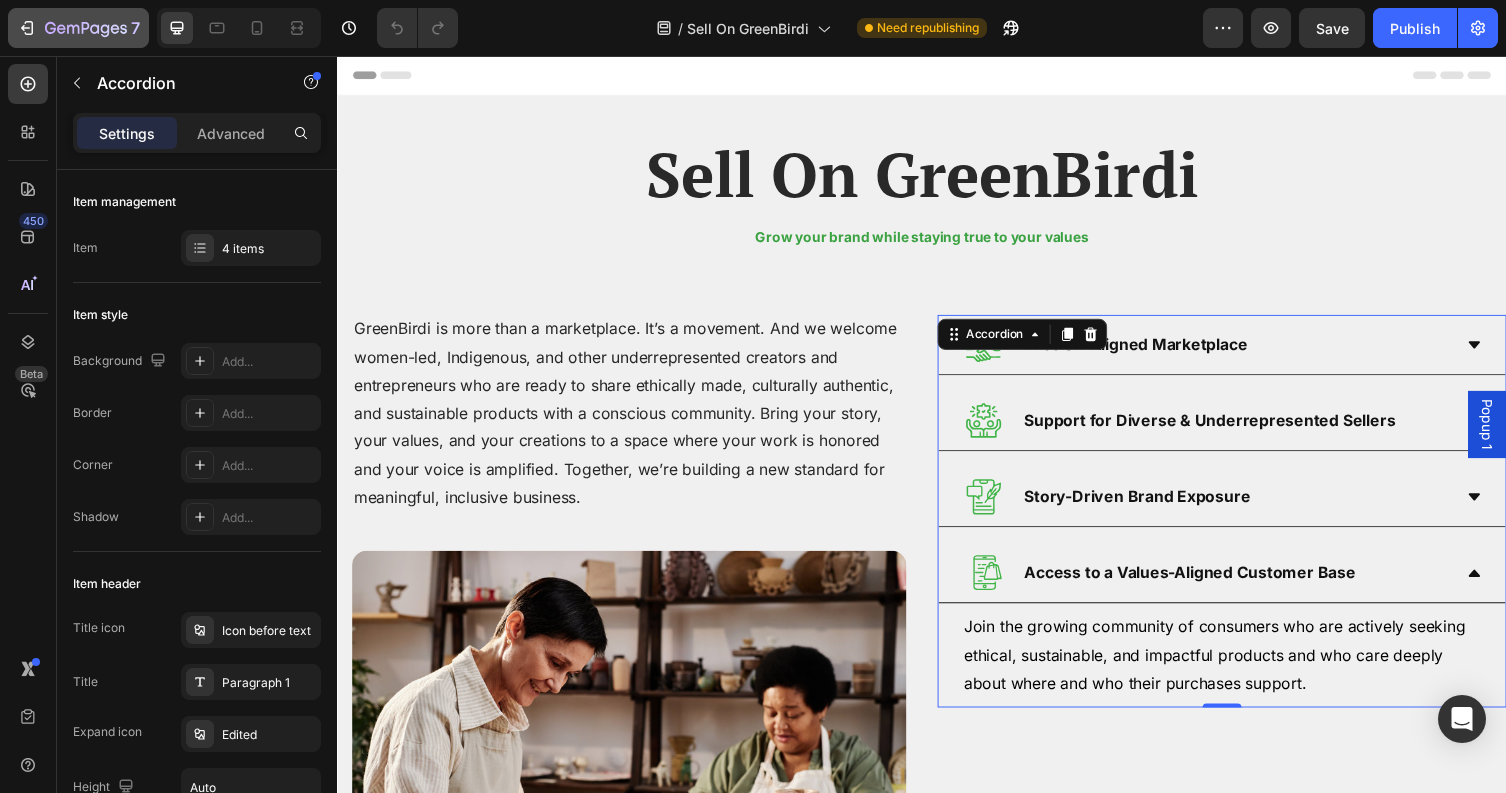 scroll, scrollTop: 0, scrollLeft: 0, axis: both 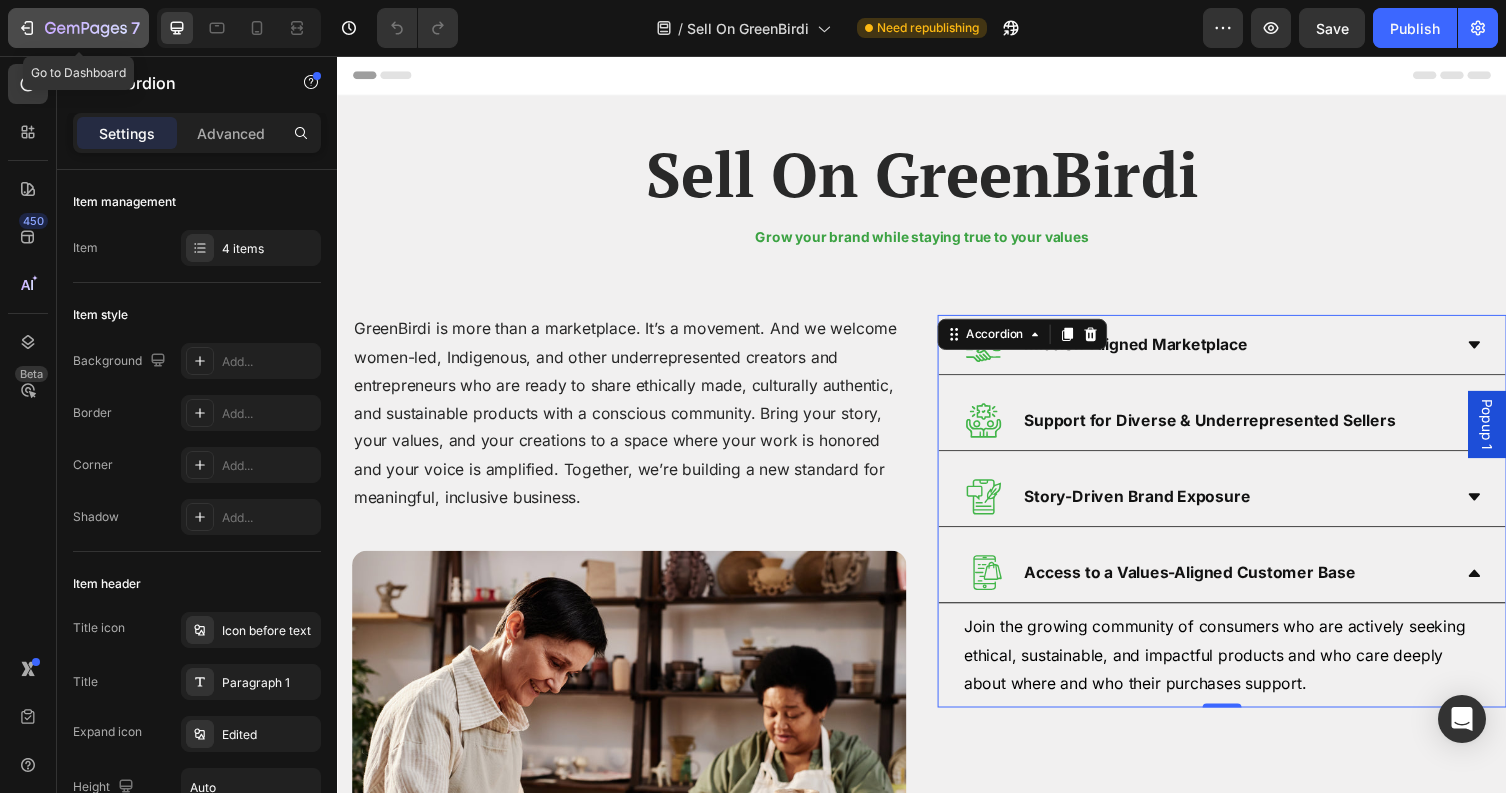 click 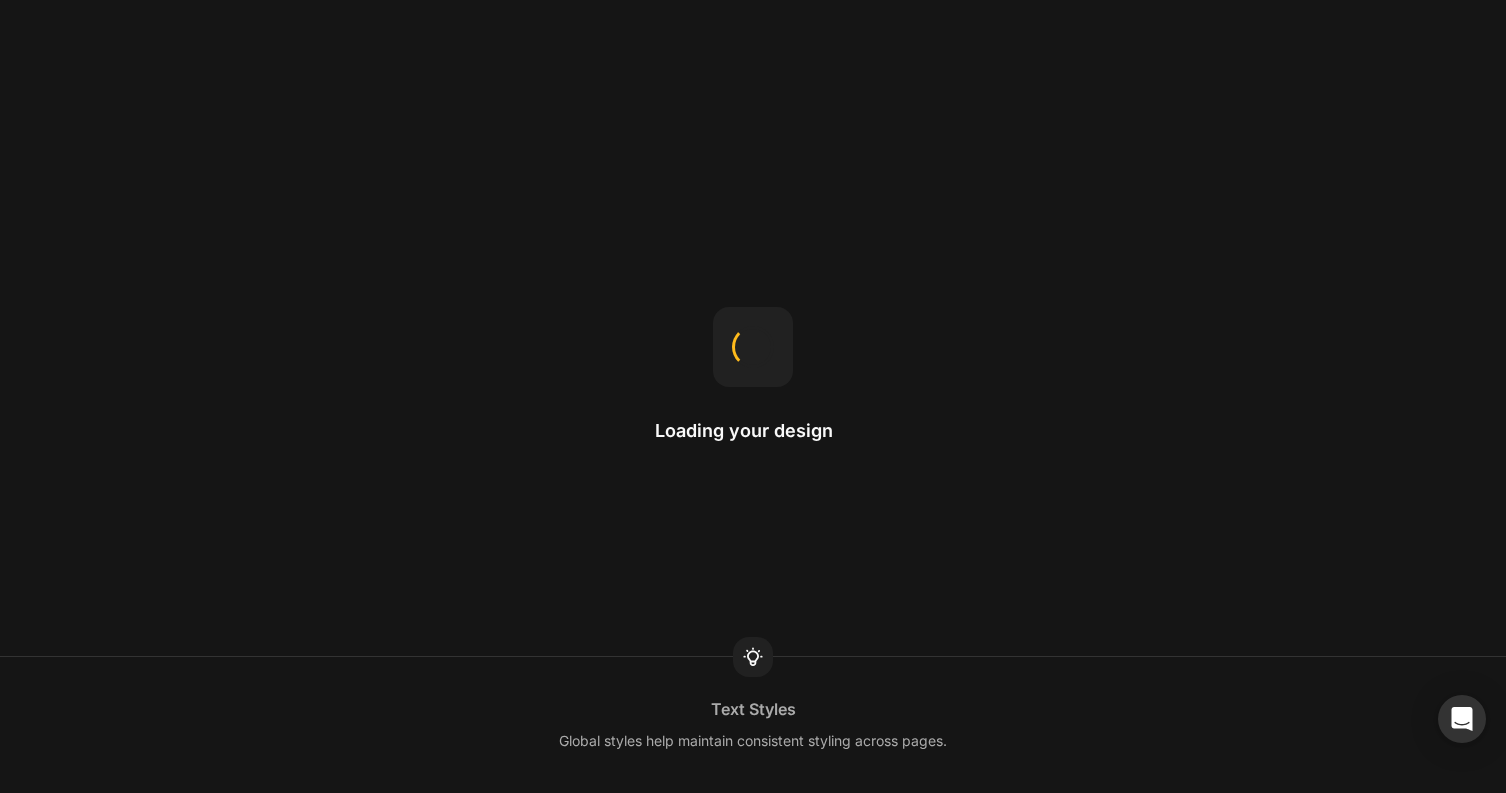 scroll, scrollTop: 0, scrollLeft: 0, axis: both 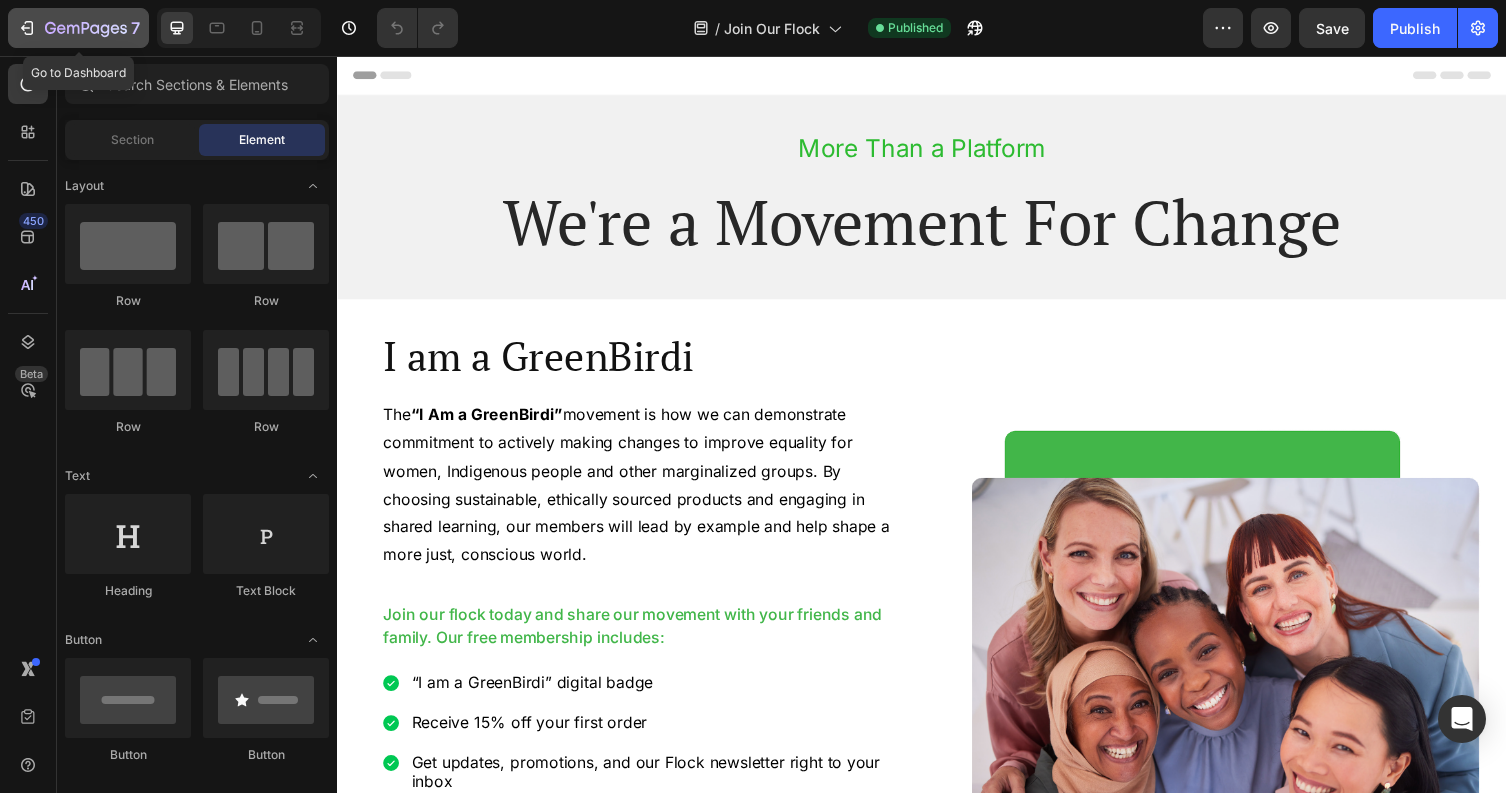 click 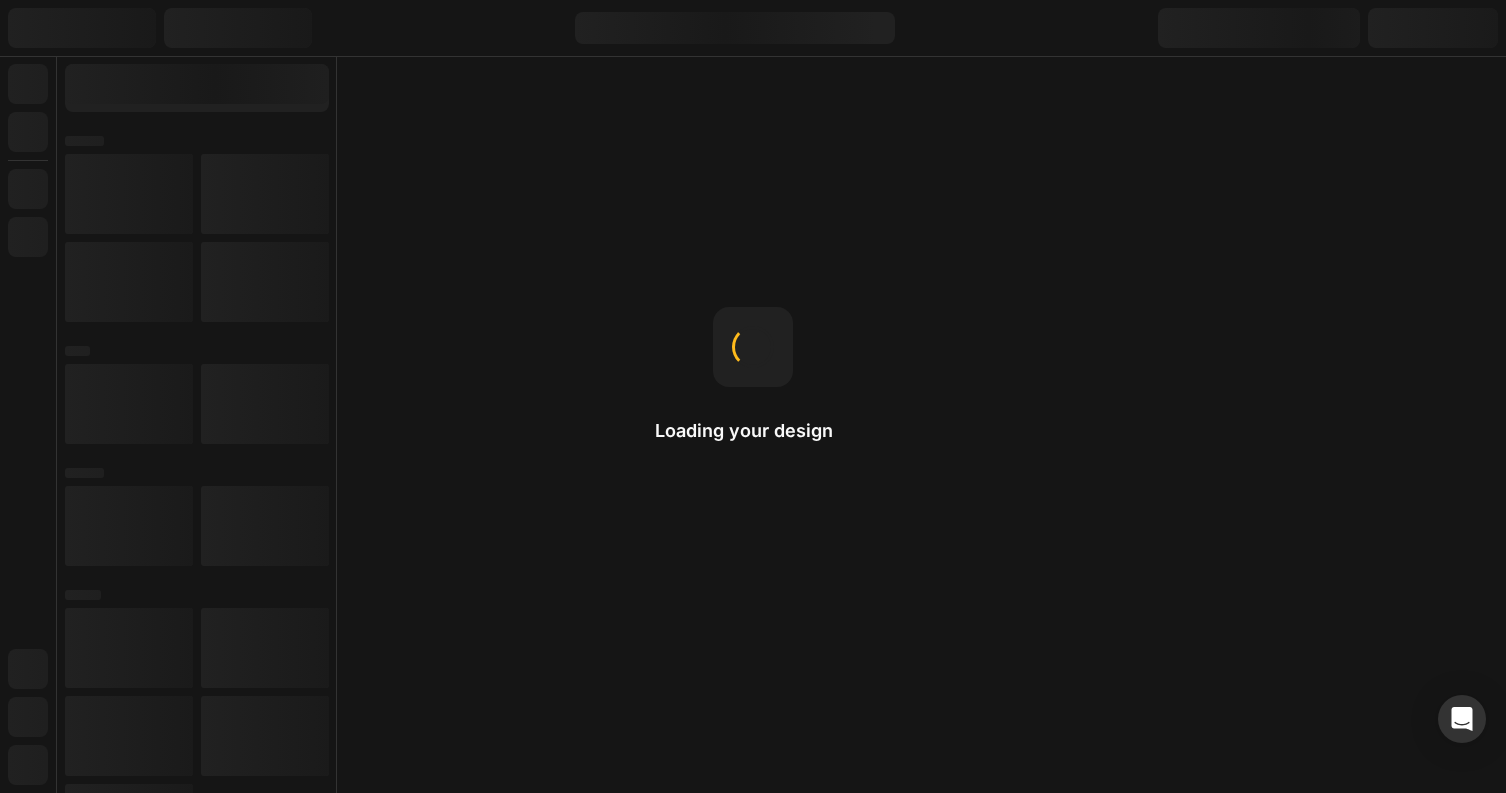 scroll, scrollTop: 0, scrollLeft: 0, axis: both 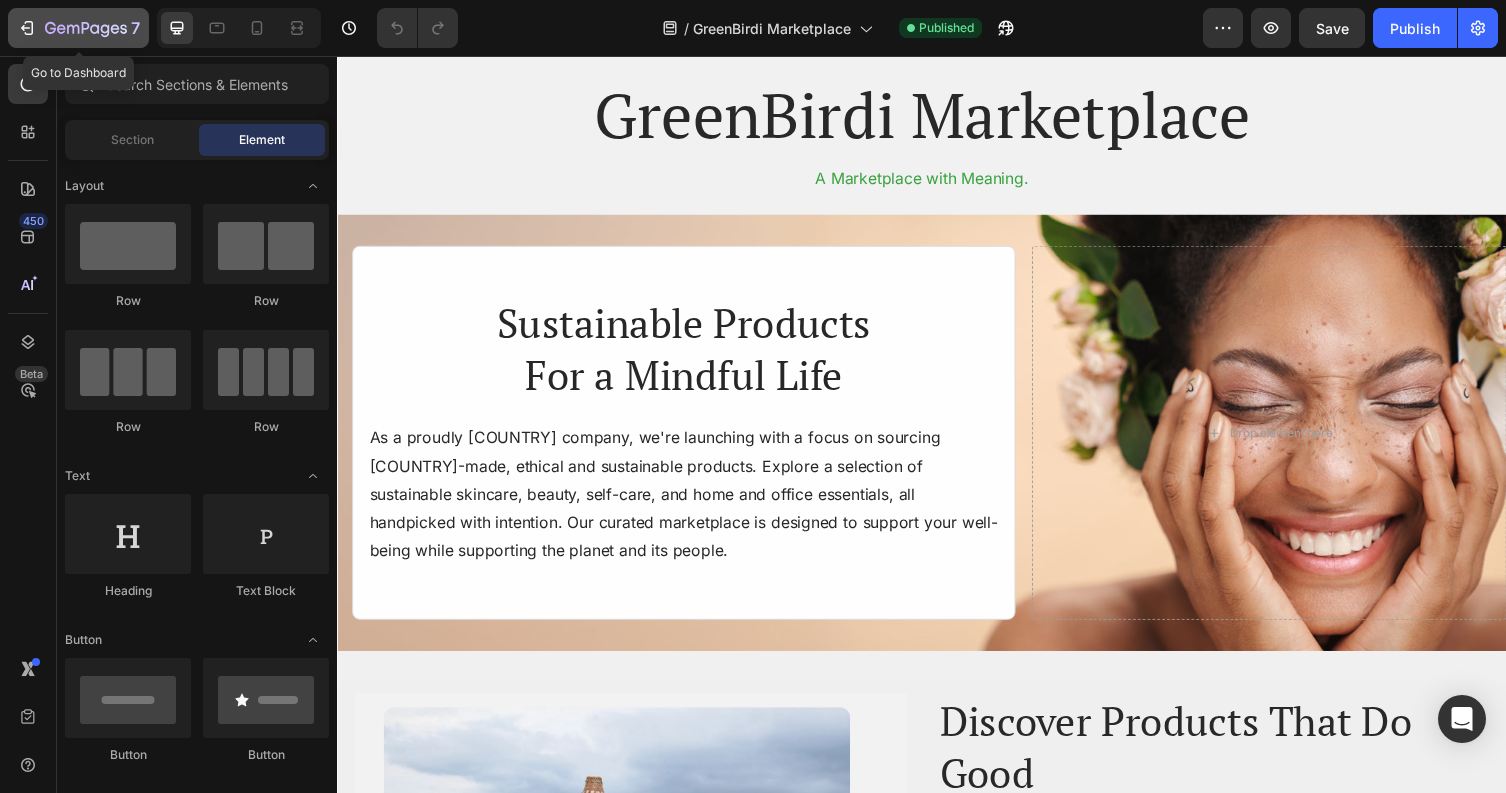click 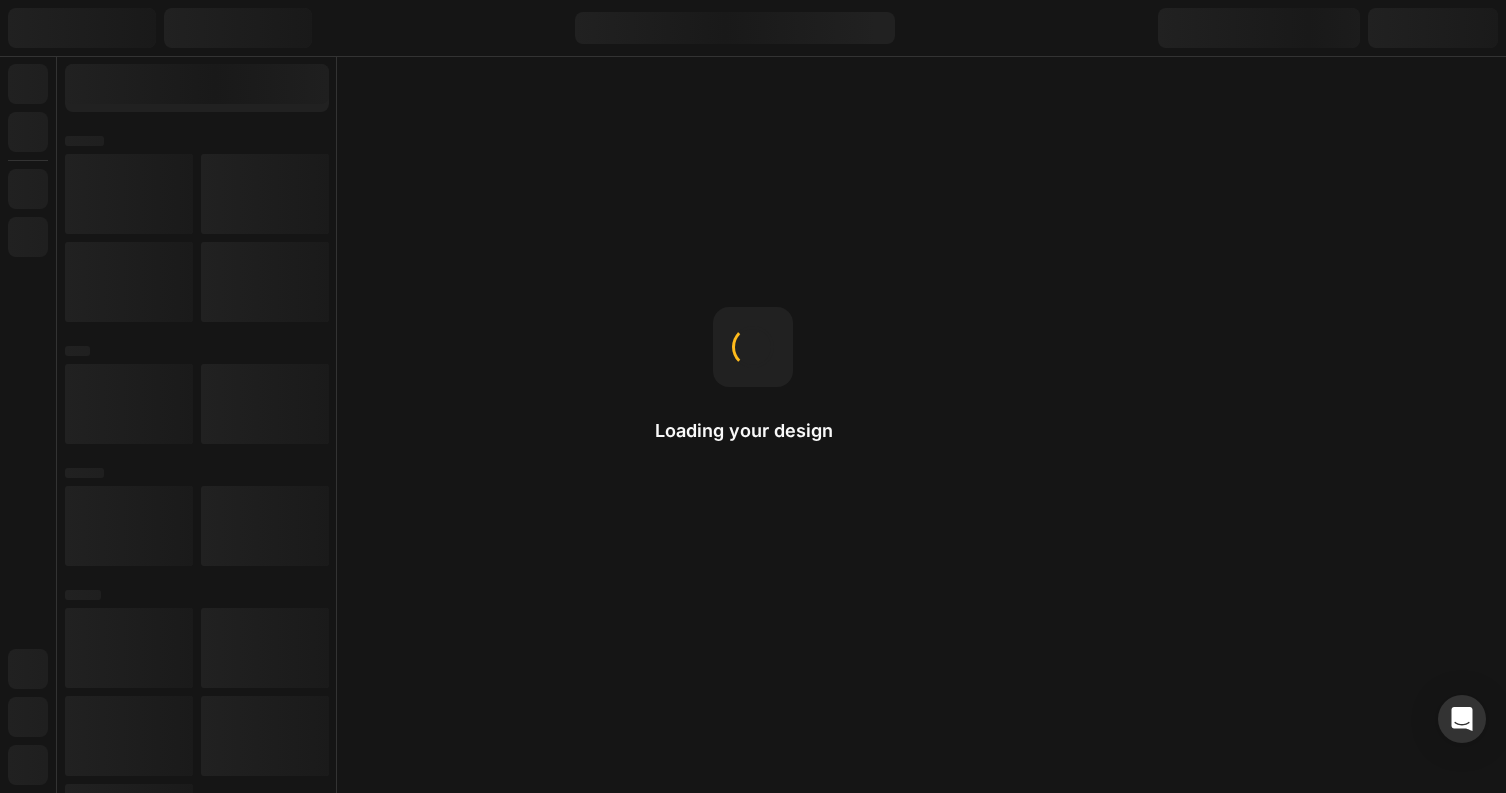 scroll, scrollTop: 0, scrollLeft: 0, axis: both 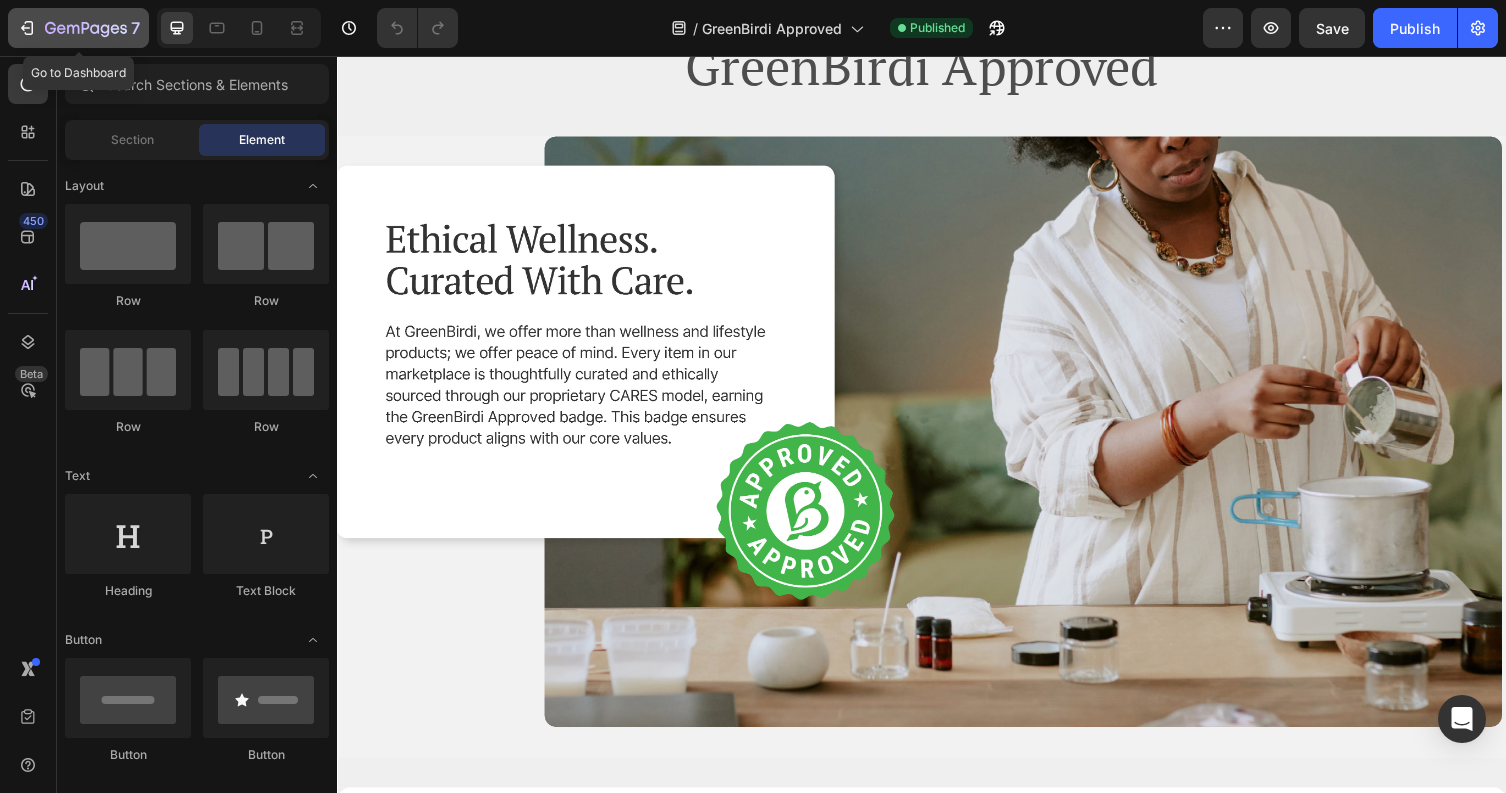 click 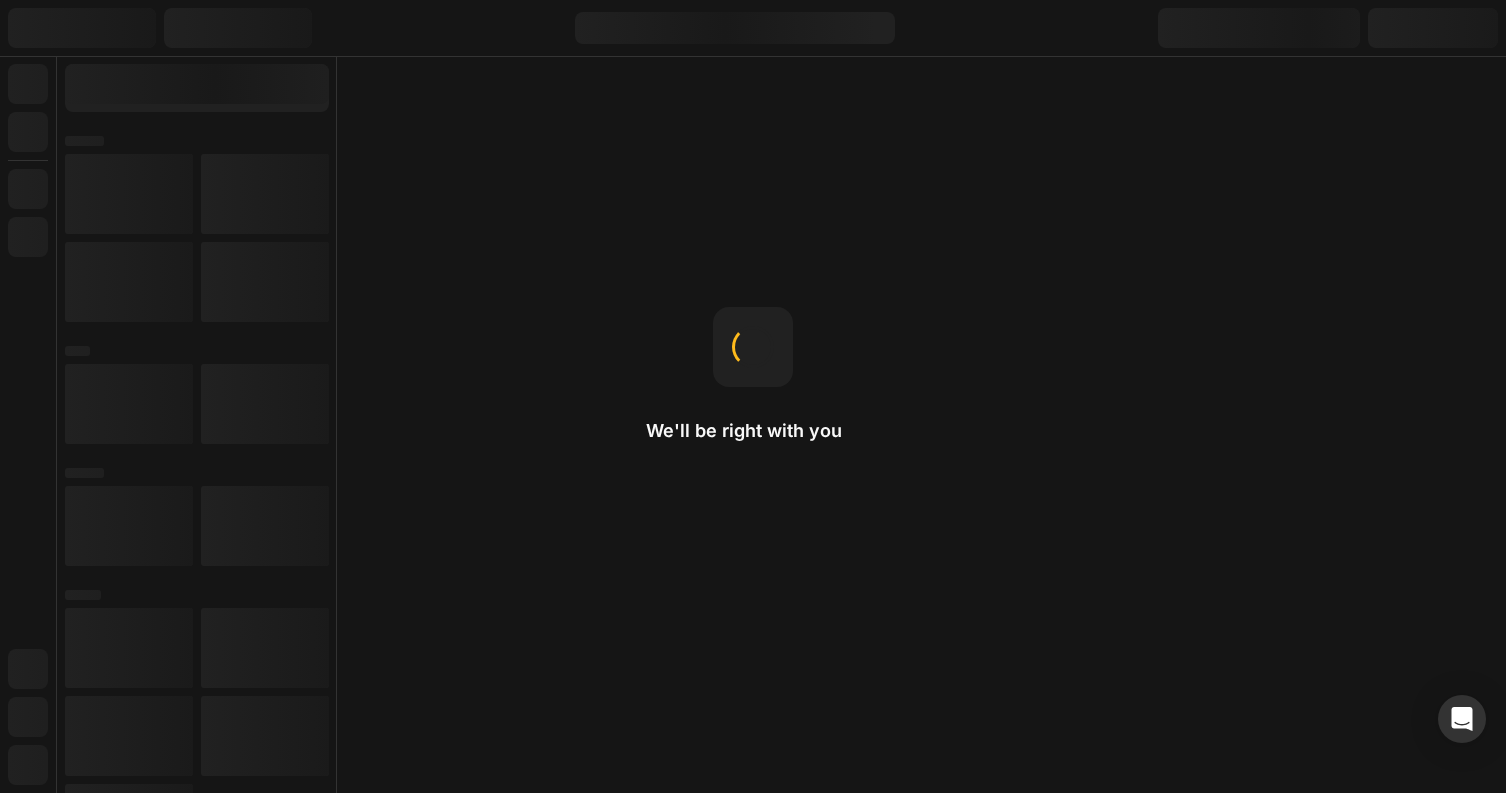 scroll, scrollTop: 0, scrollLeft: 0, axis: both 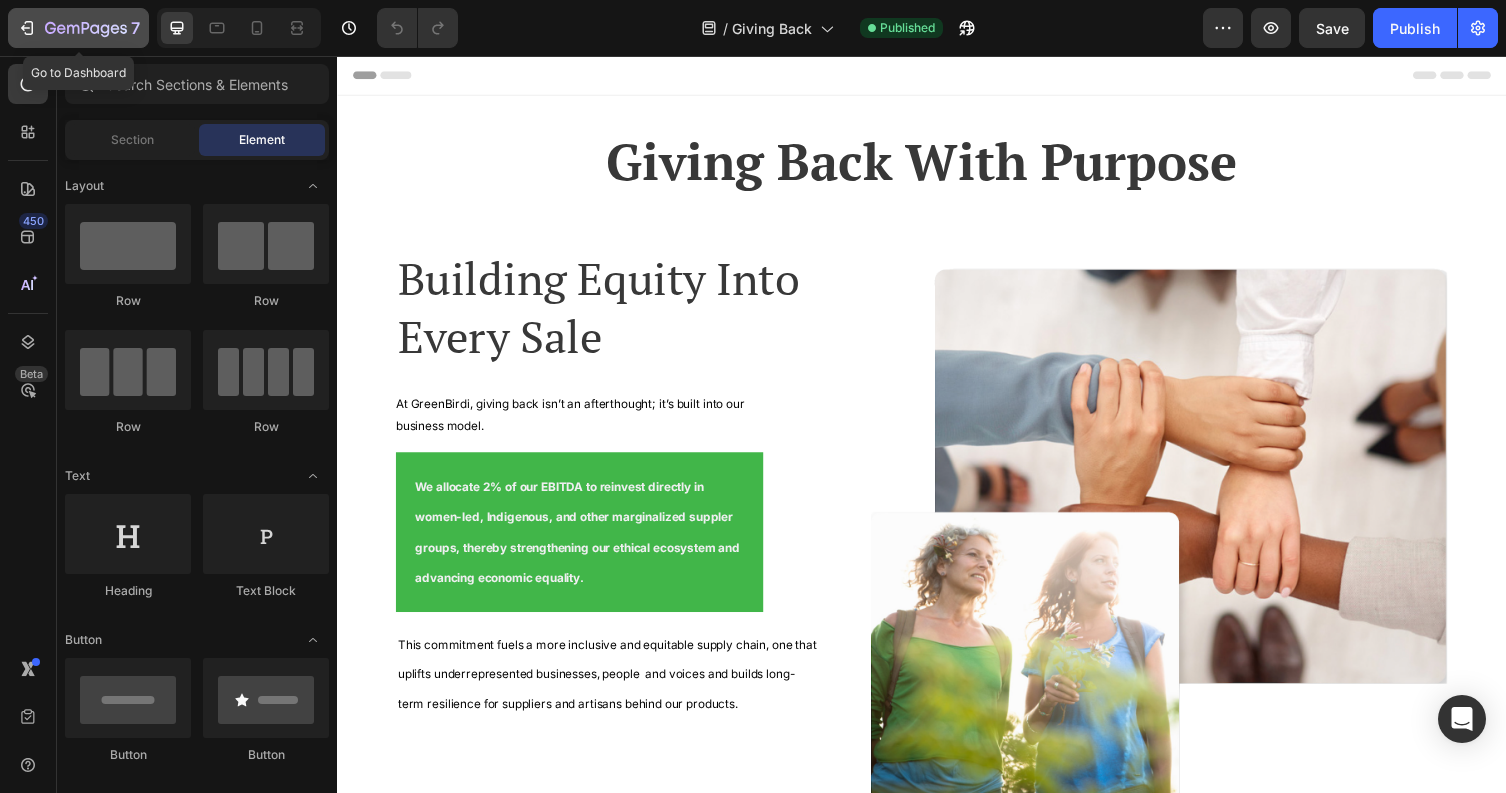 click 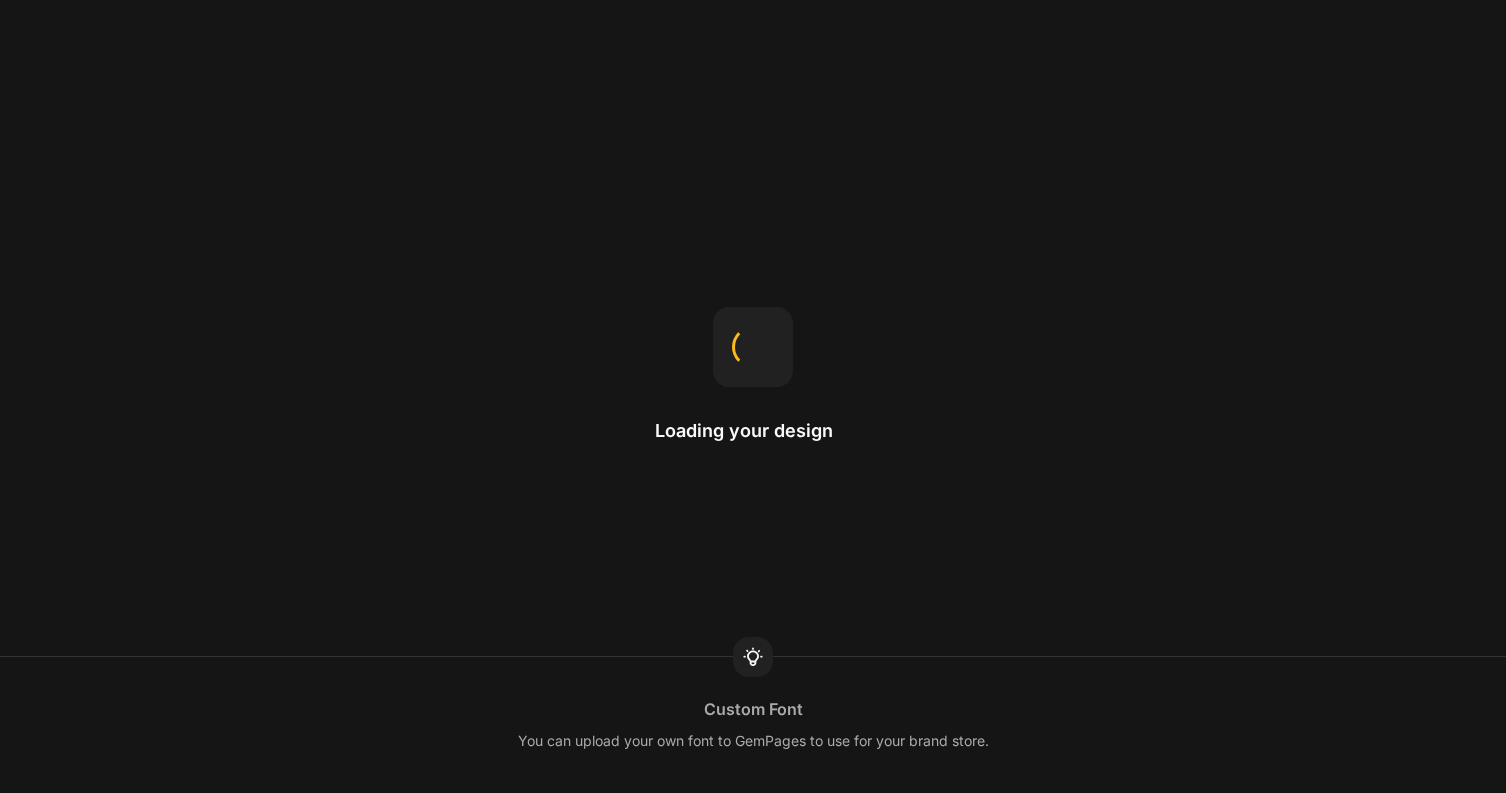 scroll, scrollTop: 0, scrollLeft: 0, axis: both 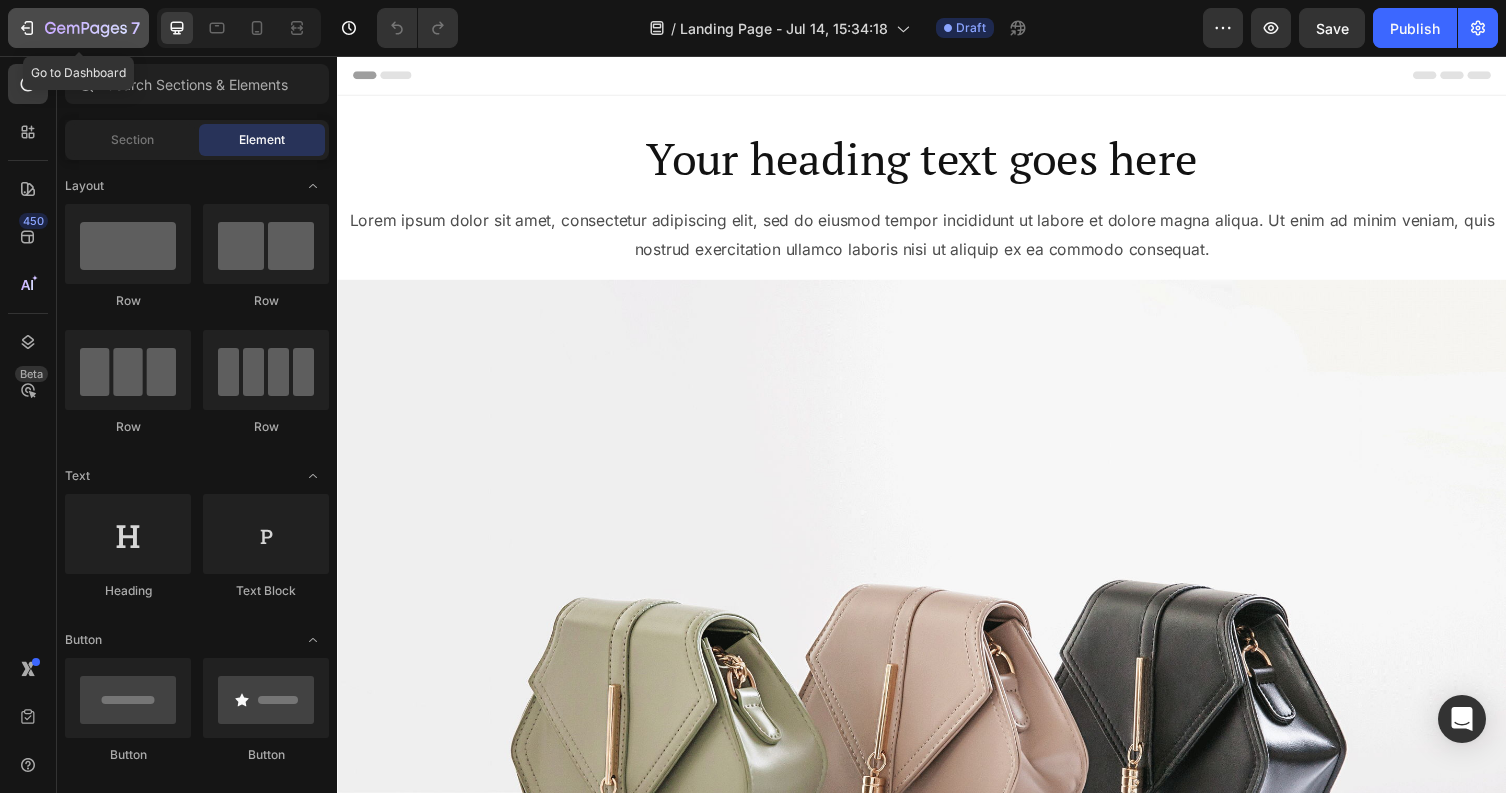 click 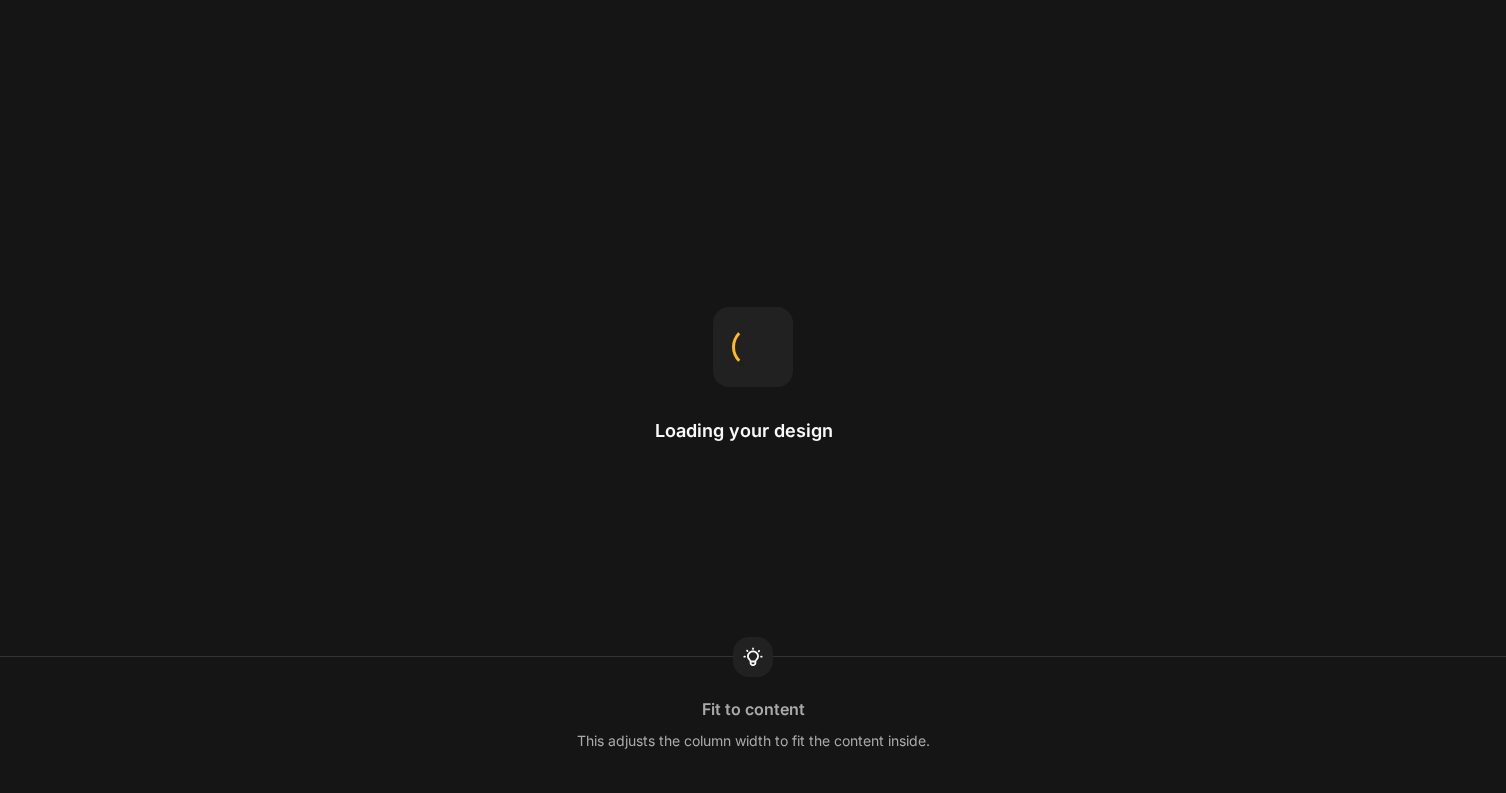 scroll, scrollTop: 0, scrollLeft: 0, axis: both 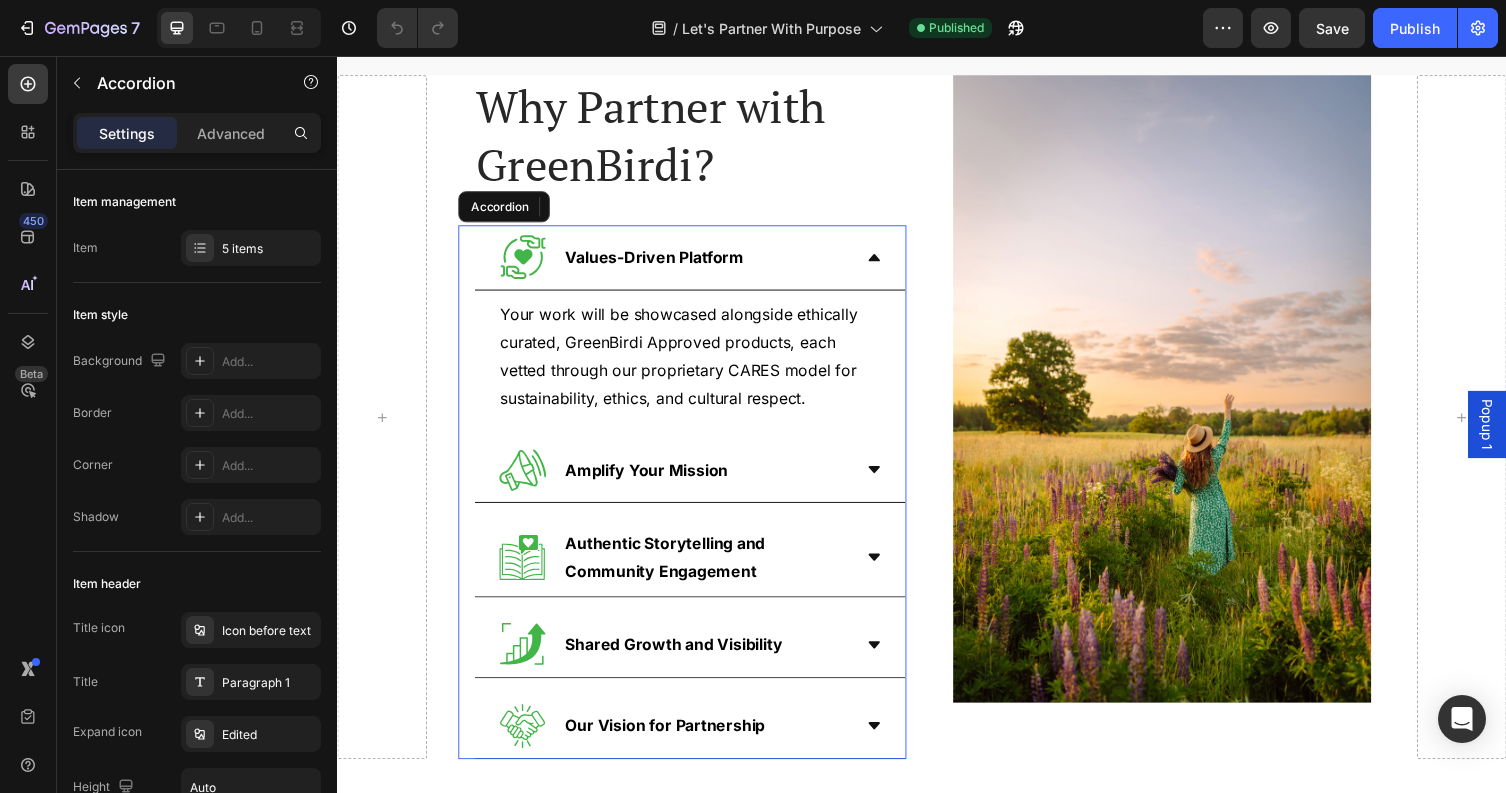 click 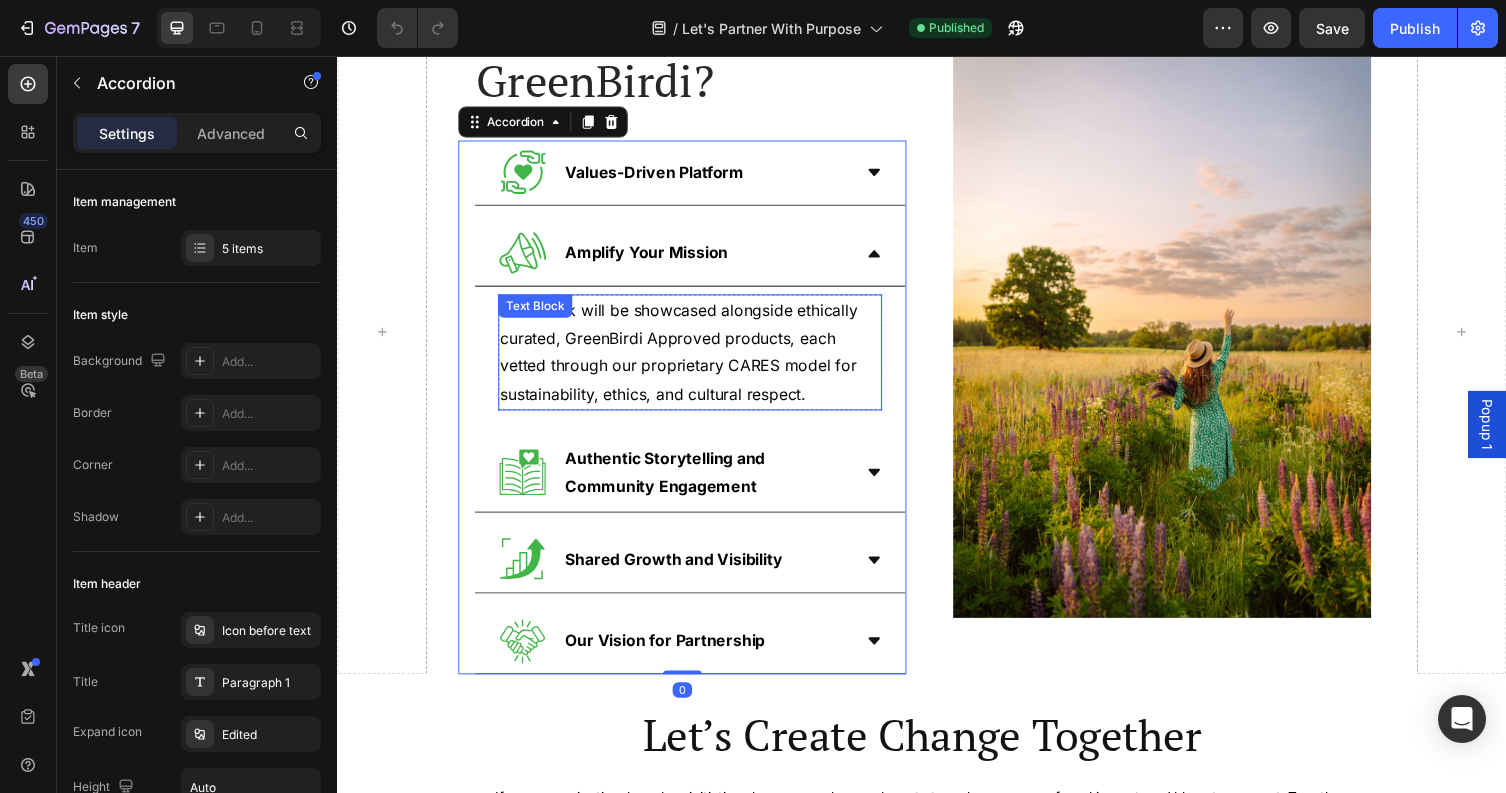 scroll, scrollTop: 1320, scrollLeft: 0, axis: vertical 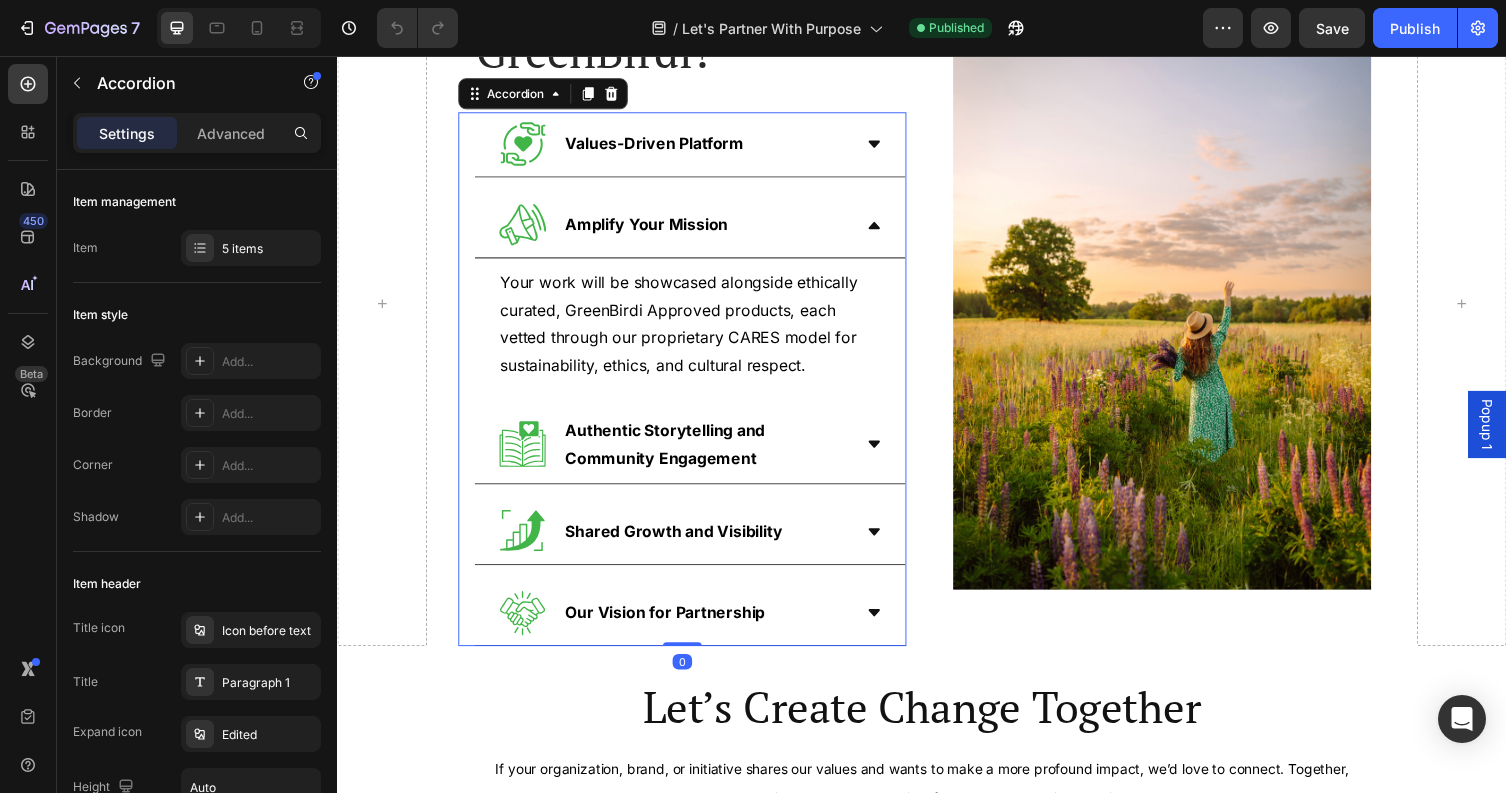 click 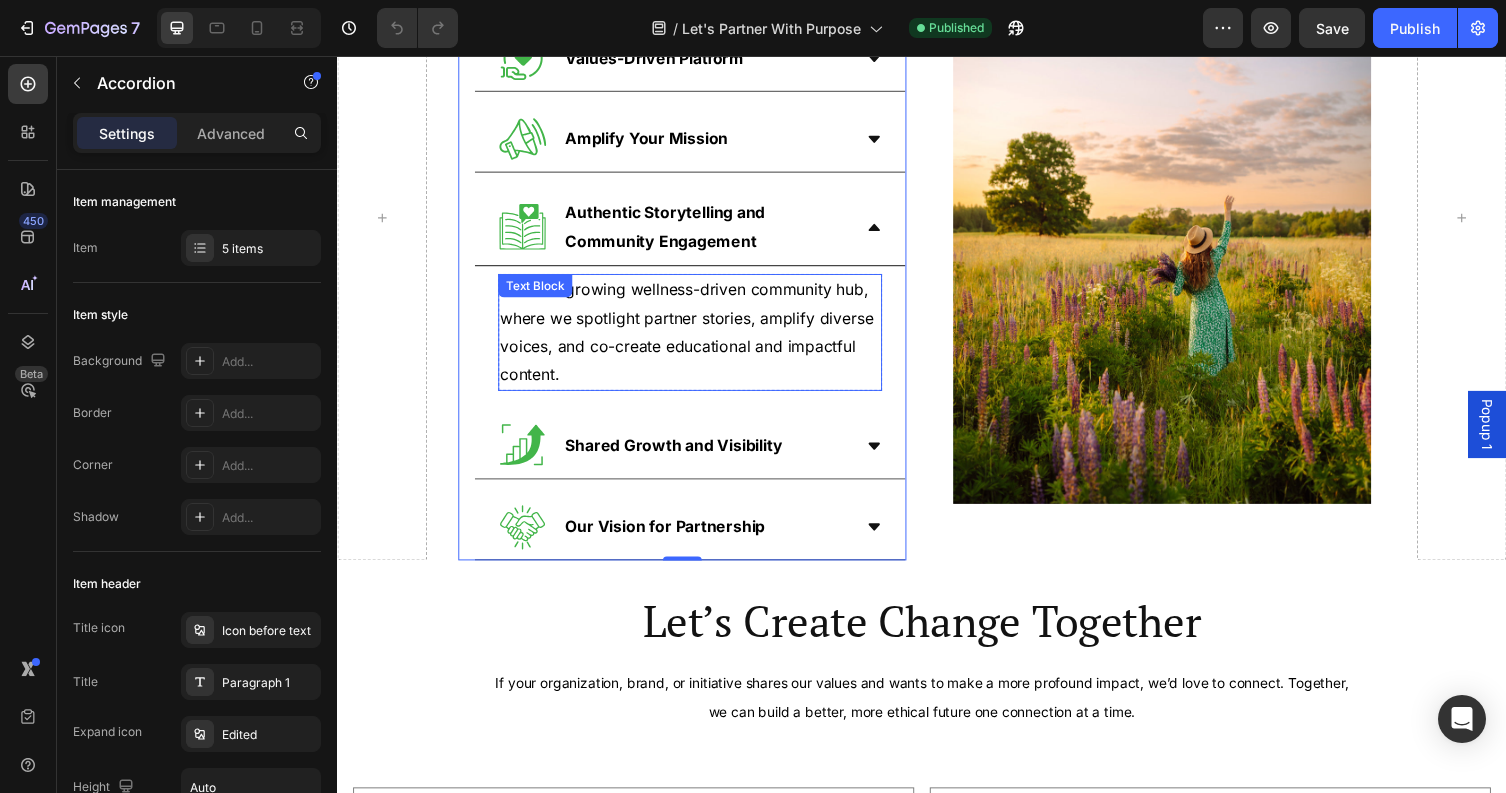 scroll, scrollTop: 1440, scrollLeft: 0, axis: vertical 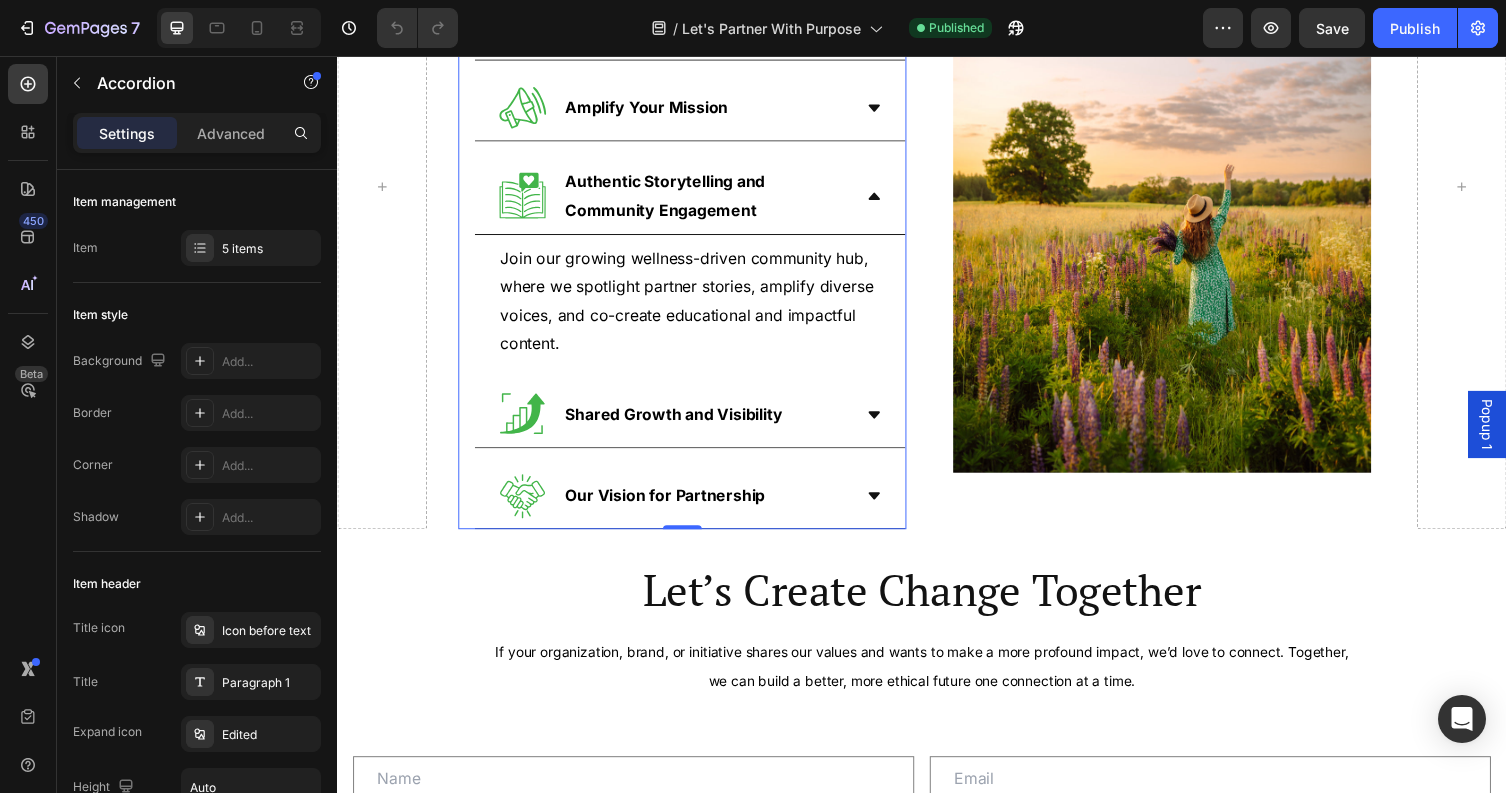click 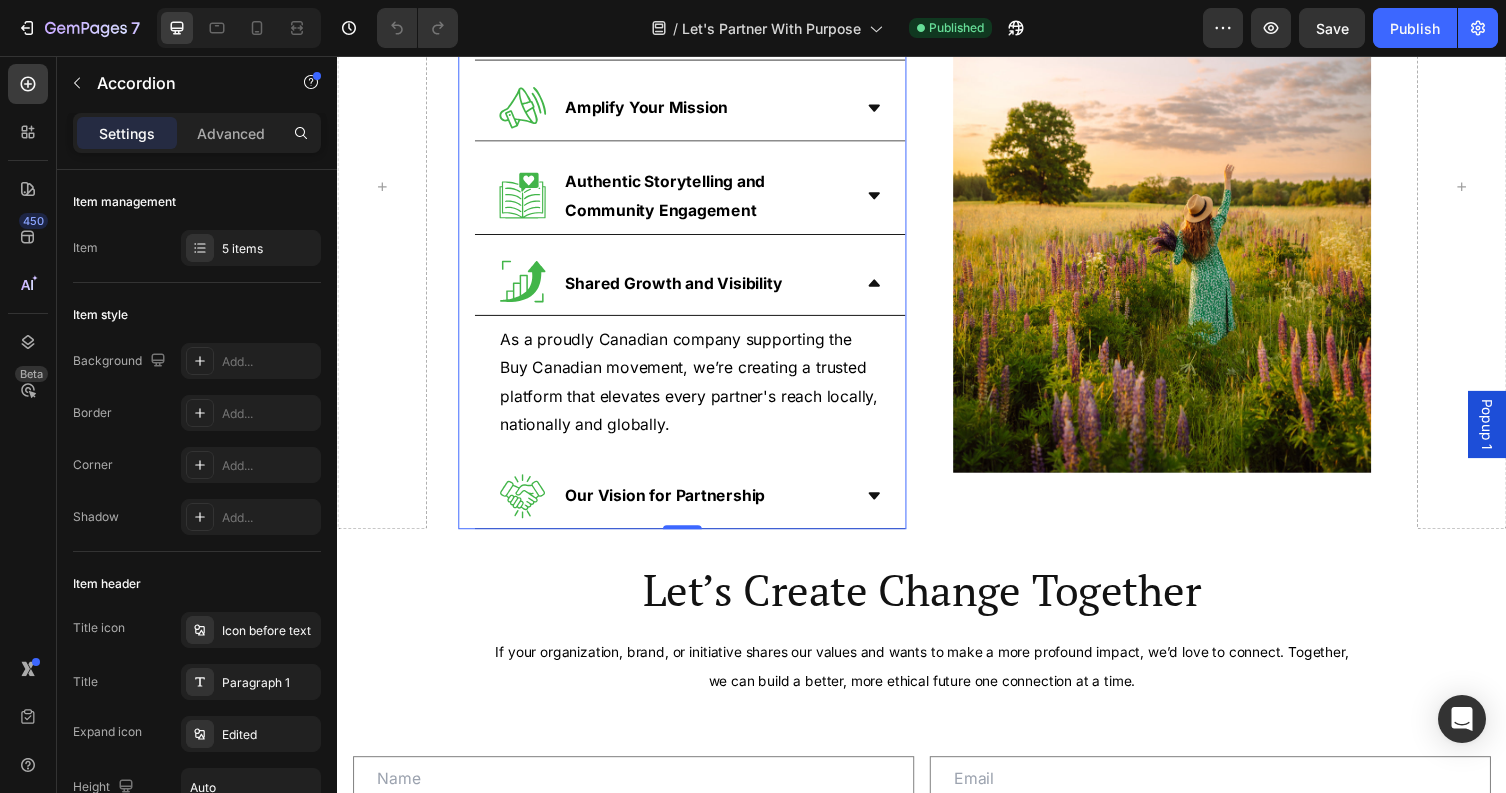click 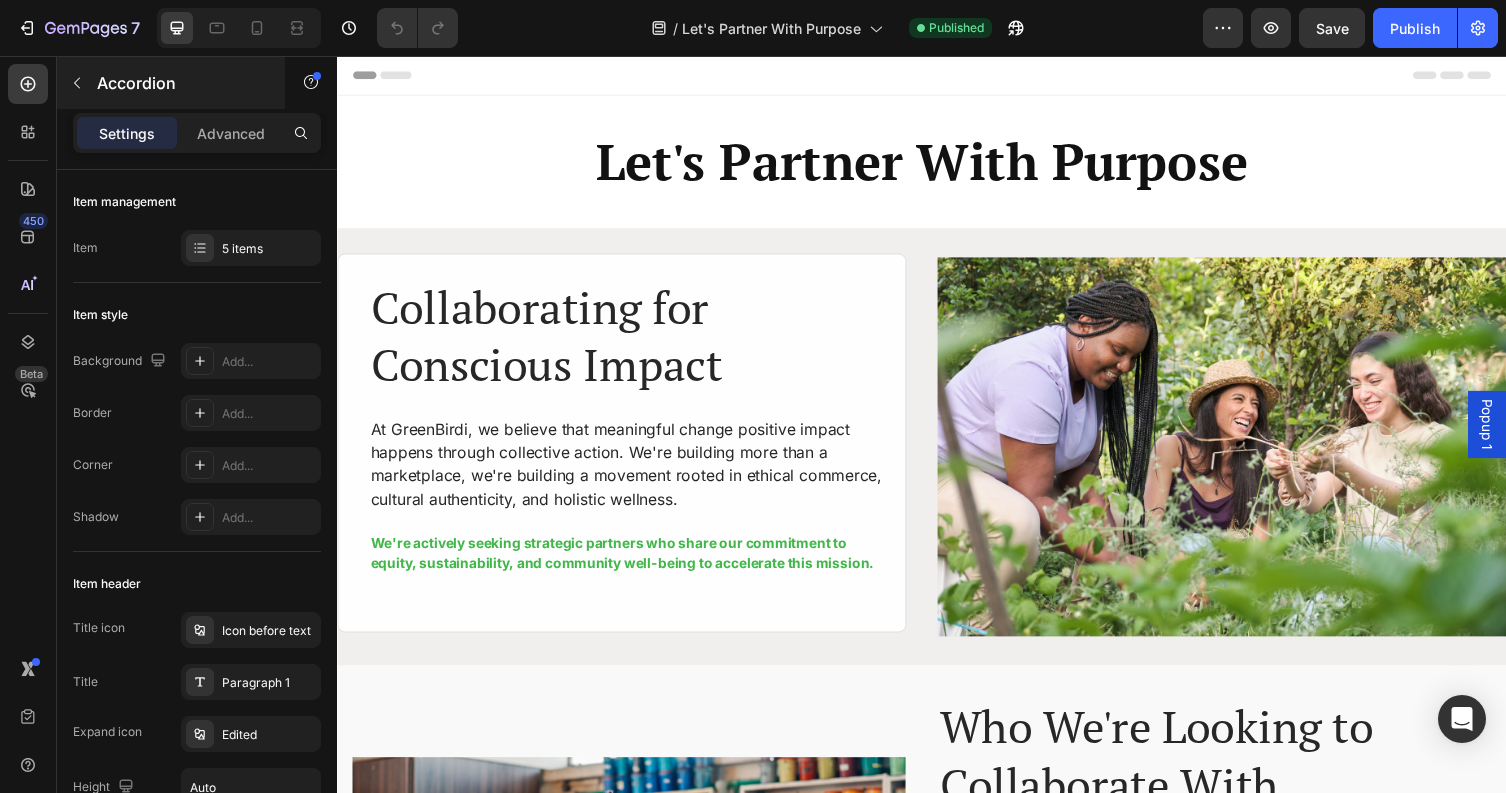 scroll, scrollTop: 0, scrollLeft: 0, axis: both 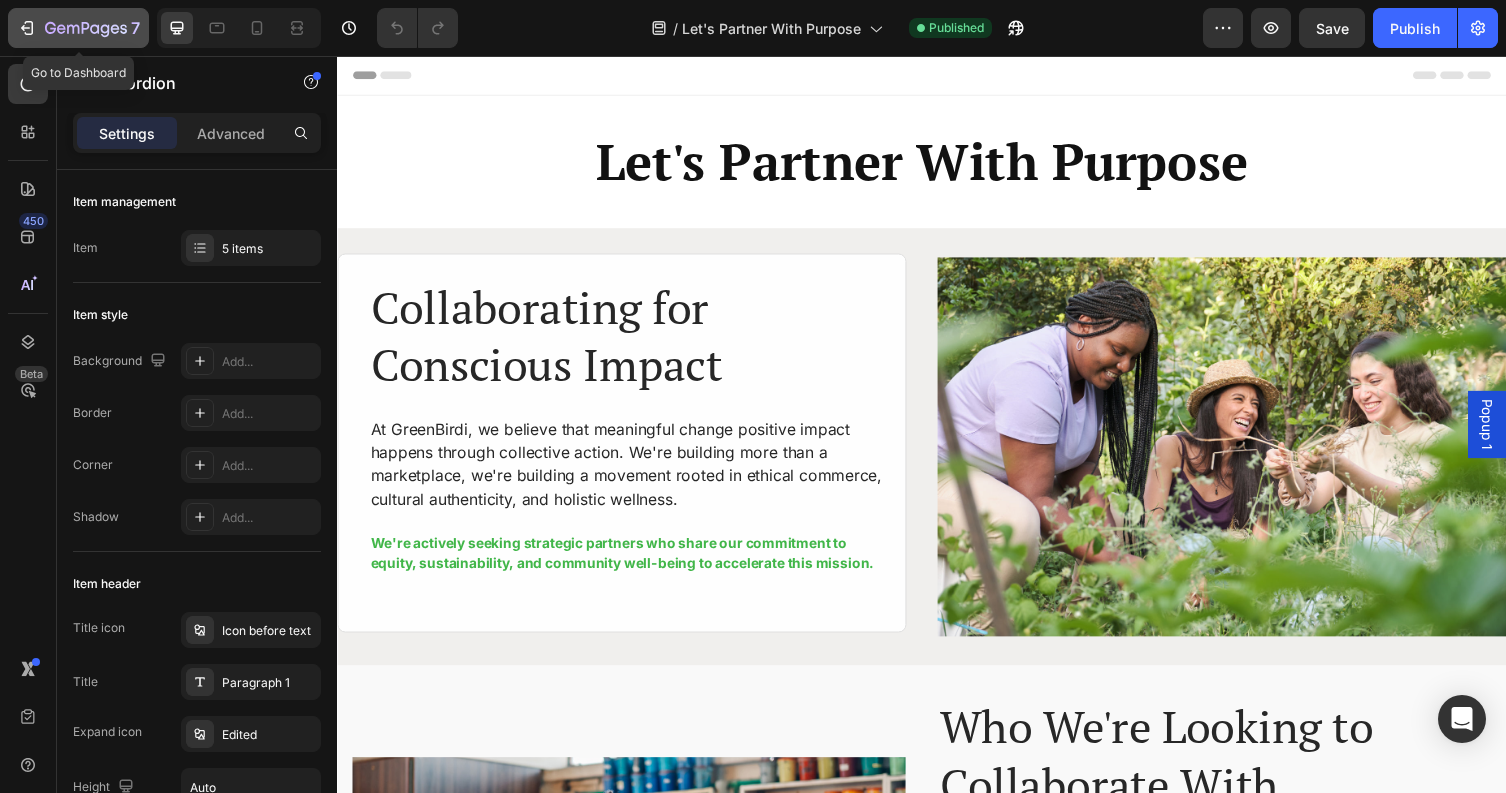 click 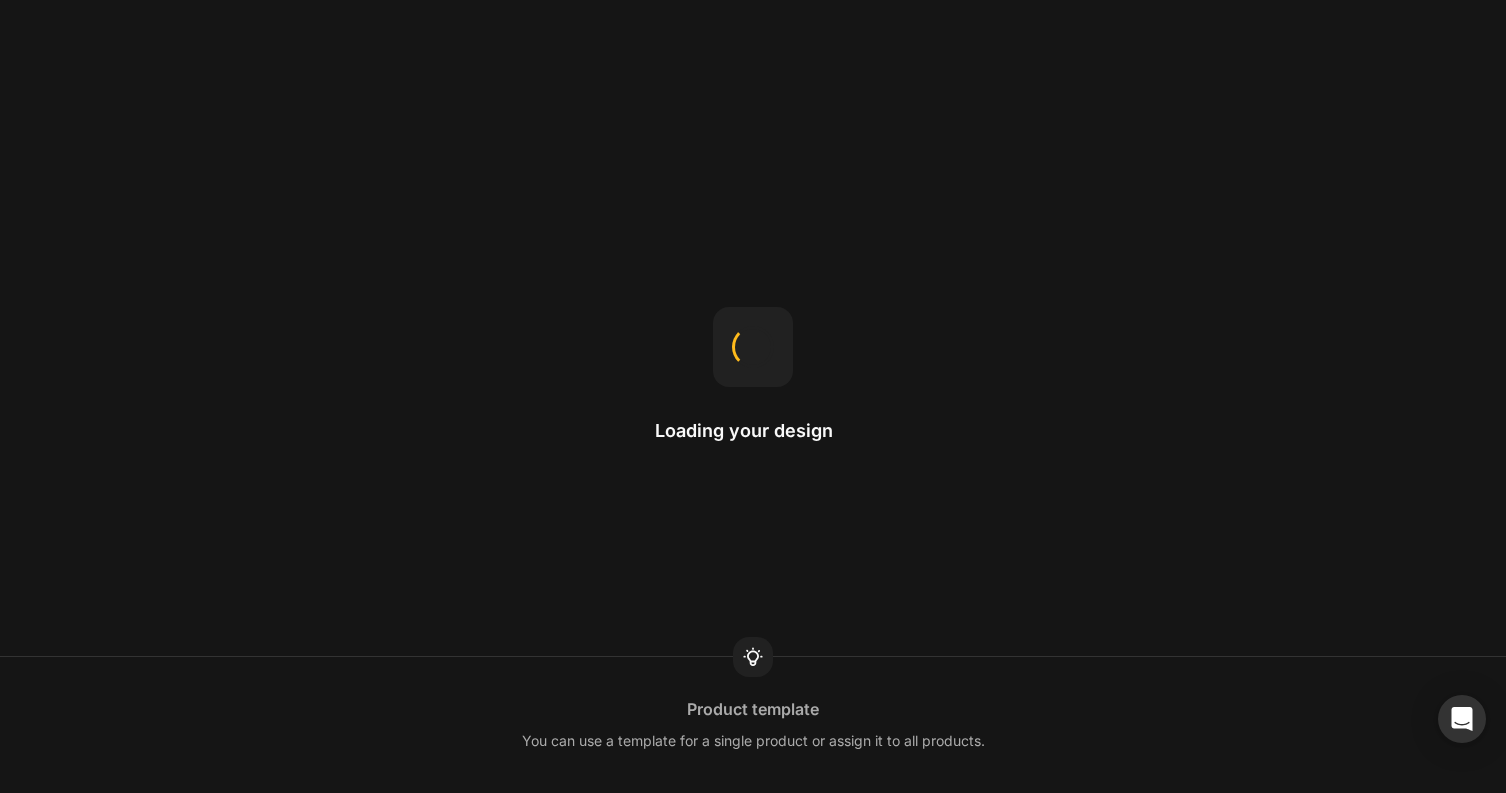 scroll, scrollTop: 0, scrollLeft: 0, axis: both 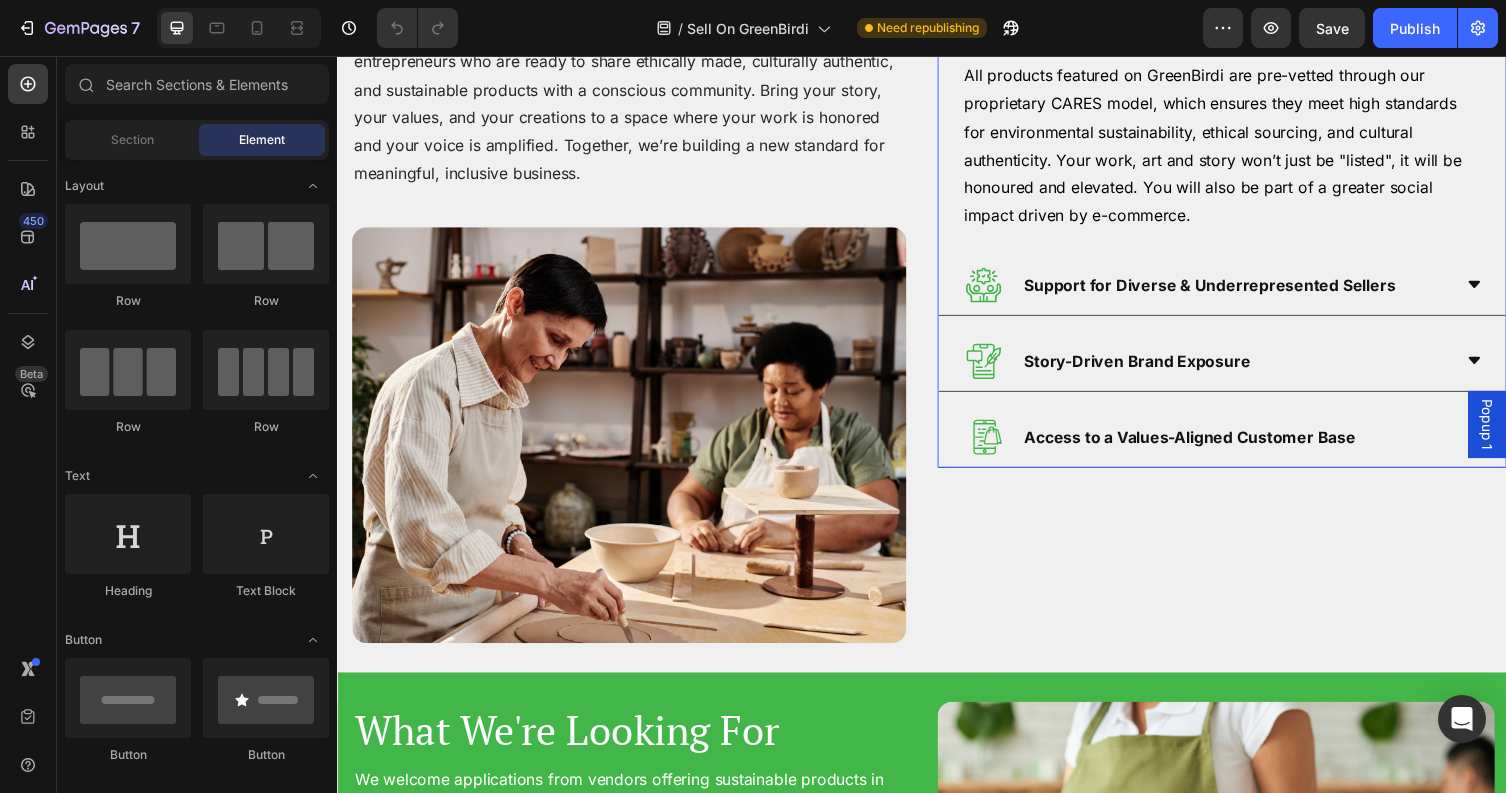 click 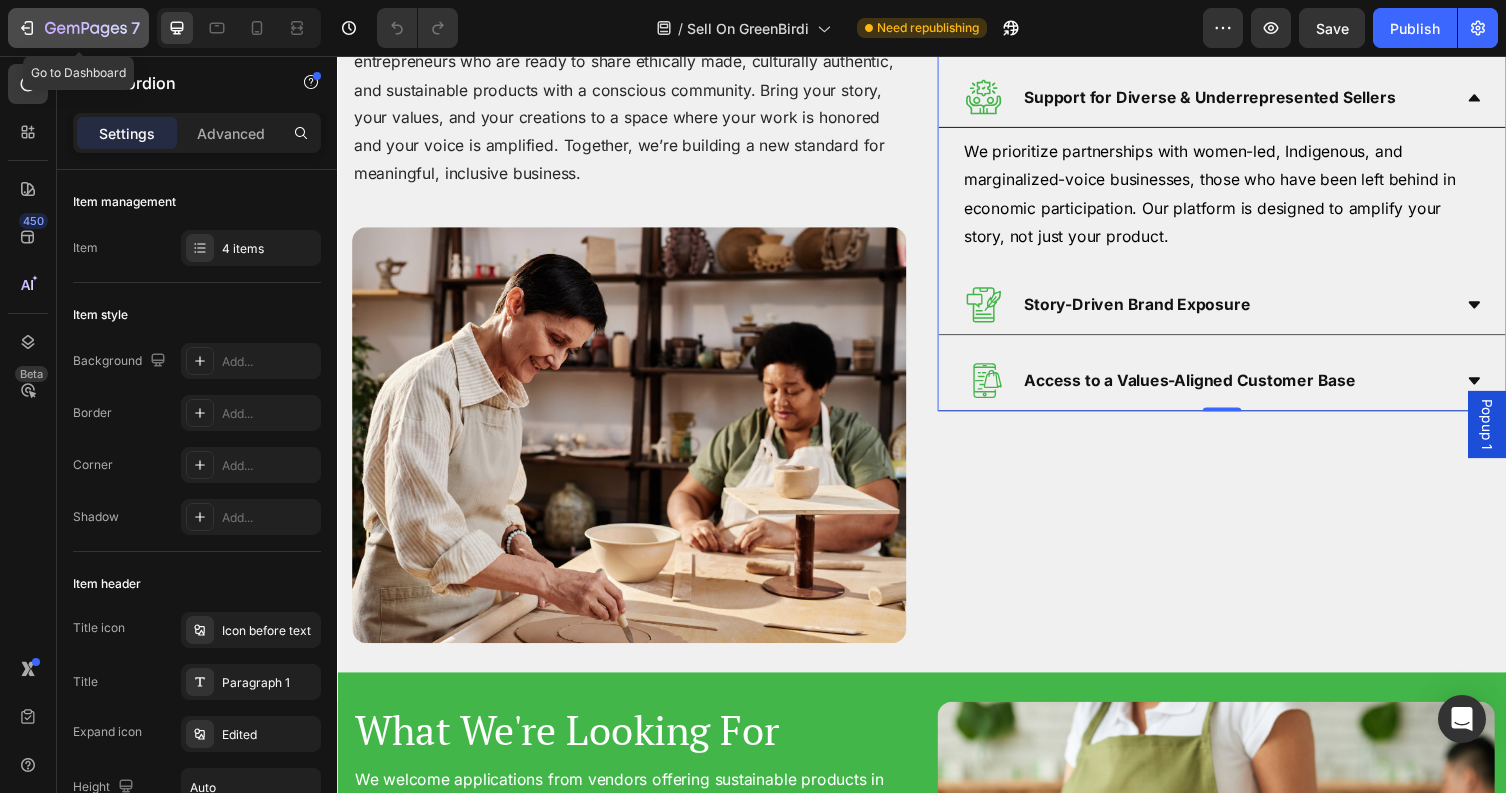 click 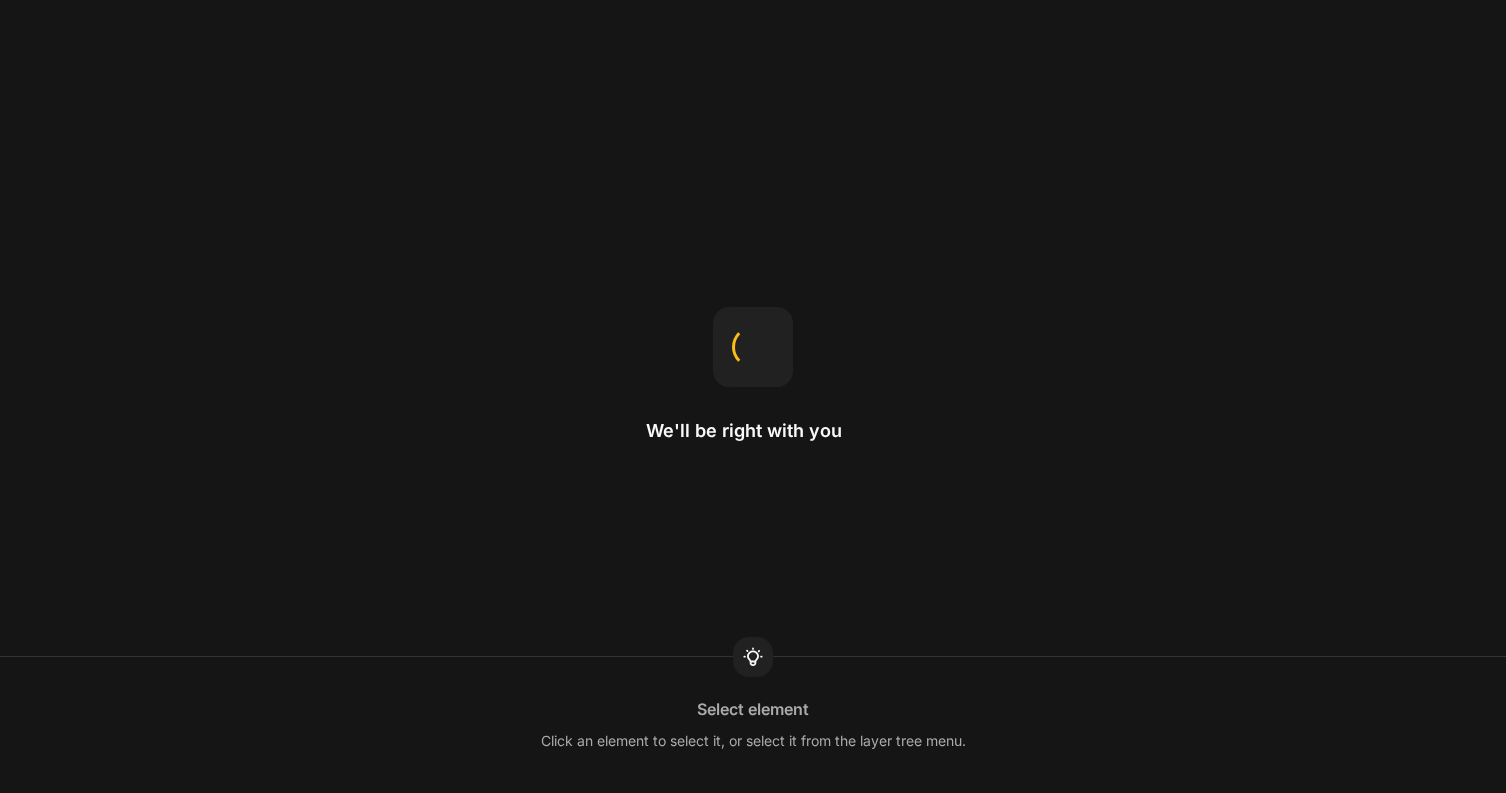 scroll, scrollTop: 0, scrollLeft: 0, axis: both 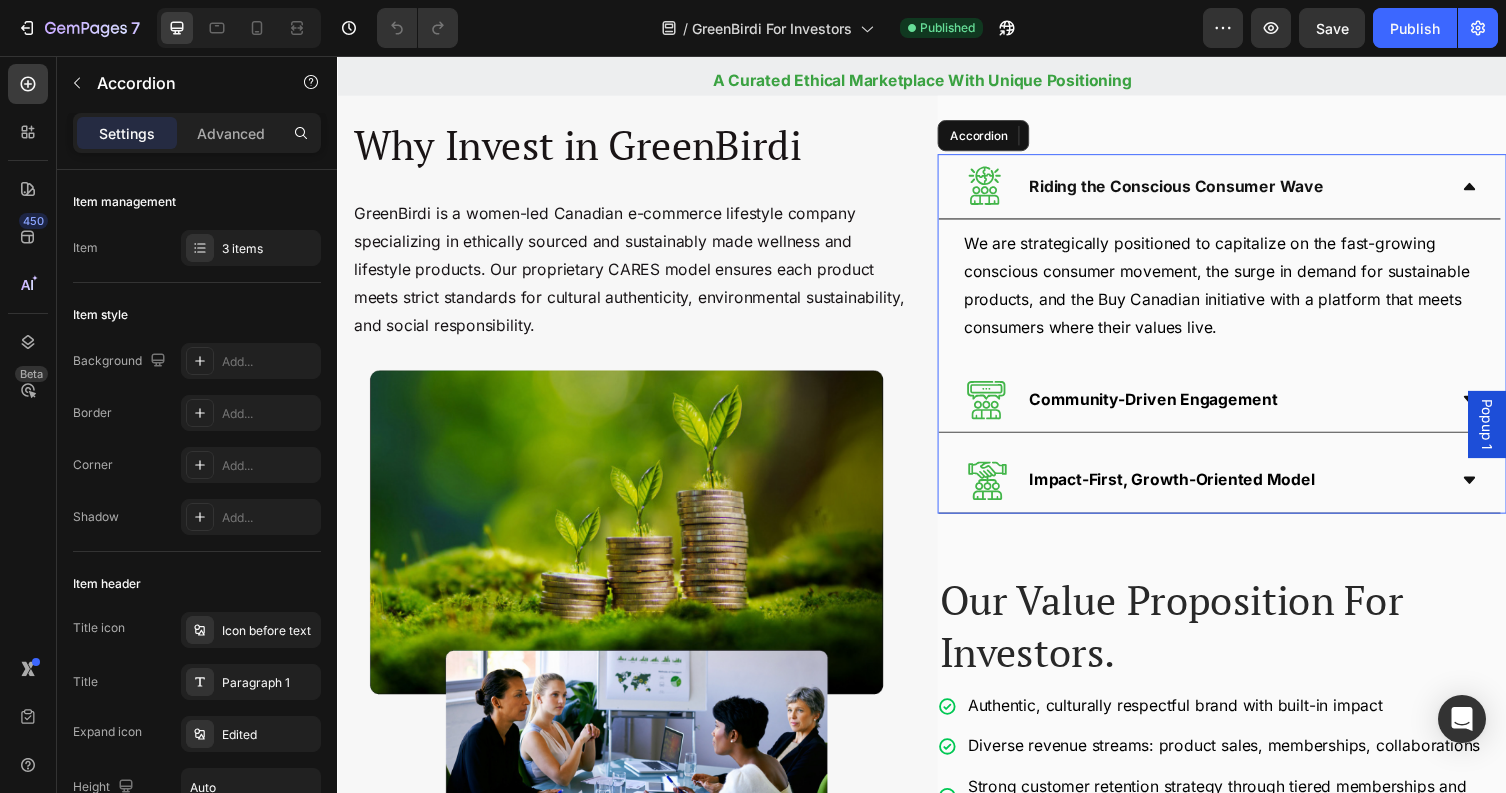 click on "Community-Driven Engagement" at bounding box center [1226, 409] 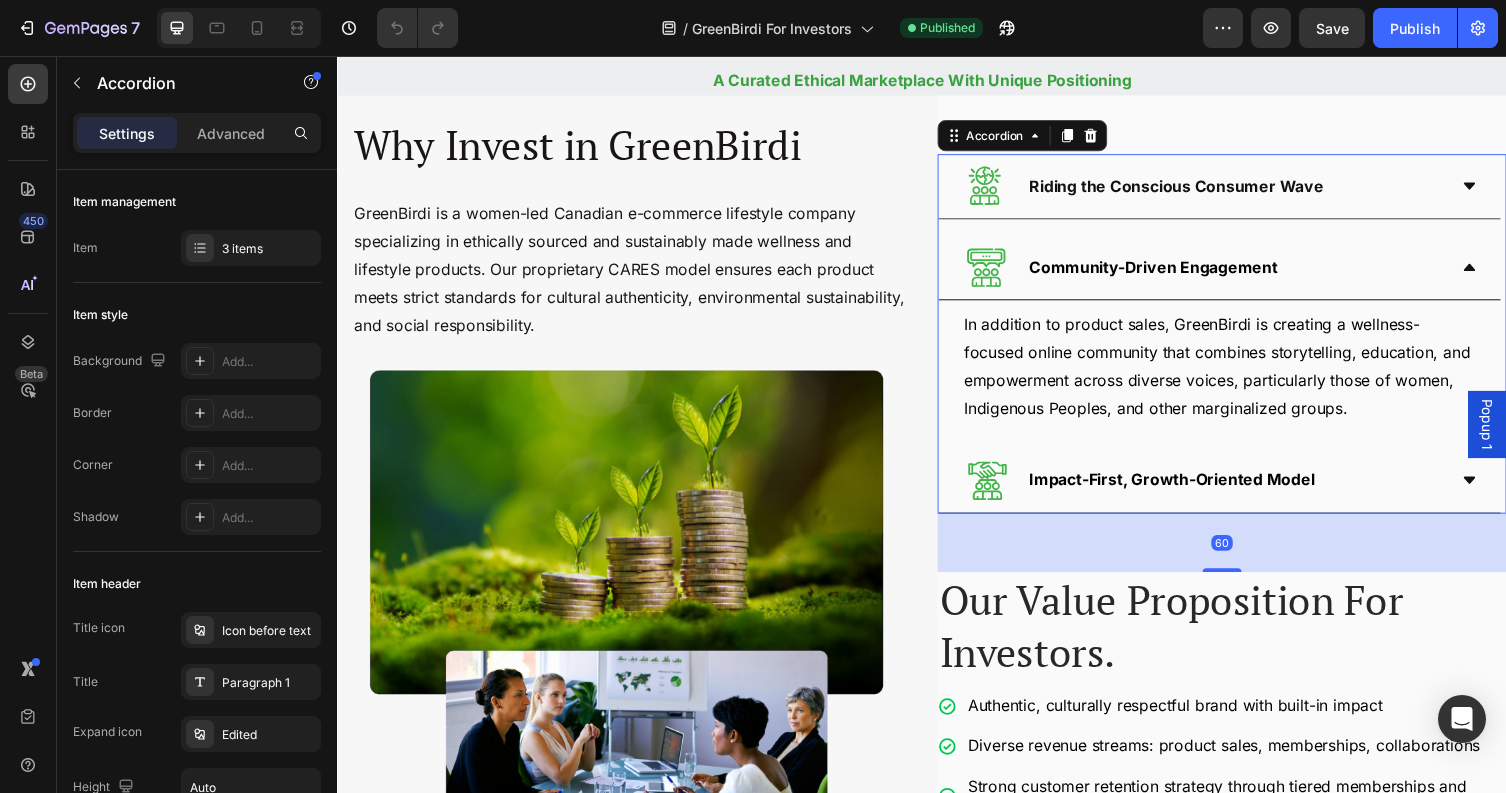 click on "Impact-First, Growth-Oriented Model" at bounding box center (1226, 492) 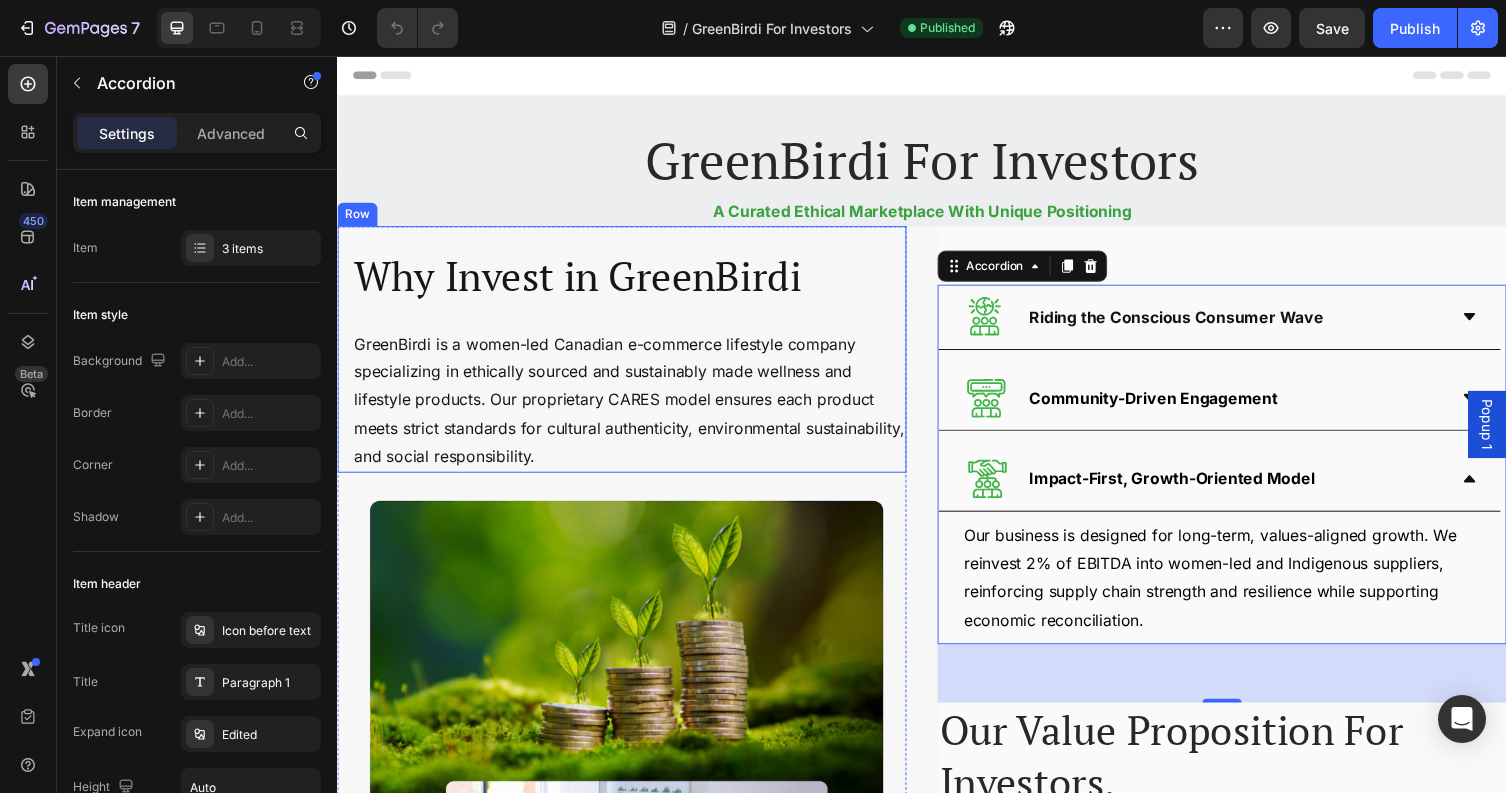 scroll, scrollTop: 0, scrollLeft: 0, axis: both 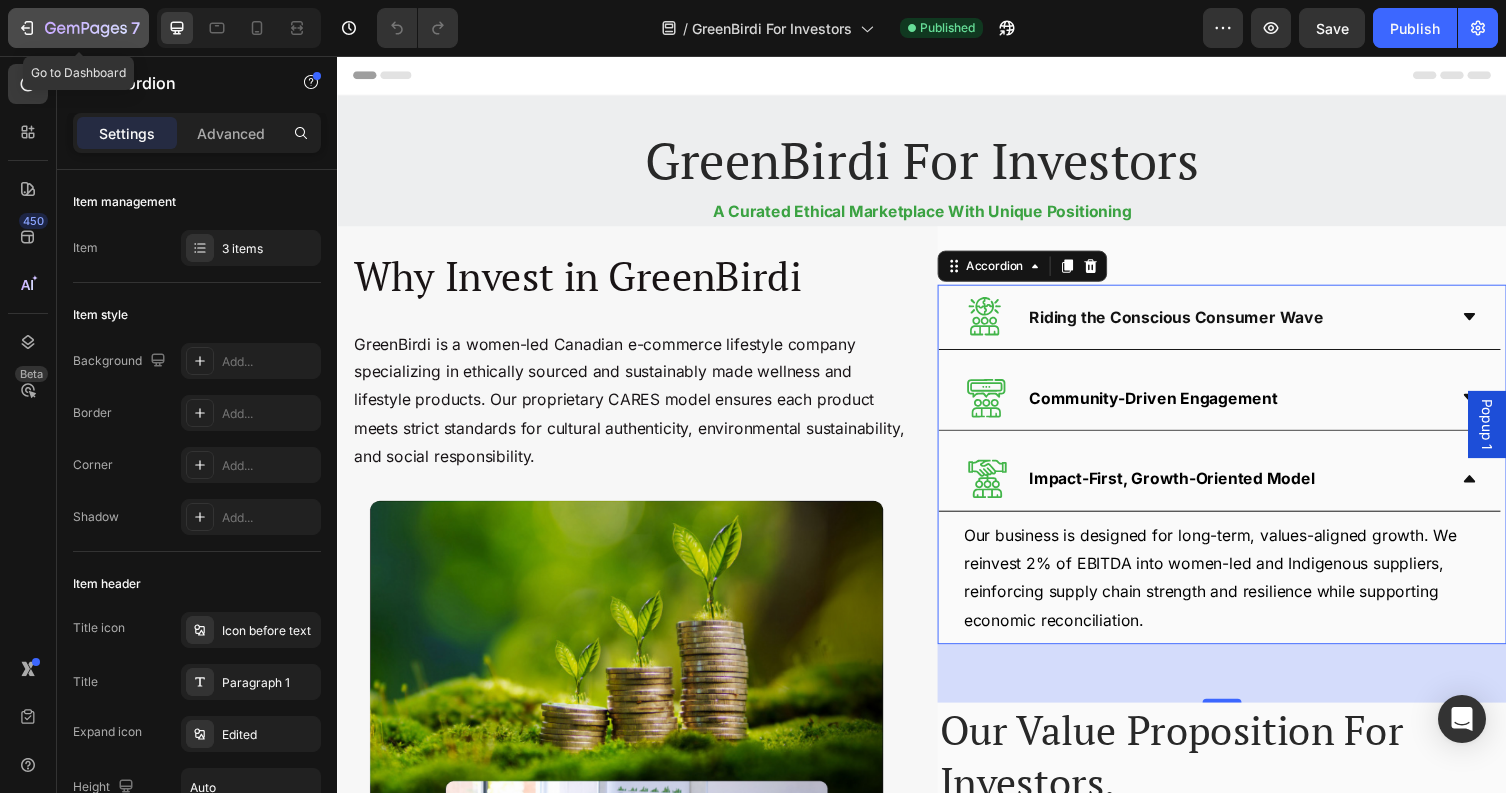 click 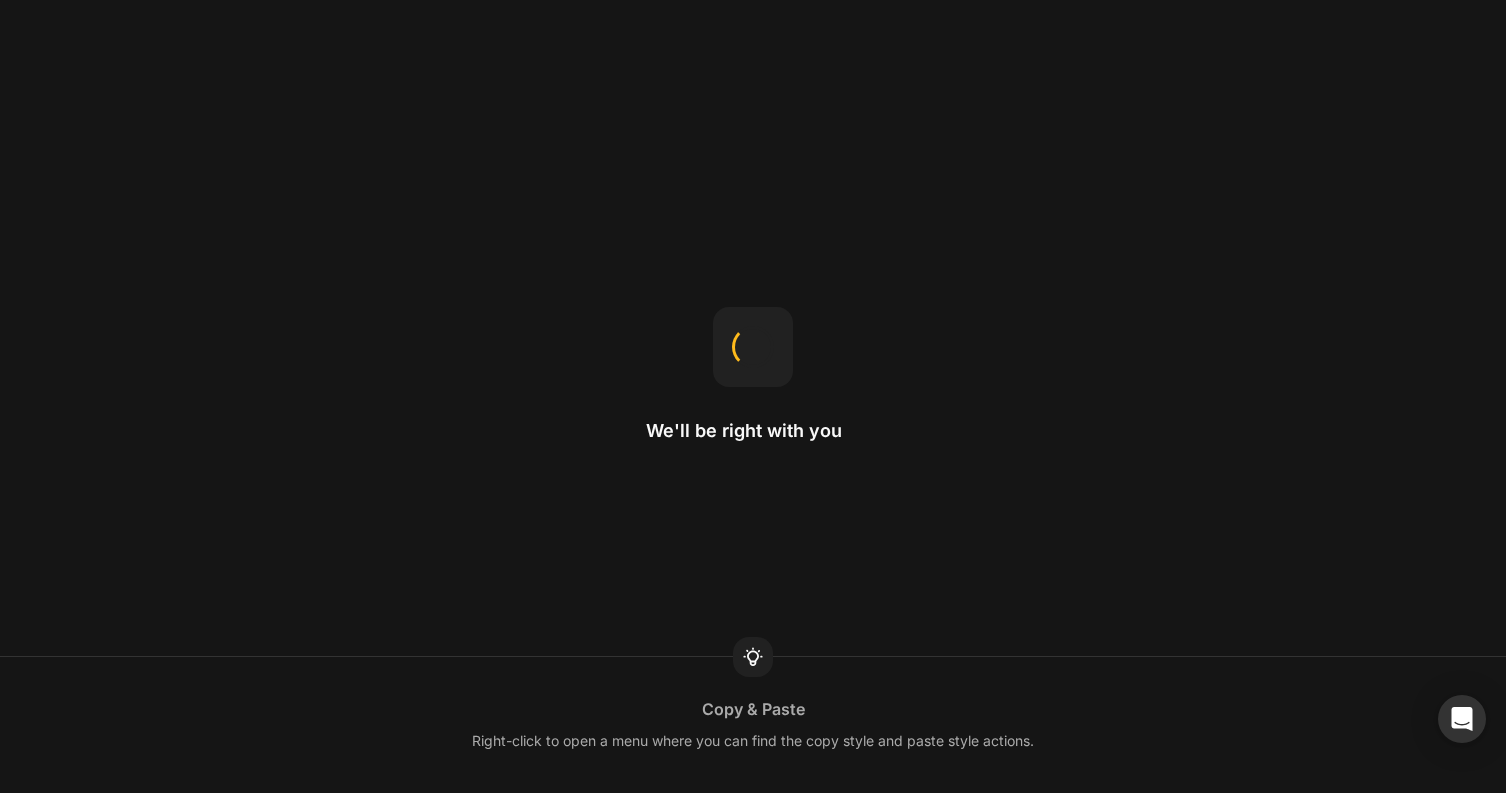 scroll, scrollTop: 0, scrollLeft: 0, axis: both 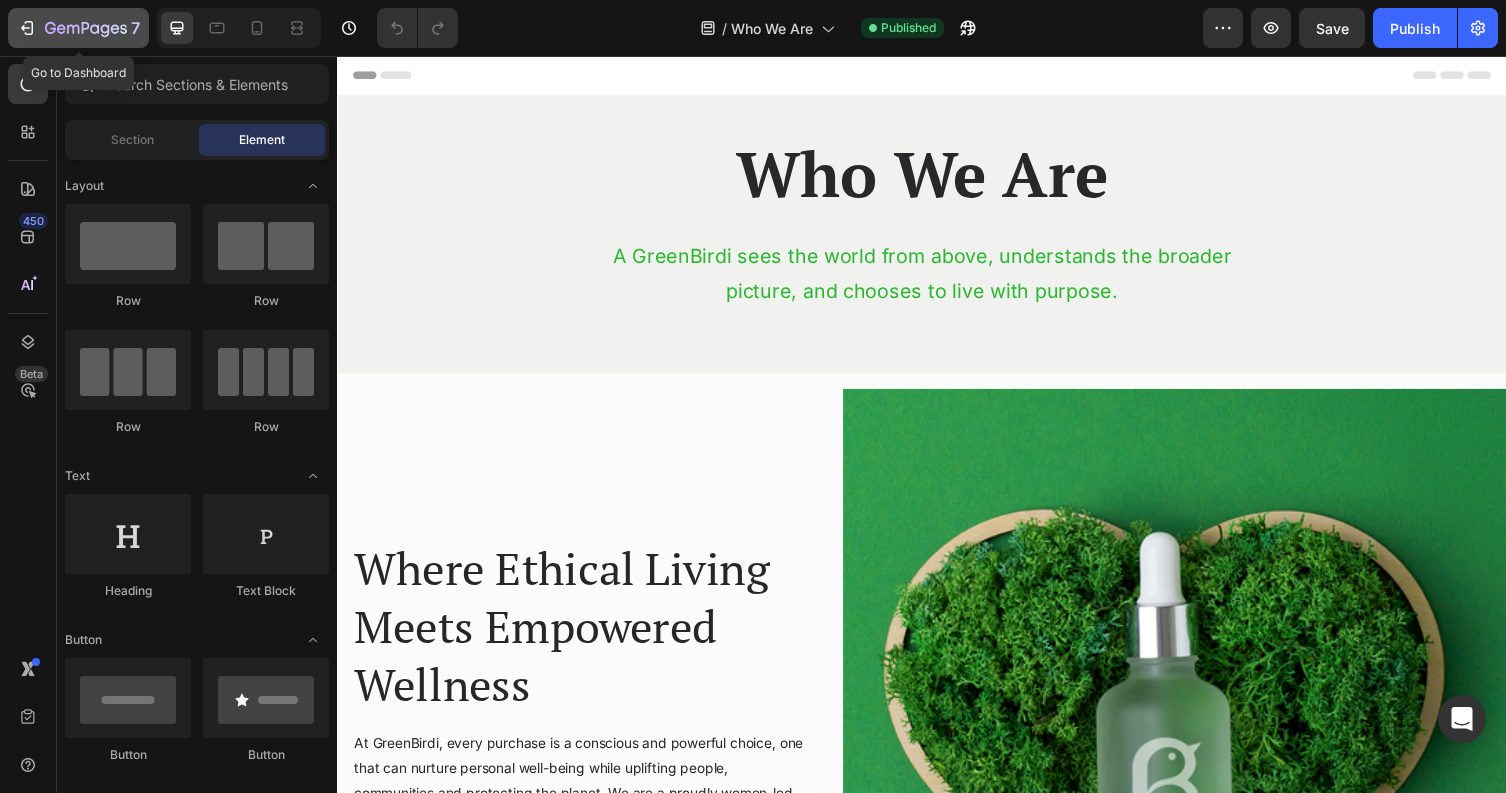 click 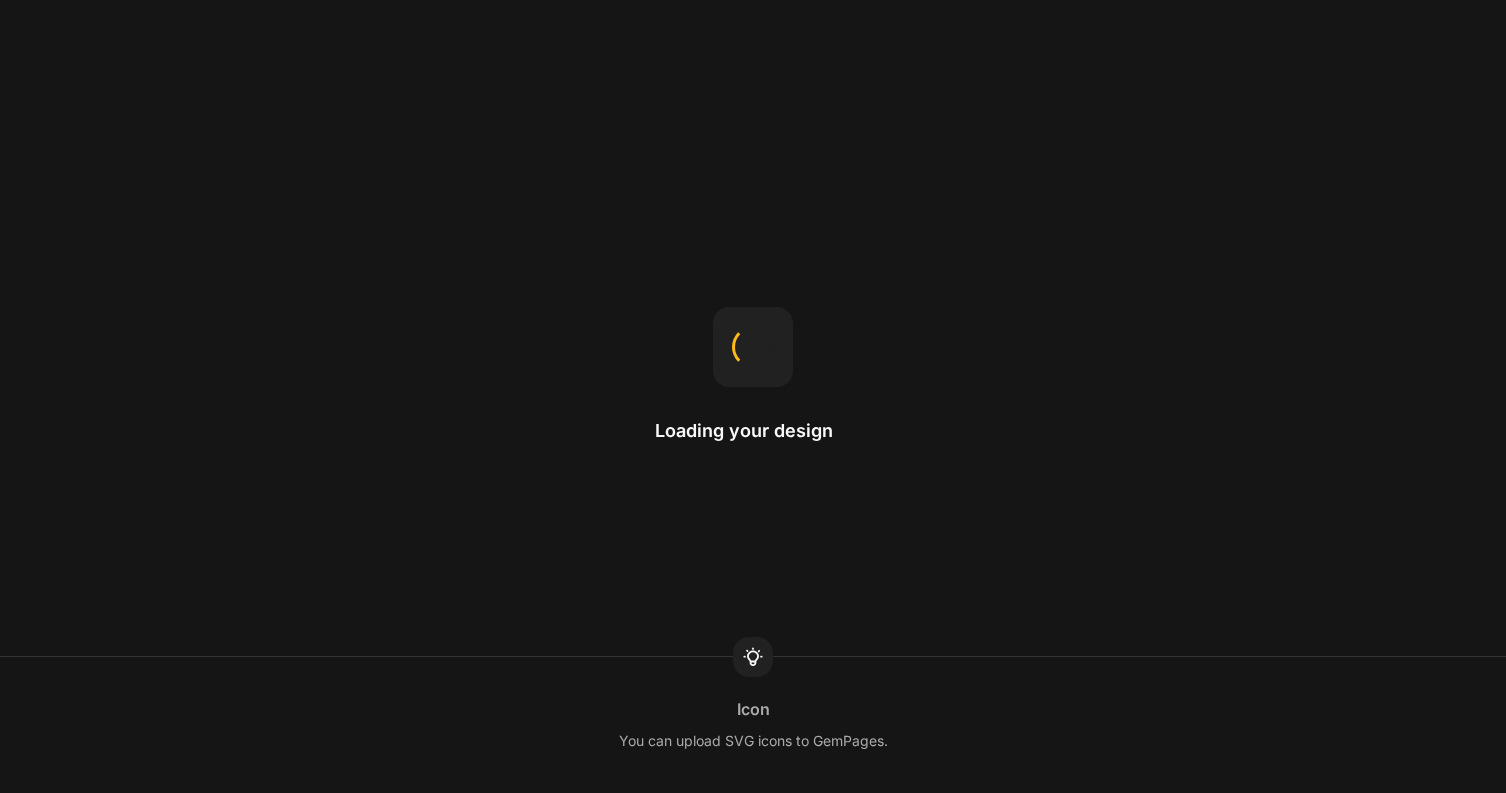 scroll, scrollTop: 0, scrollLeft: 0, axis: both 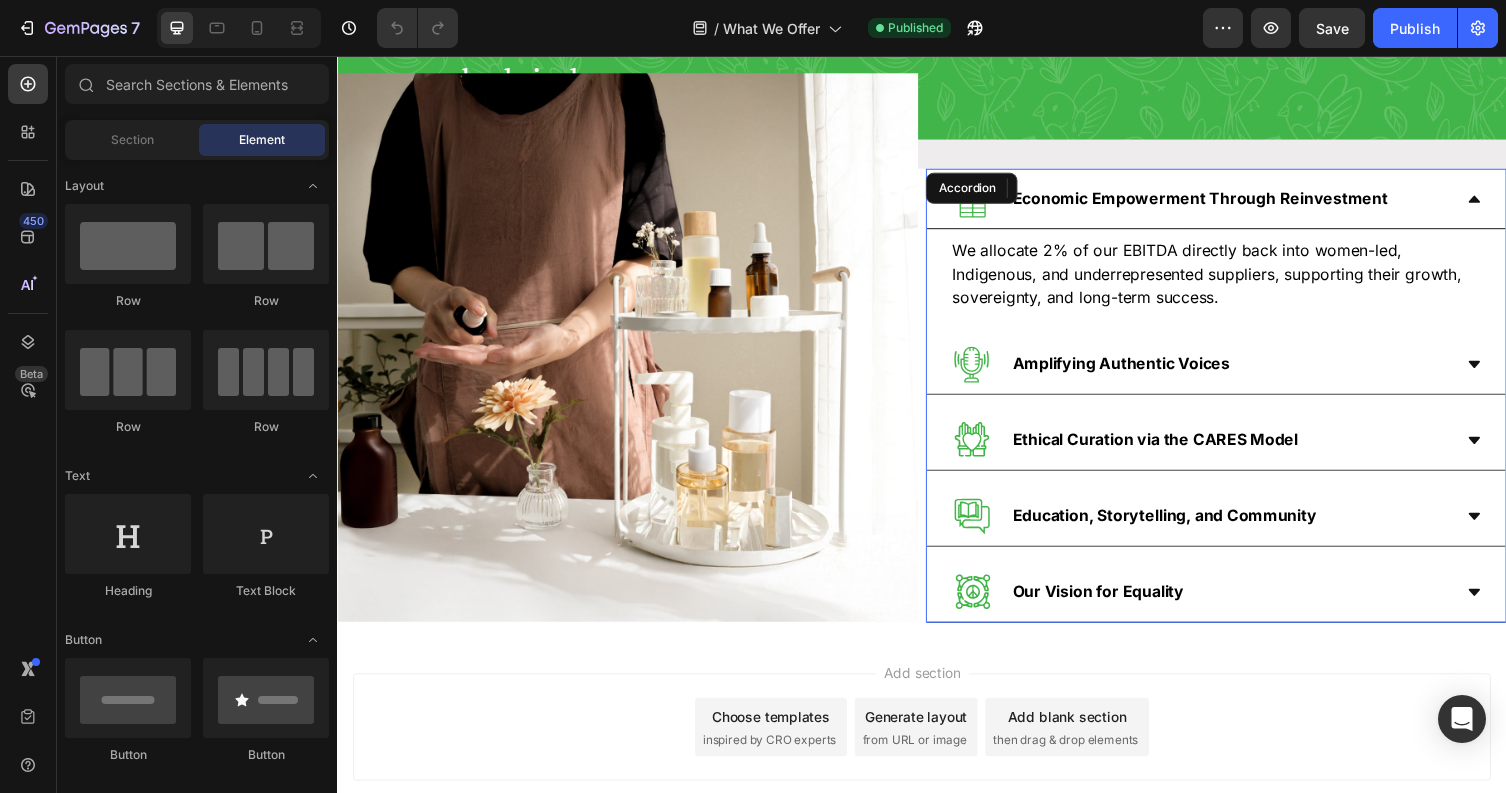 click on "Amplifying Authentic Voices" at bounding box center (1239, 373) 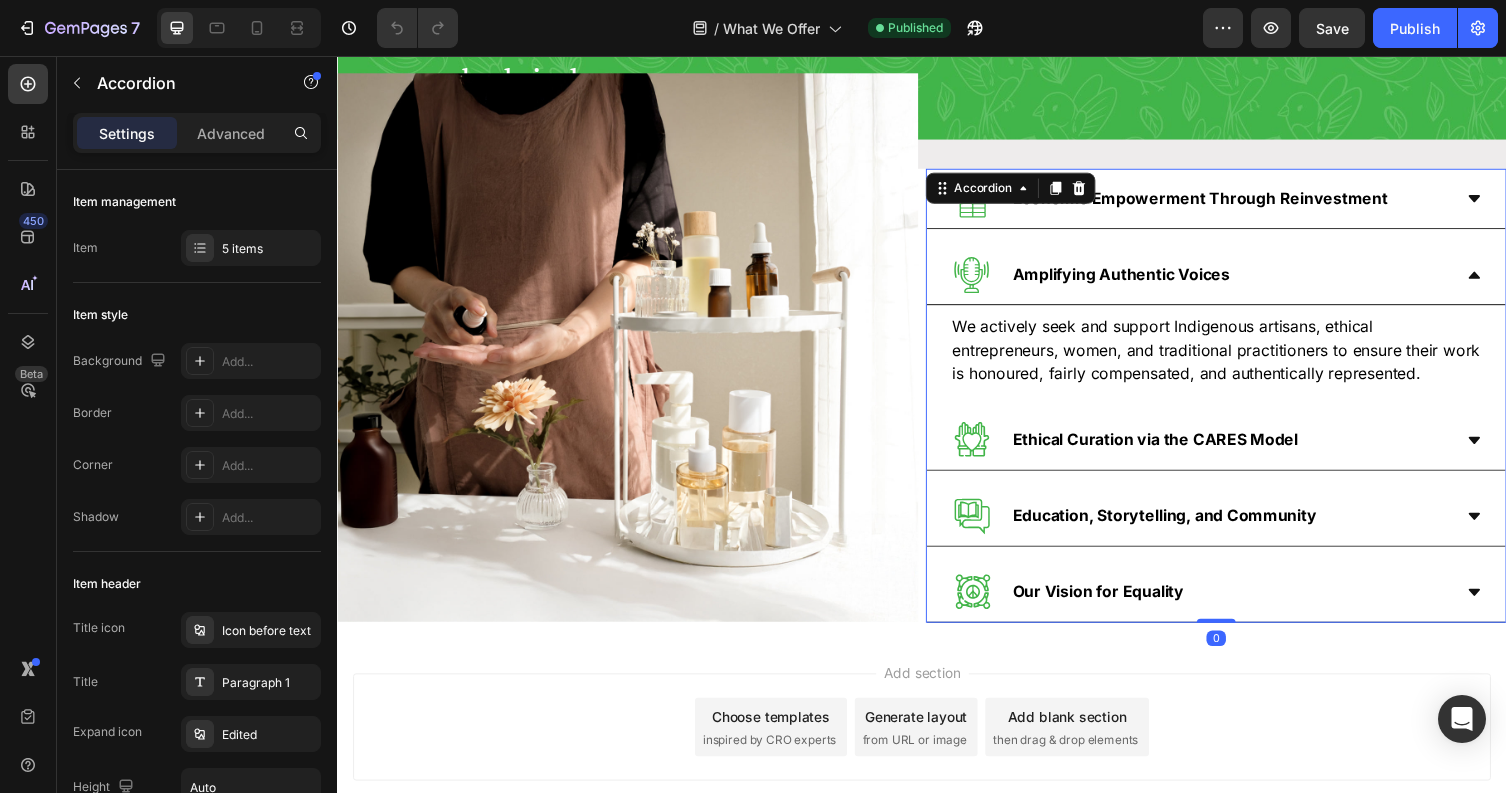 click on "Ethical Curation via the CARES Model" at bounding box center (1223, 450) 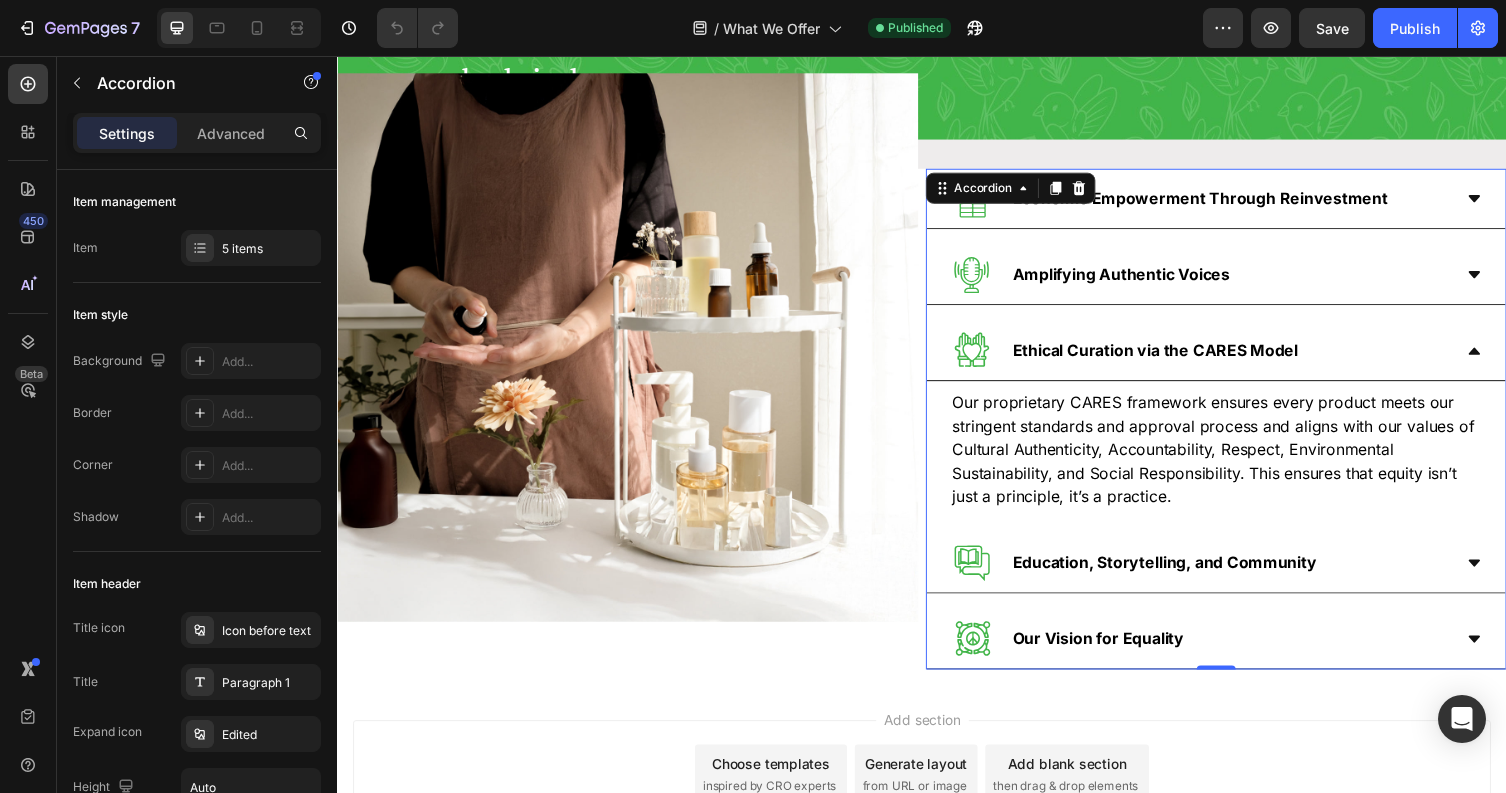 click on "Education, Storytelling, and Community" at bounding box center (1223, 576) 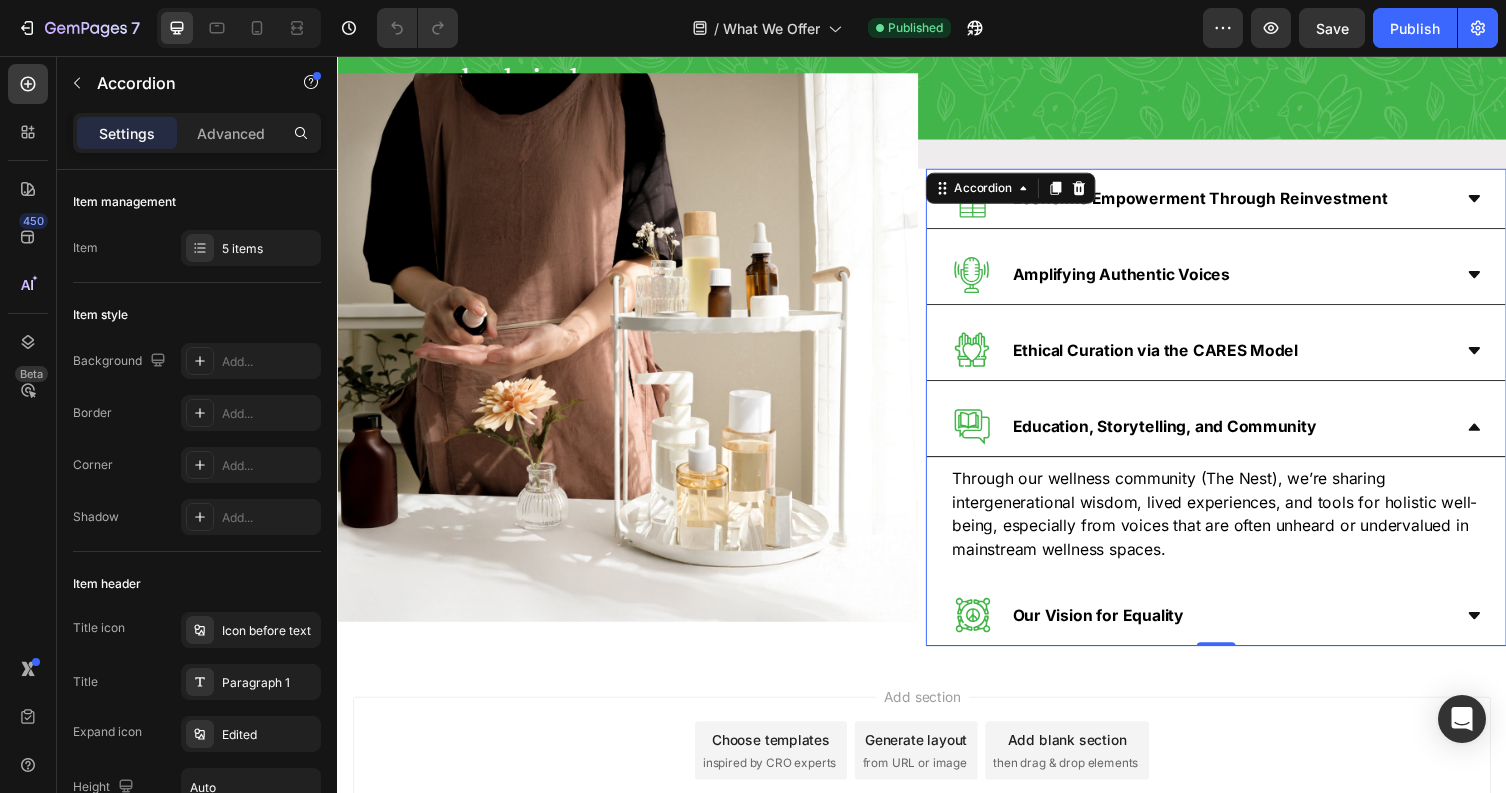 click on "Our Vision for Equality" at bounding box center [1239, 631] 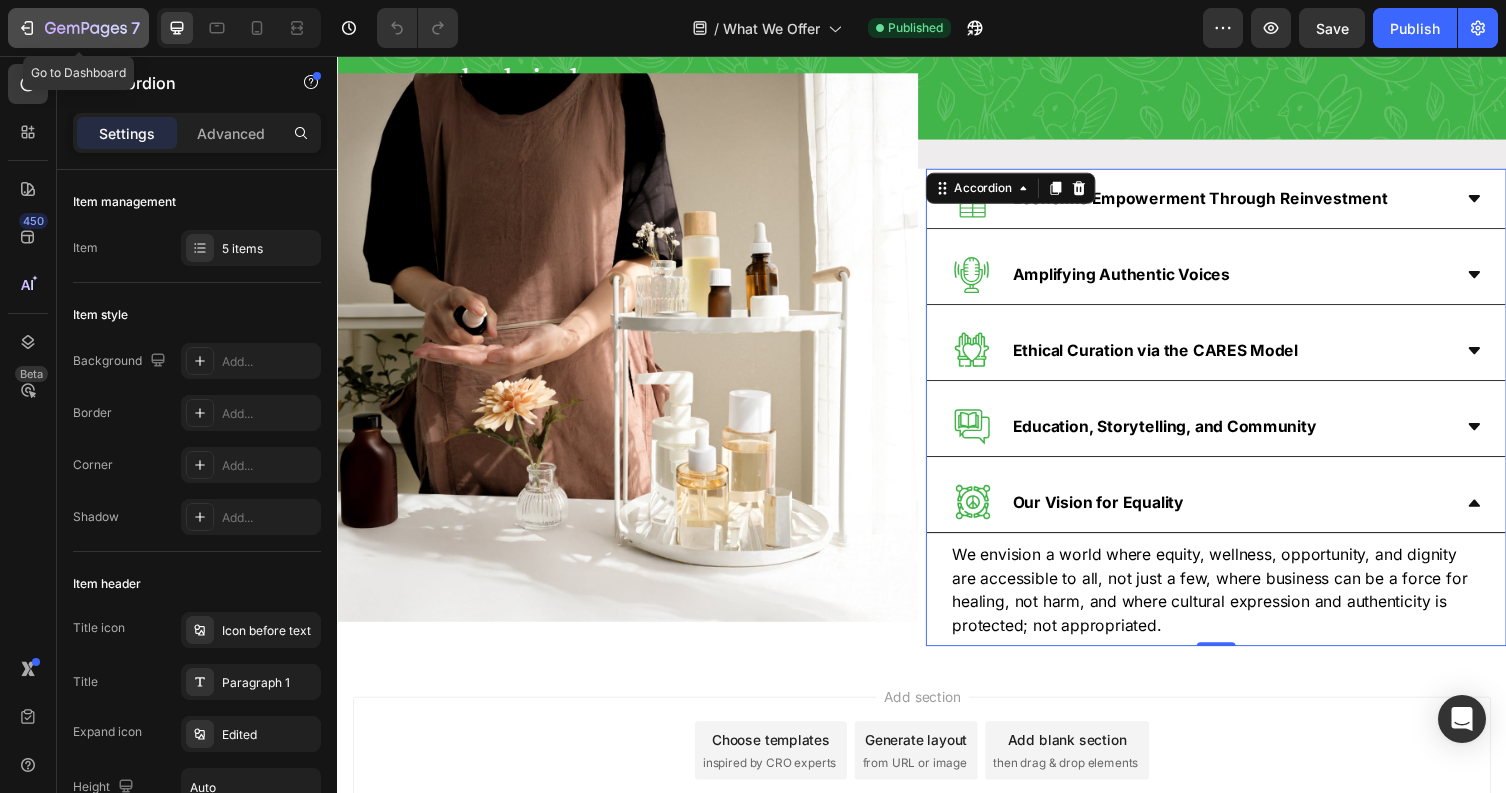 click 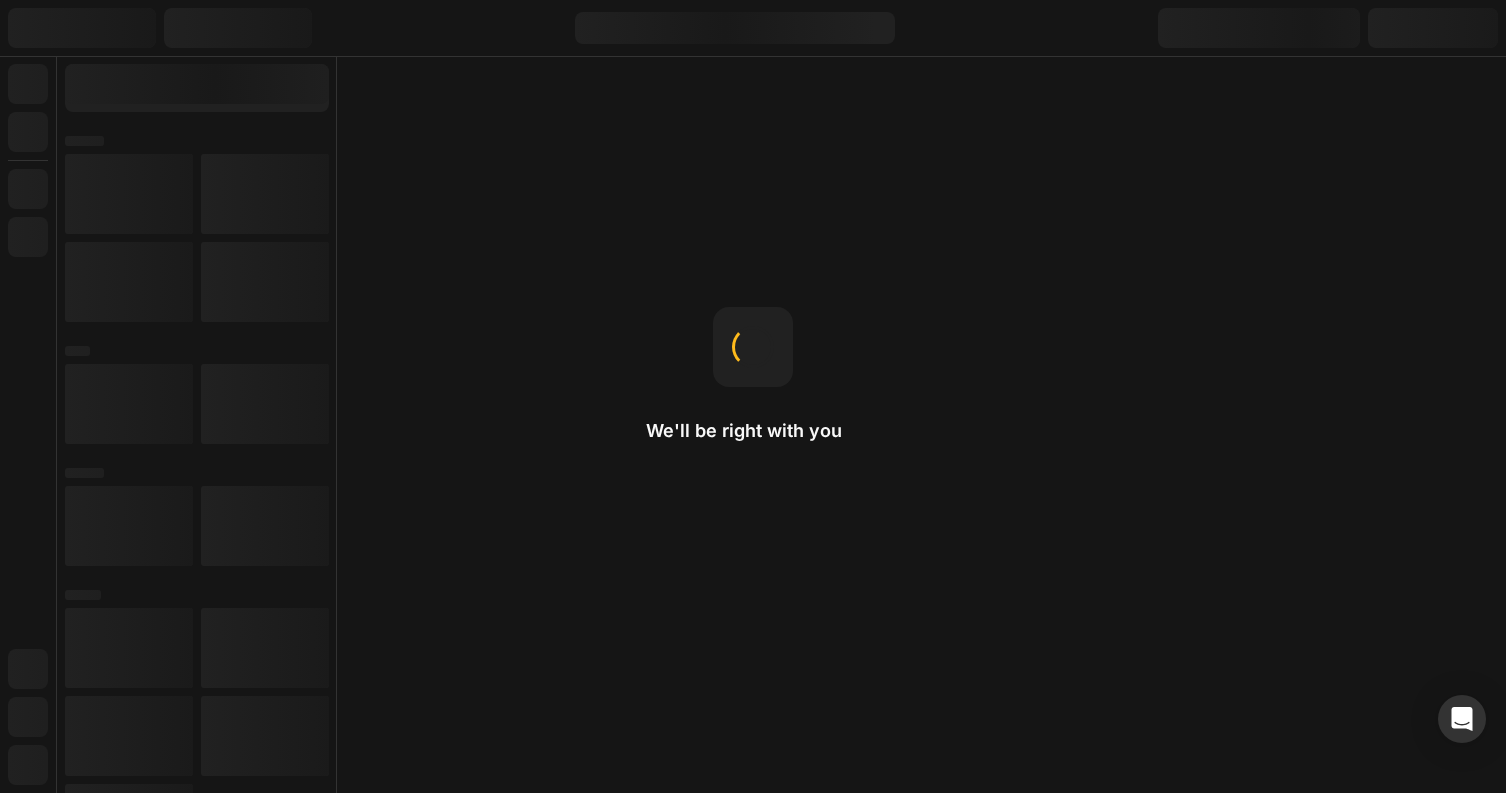 scroll, scrollTop: 0, scrollLeft: 0, axis: both 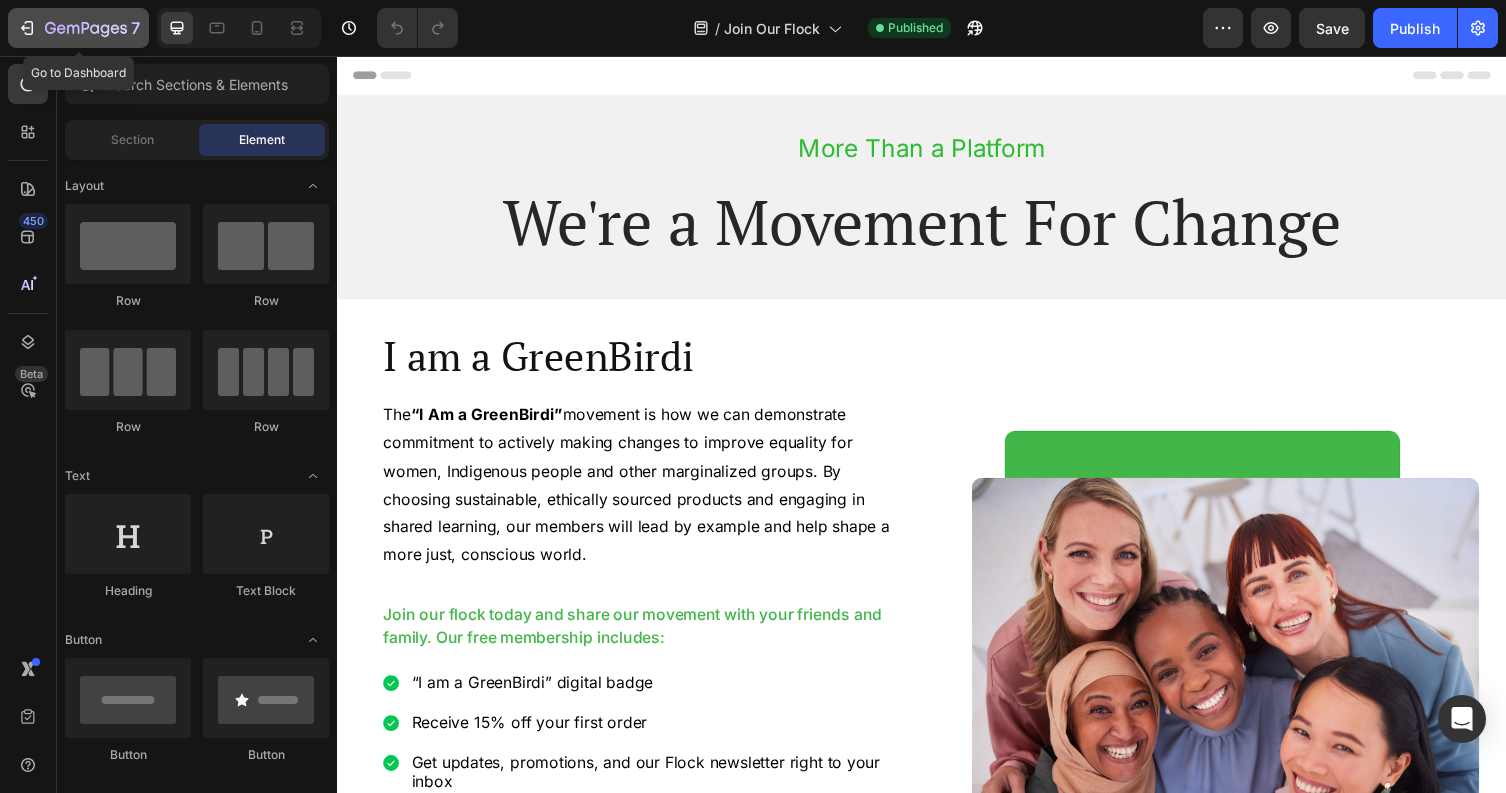 click 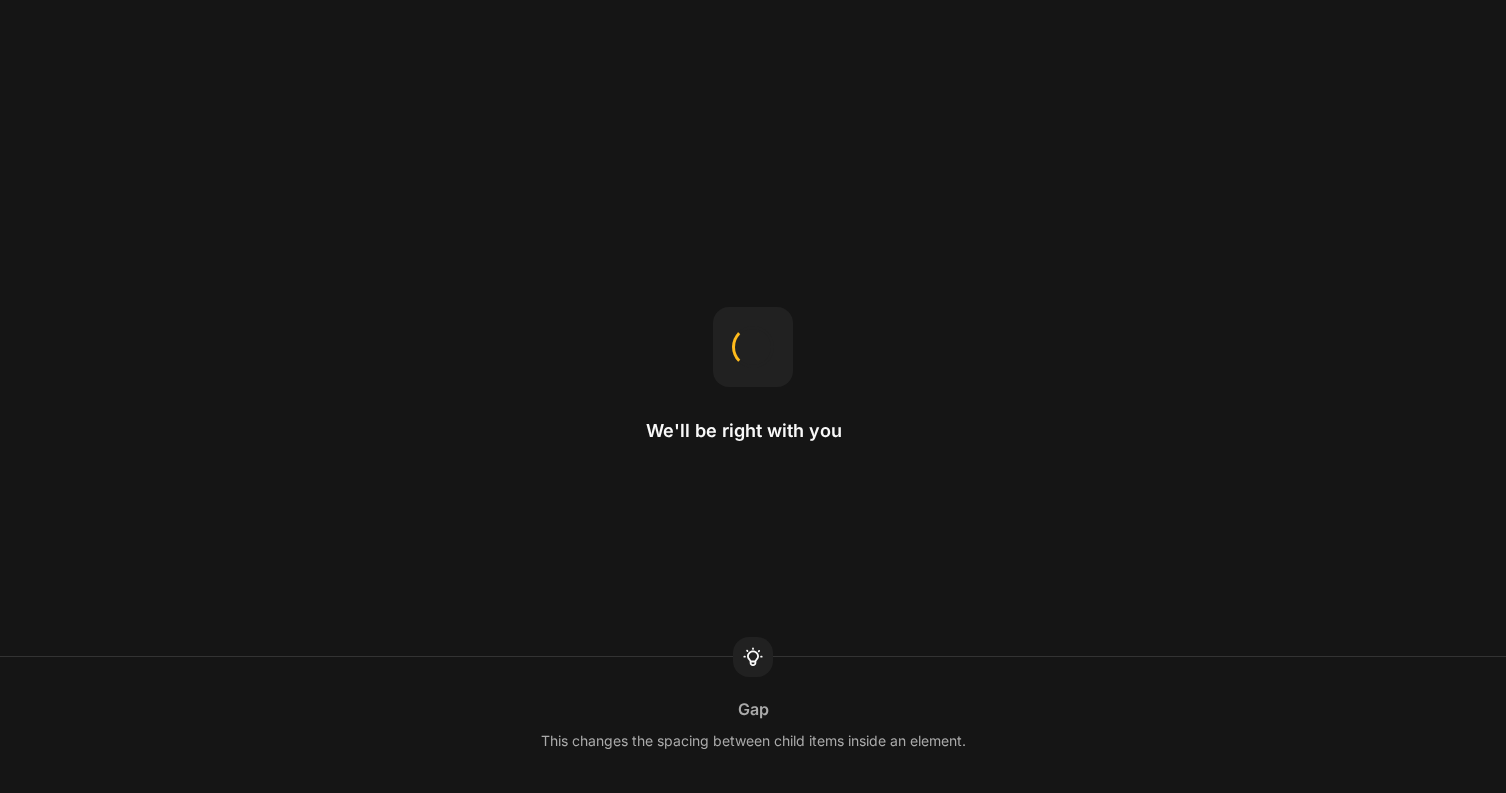 scroll, scrollTop: 0, scrollLeft: 0, axis: both 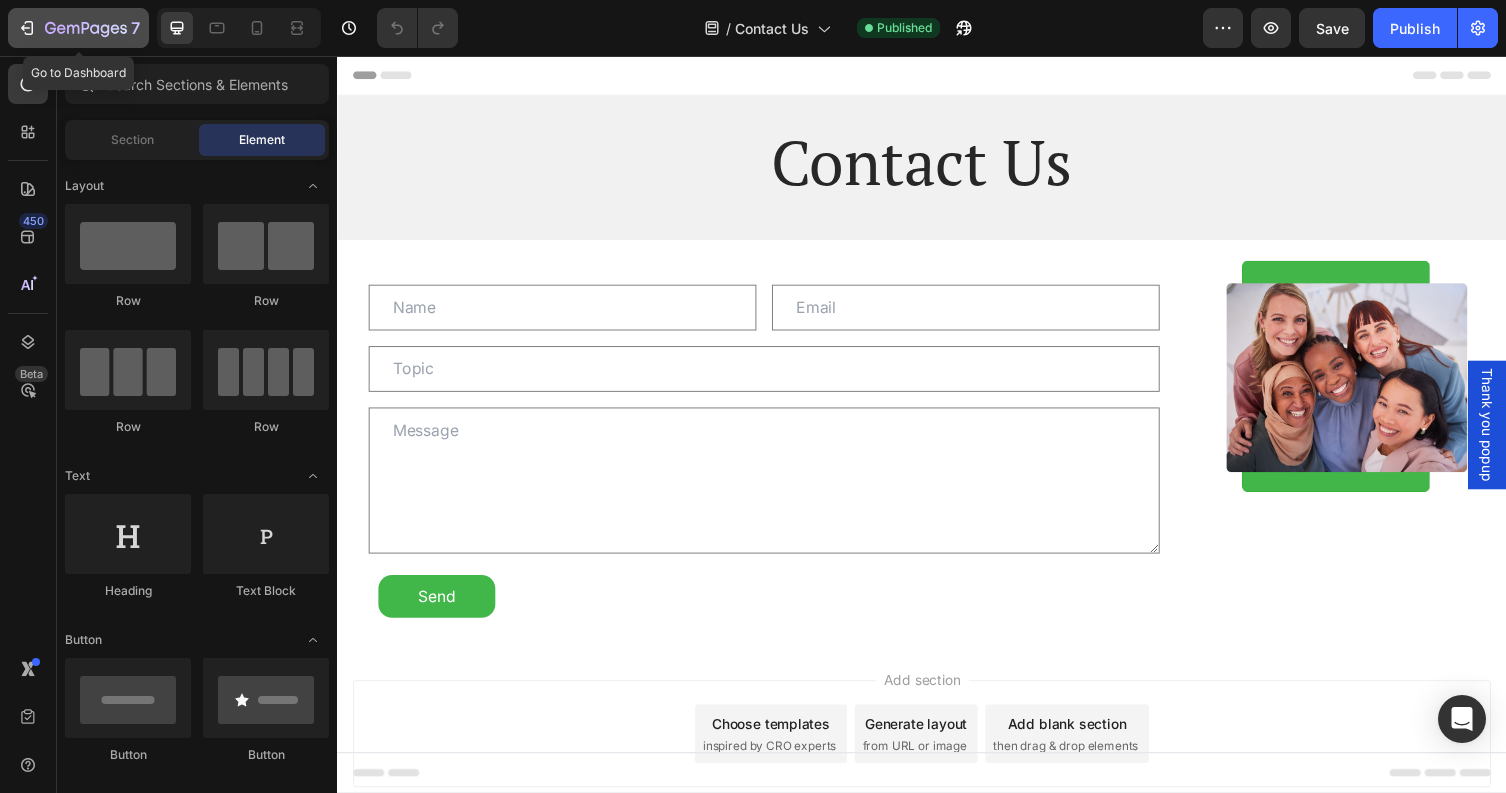 click 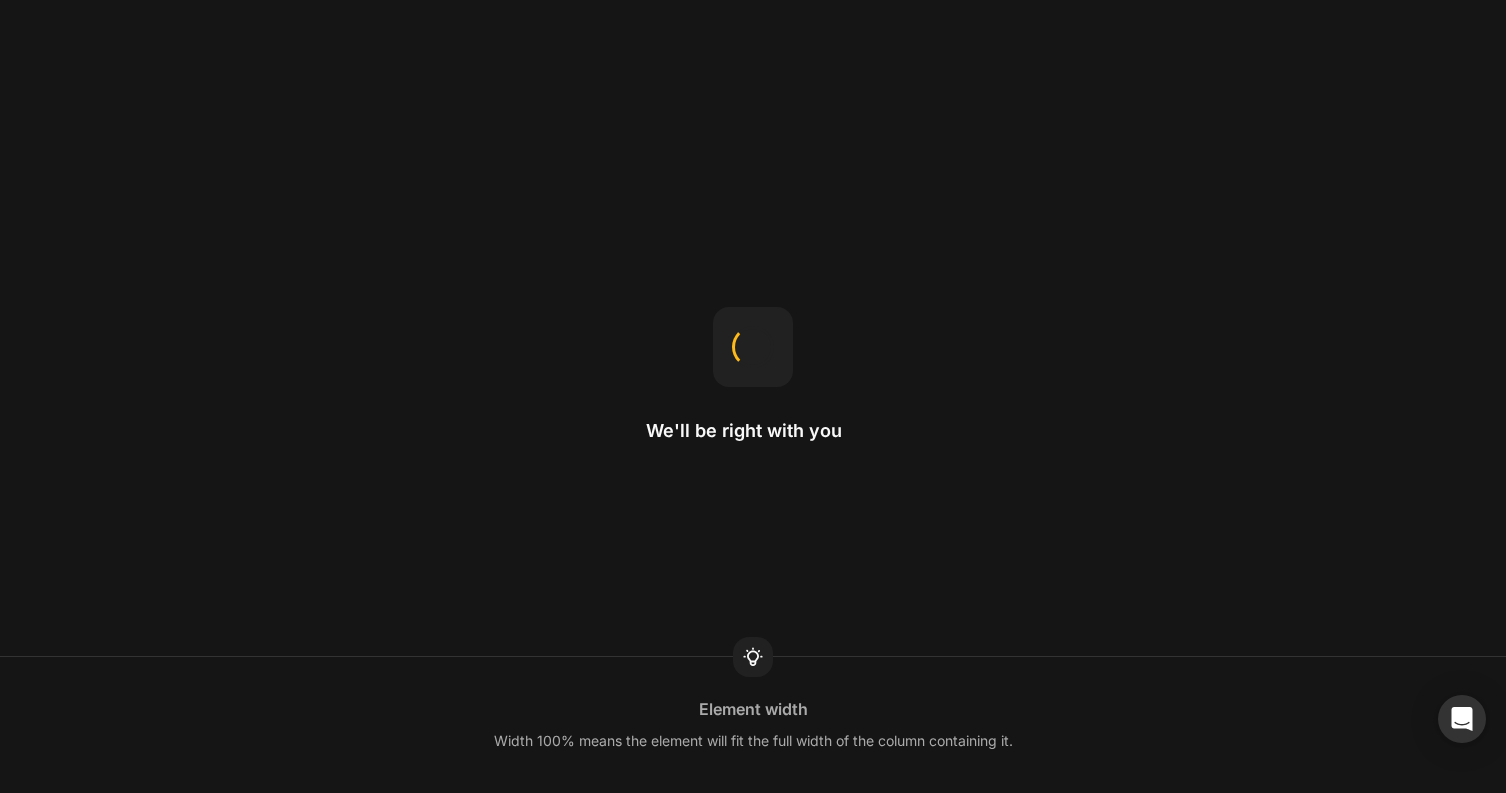 scroll, scrollTop: 0, scrollLeft: 0, axis: both 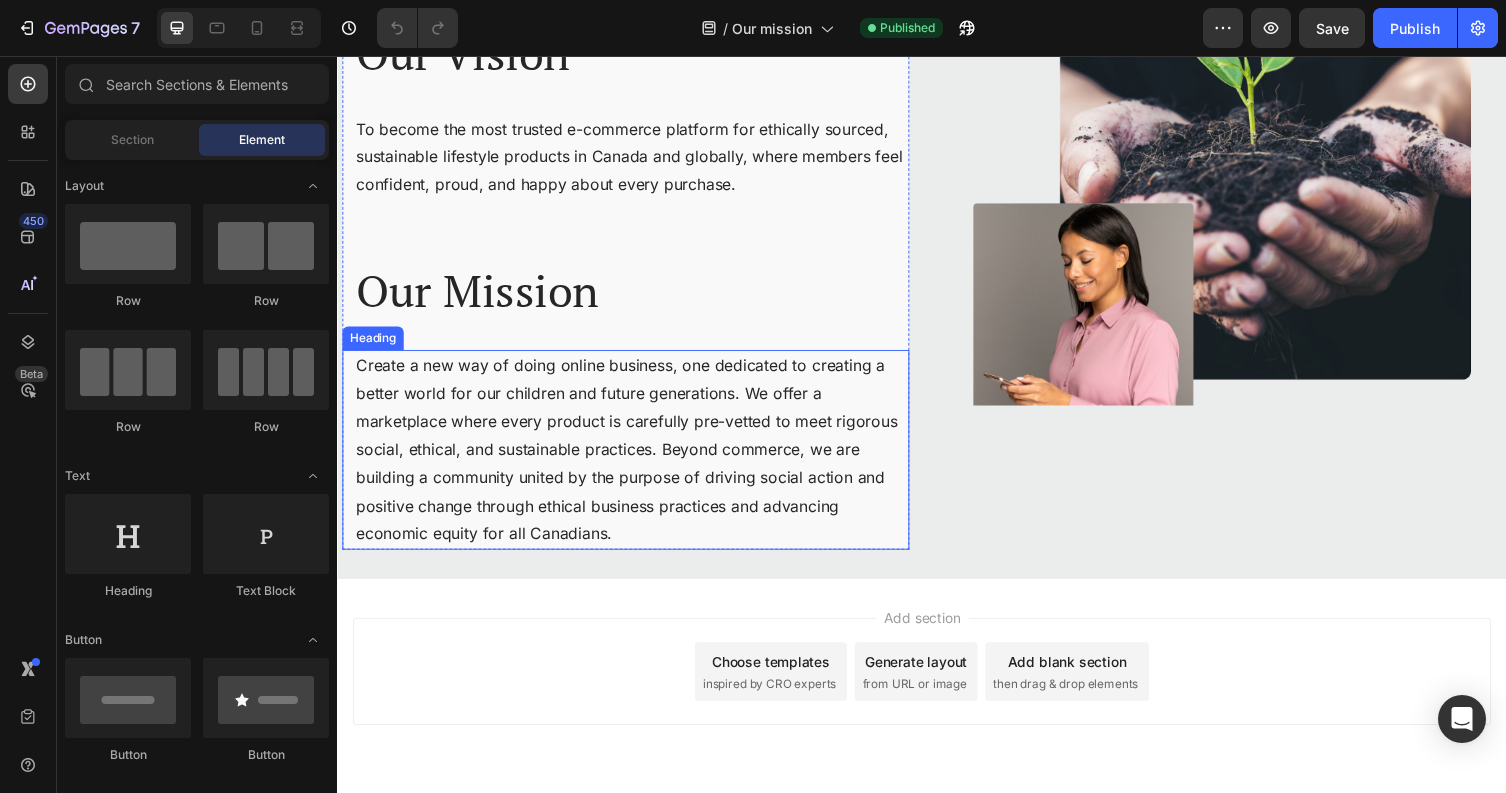 click on "Create a new way of doing online business, one dedicated to creating a better world for our children and future generations. We offer a marketplace where every product is carefully pre-vetted to meet rigorous social, ethical, and sustainable practices. Beyond commerce, we are building a community united by the purpose of driving social action and positive change through ethical business practices and advancing economic equity for all Canadians." at bounding box center (639, 461) 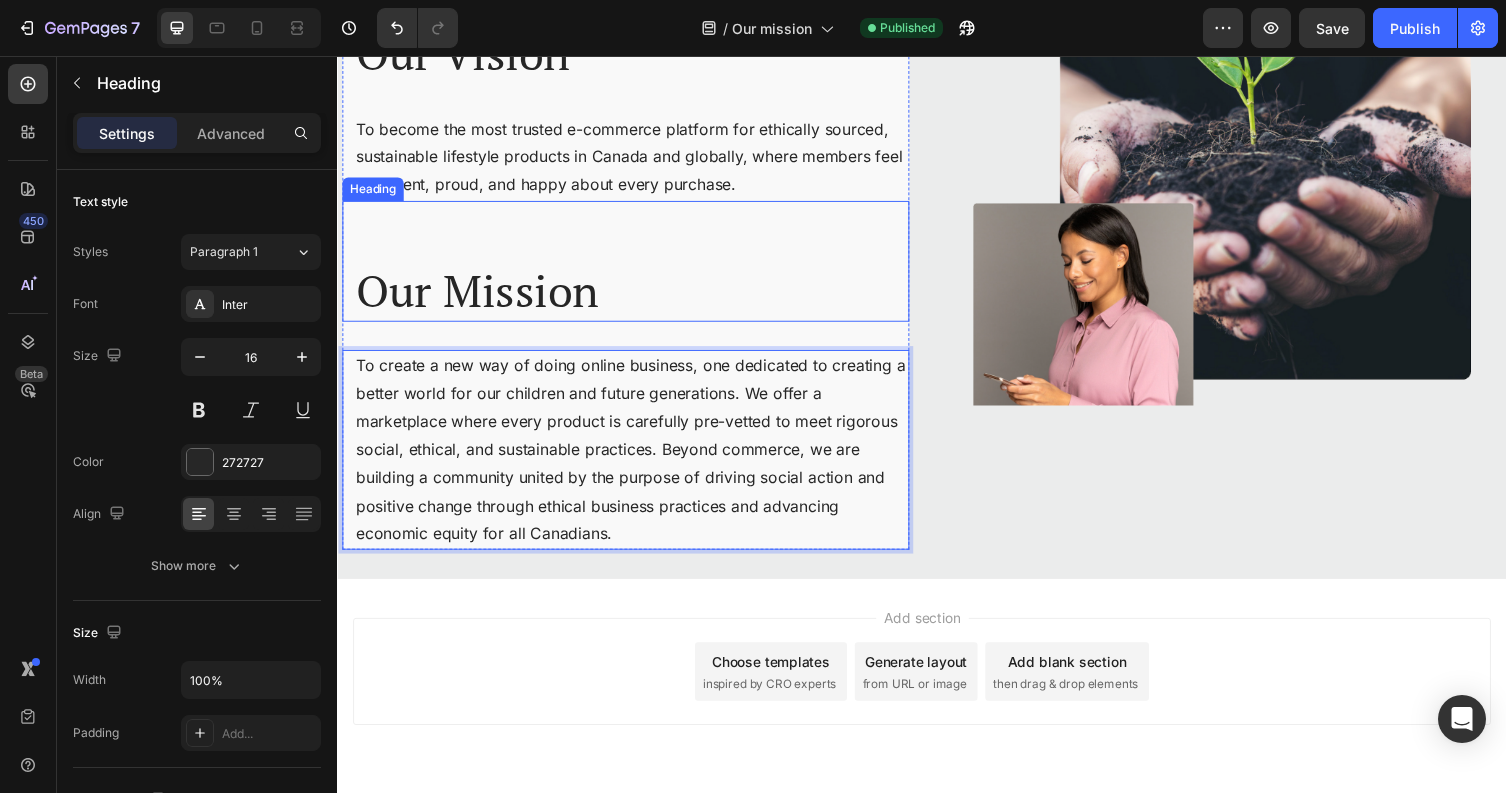 click on "Our Mission" at bounding box center [639, 267] 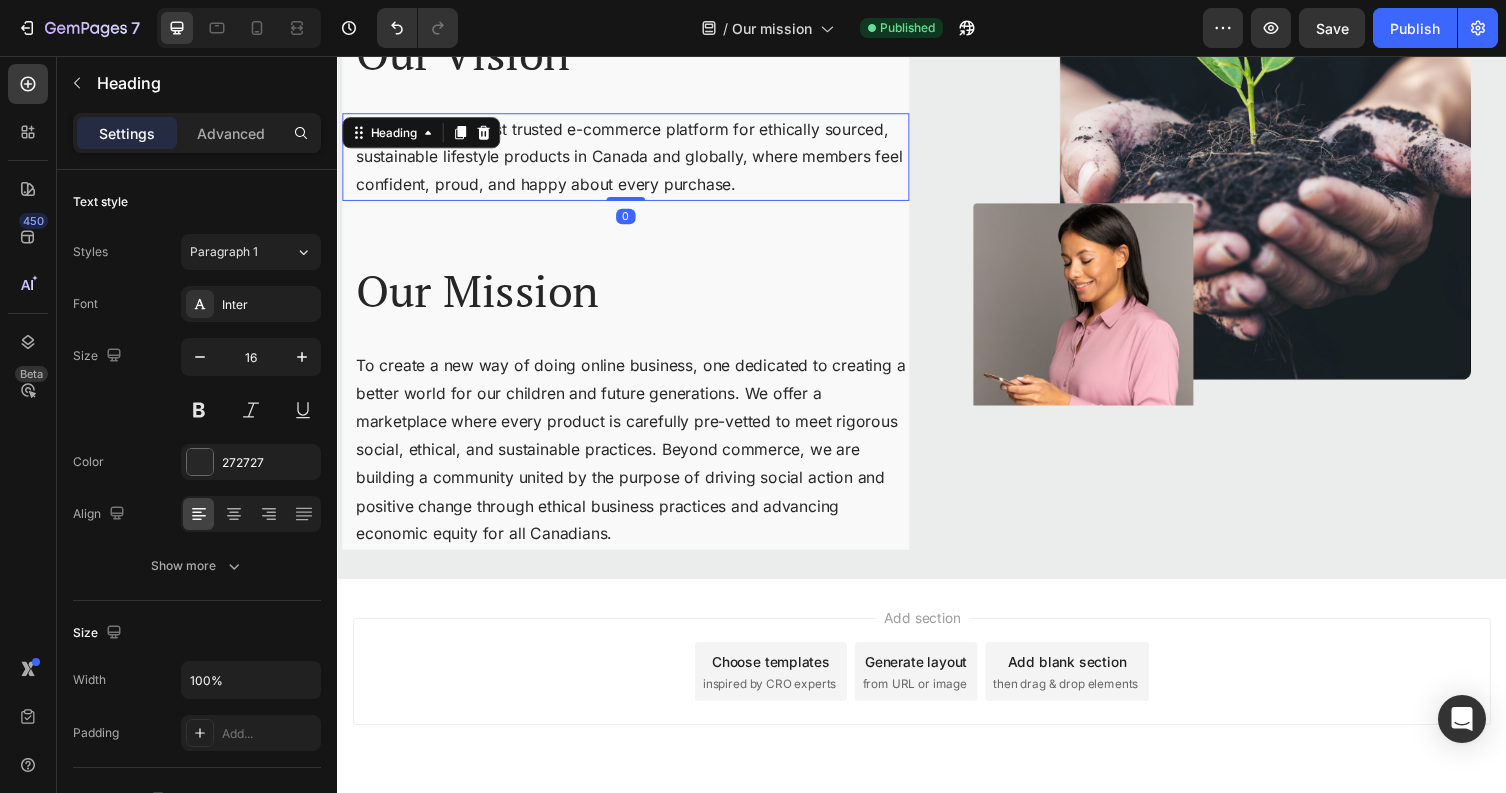 click on "To become the most trusted e-commerce platform for ethically sourced, sustainable lifestyle products in Canada and globally, where members feel confident, proud, and happy about every purchase." at bounding box center (639, 160) 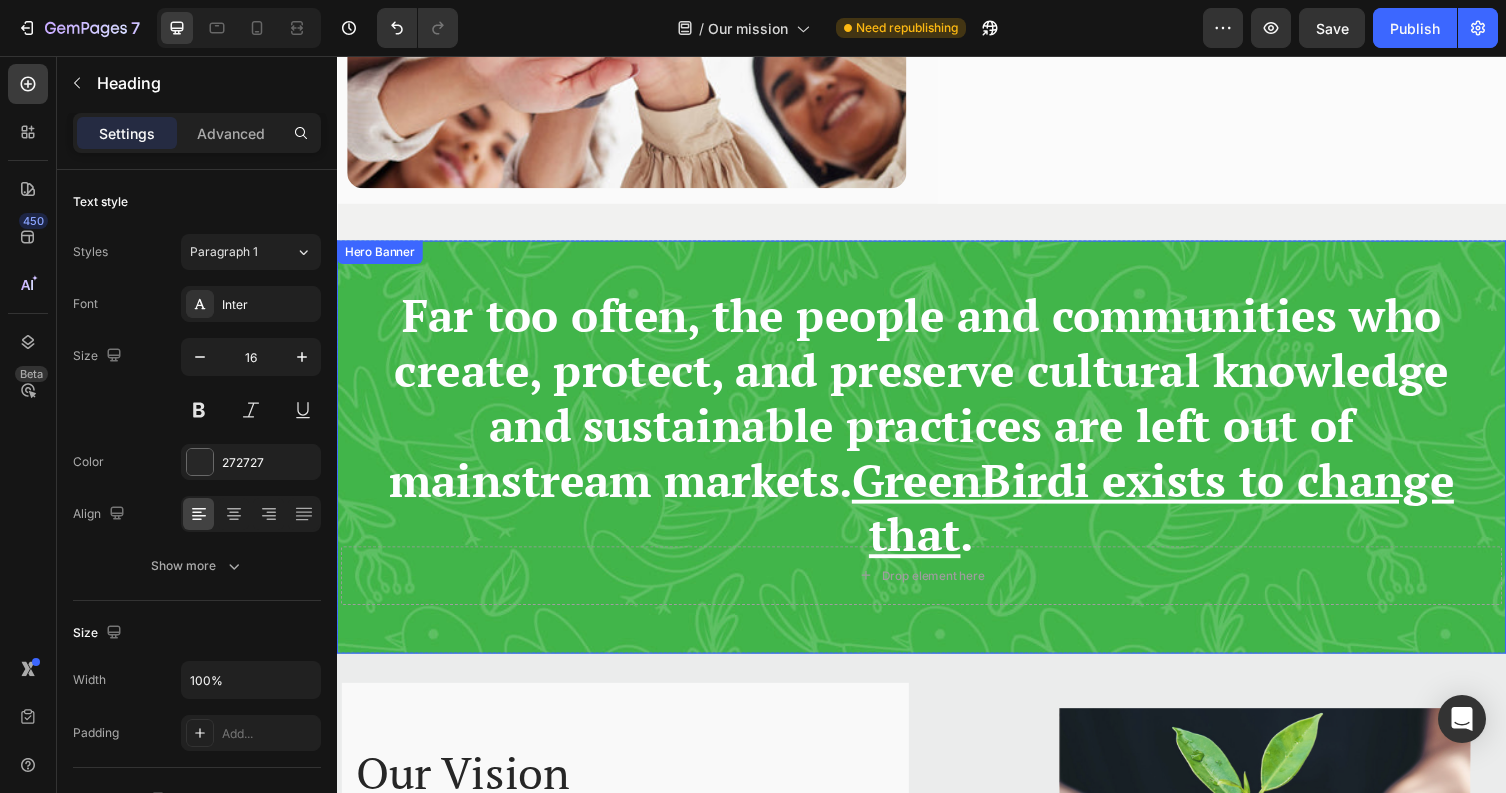 scroll, scrollTop: 677, scrollLeft: 0, axis: vertical 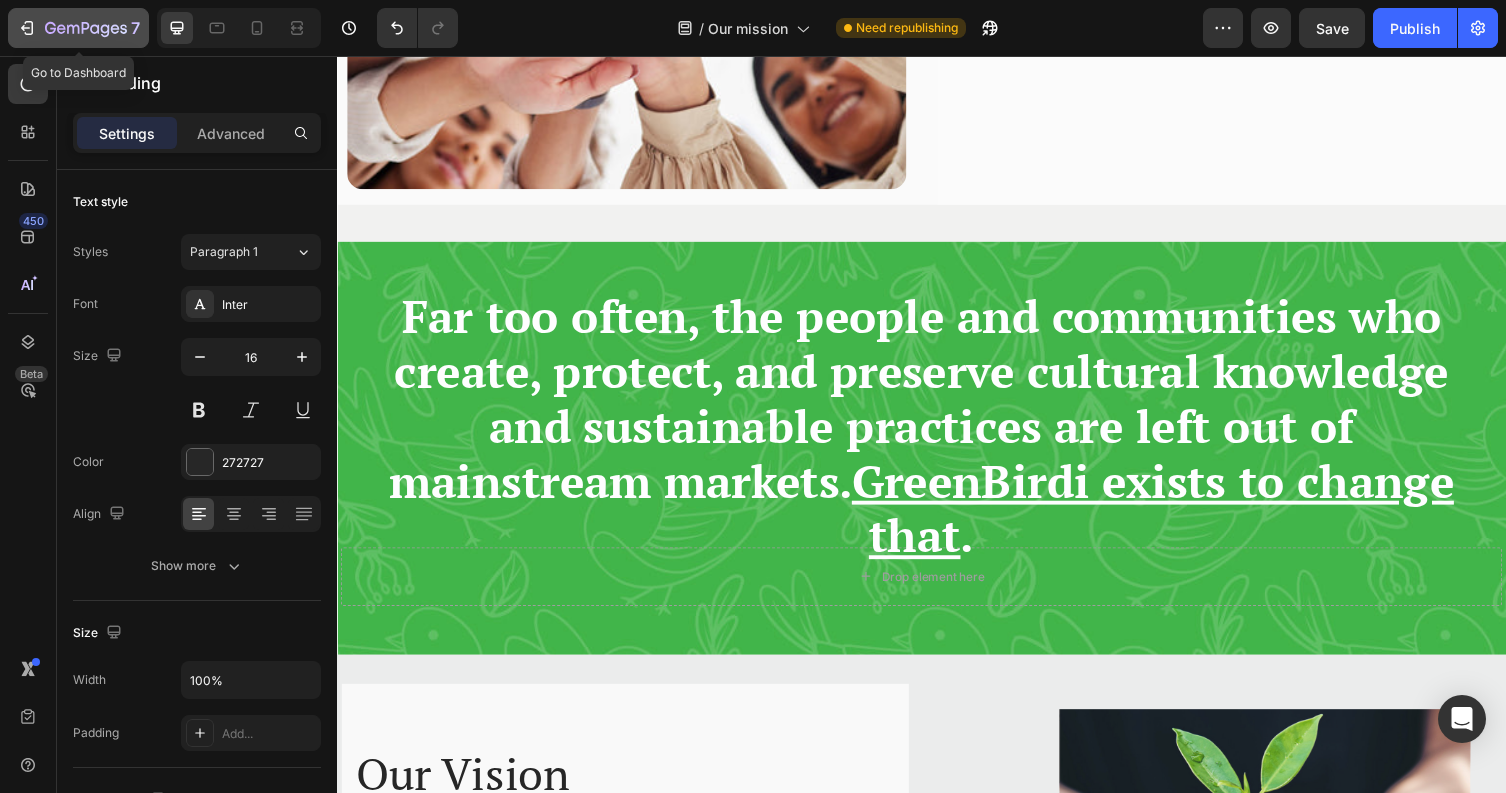click 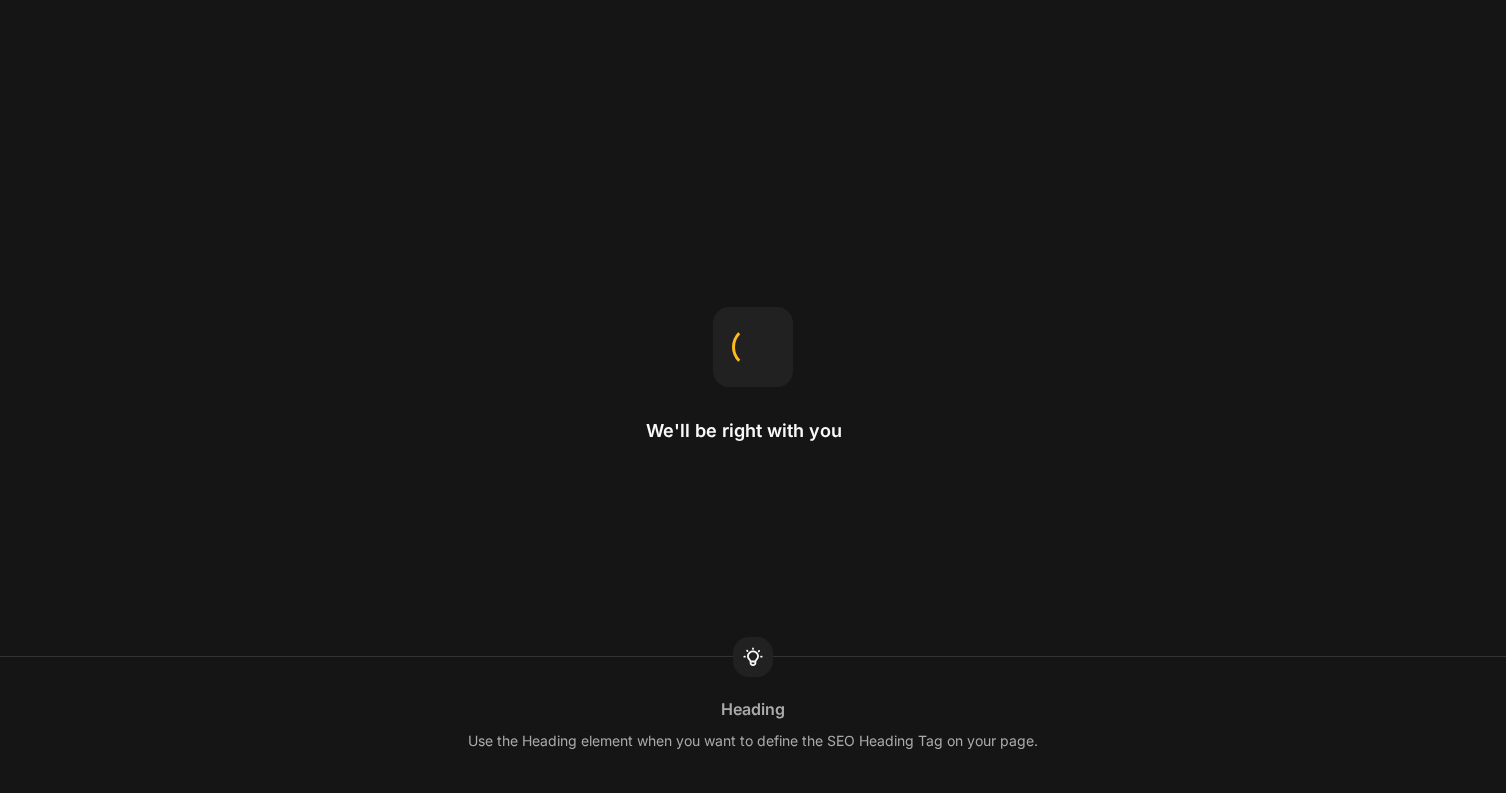 scroll, scrollTop: 0, scrollLeft: 0, axis: both 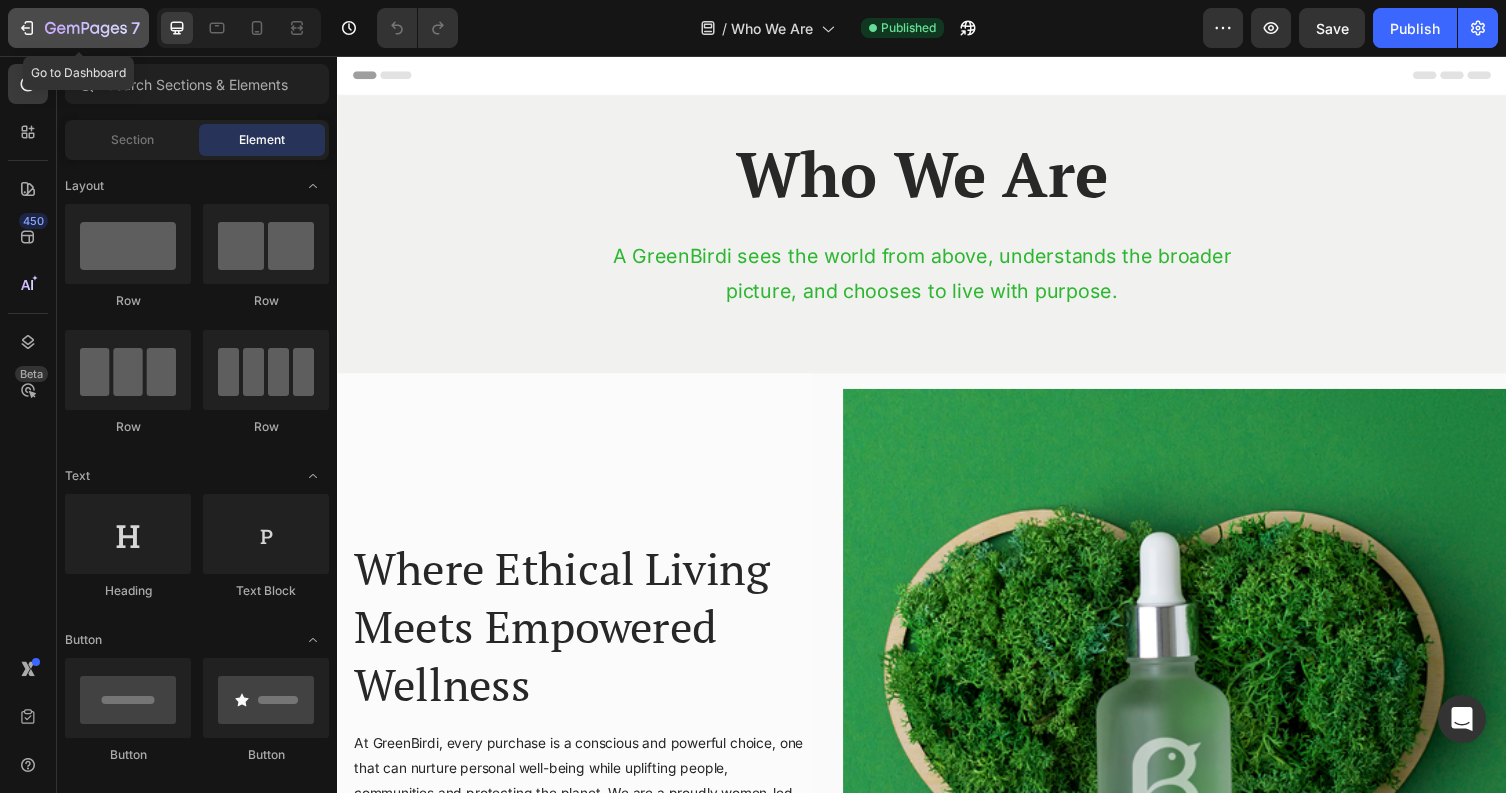 click 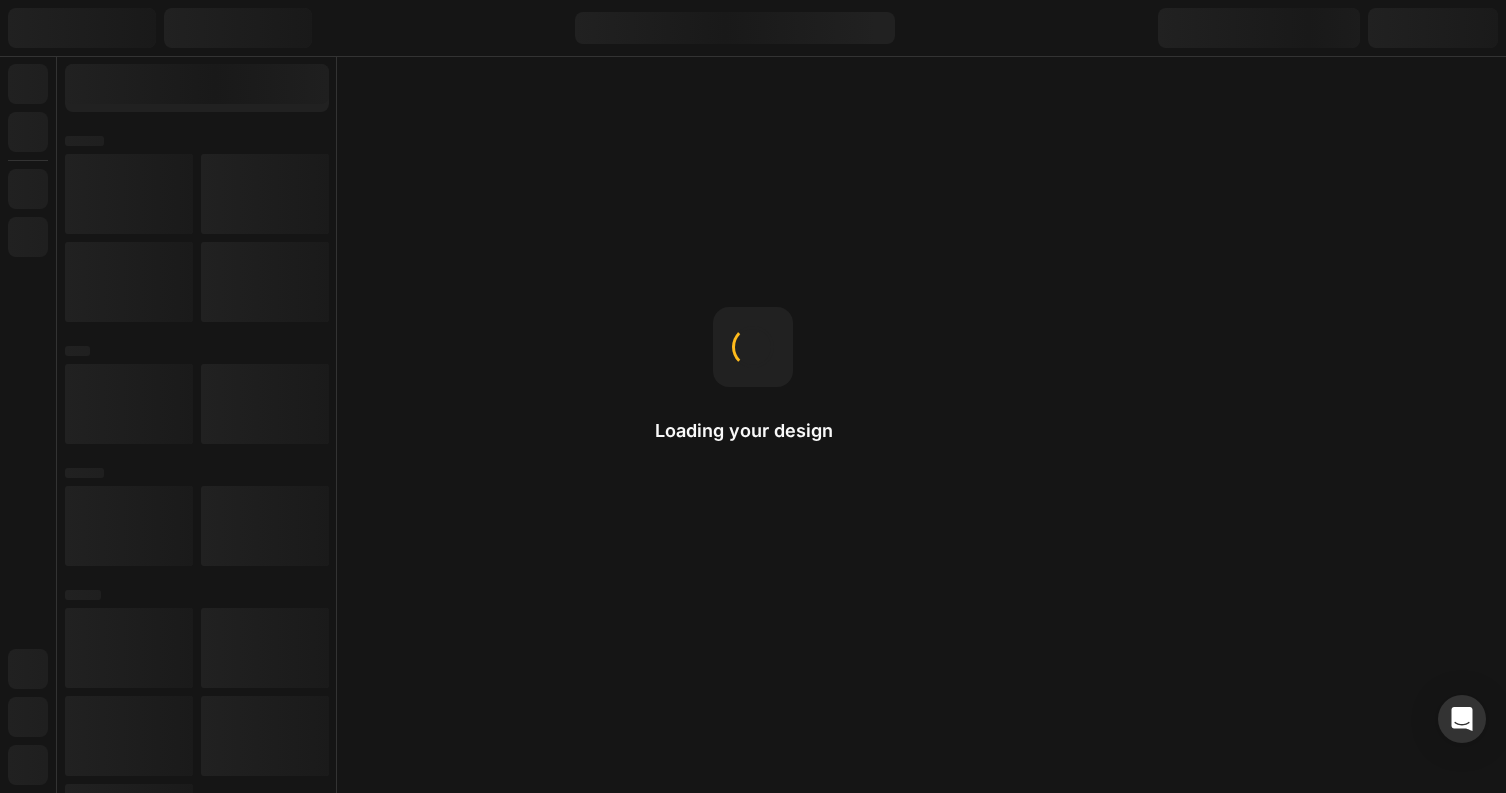 scroll, scrollTop: 0, scrollLeft: 0, axis: both 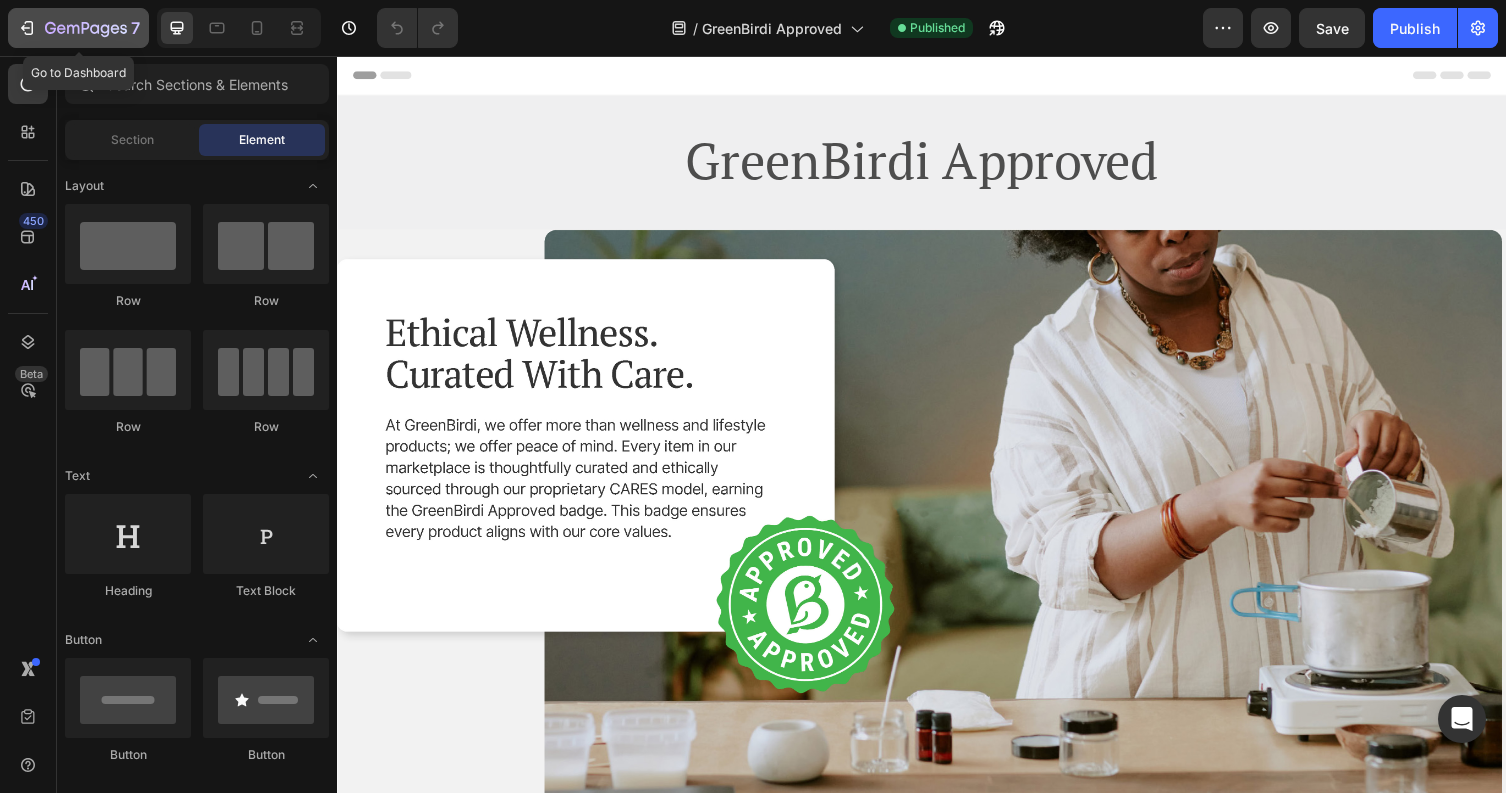 click 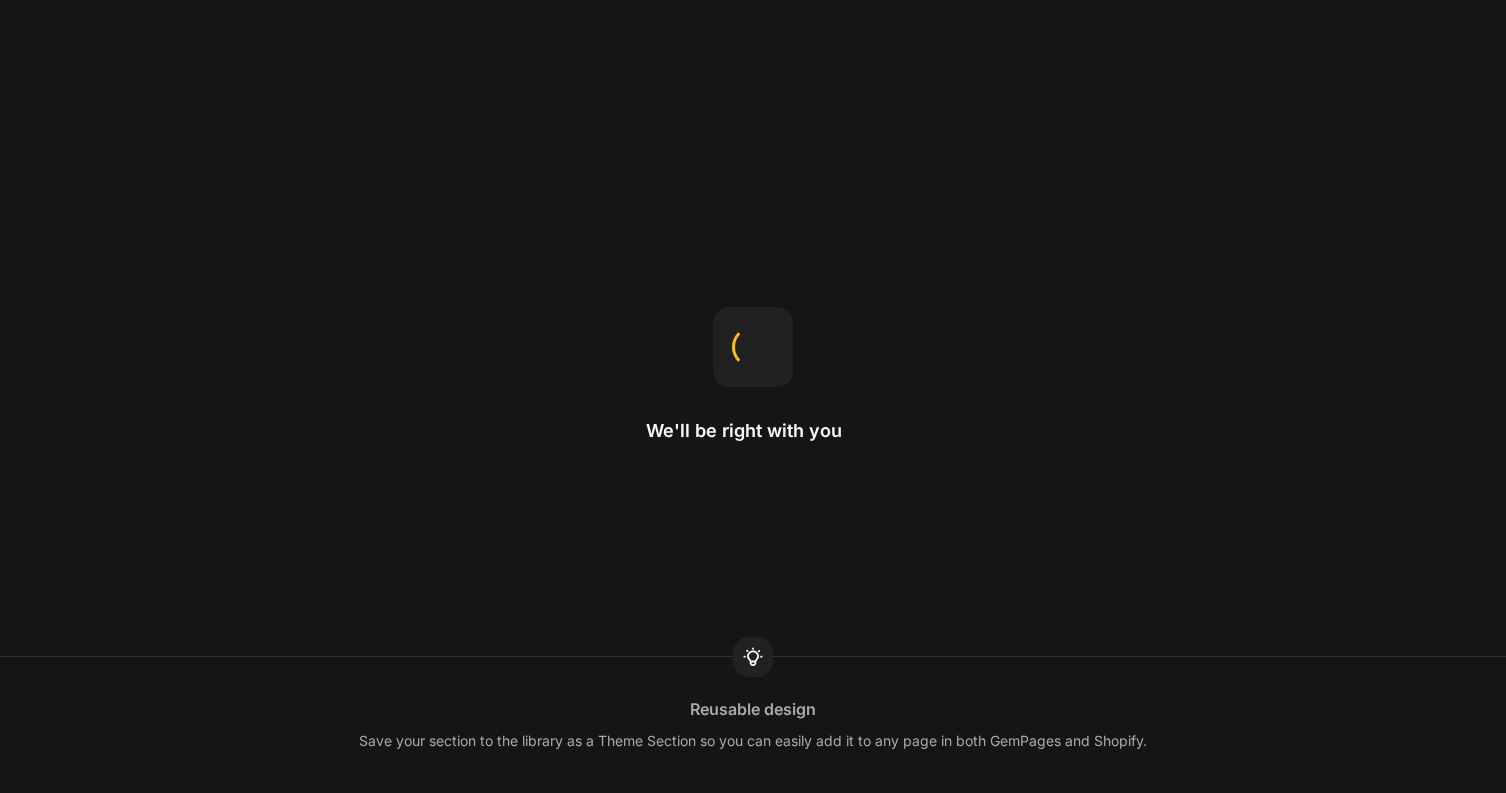 scroll, scrollTop: 0, scrollLeft: 0, axis: both 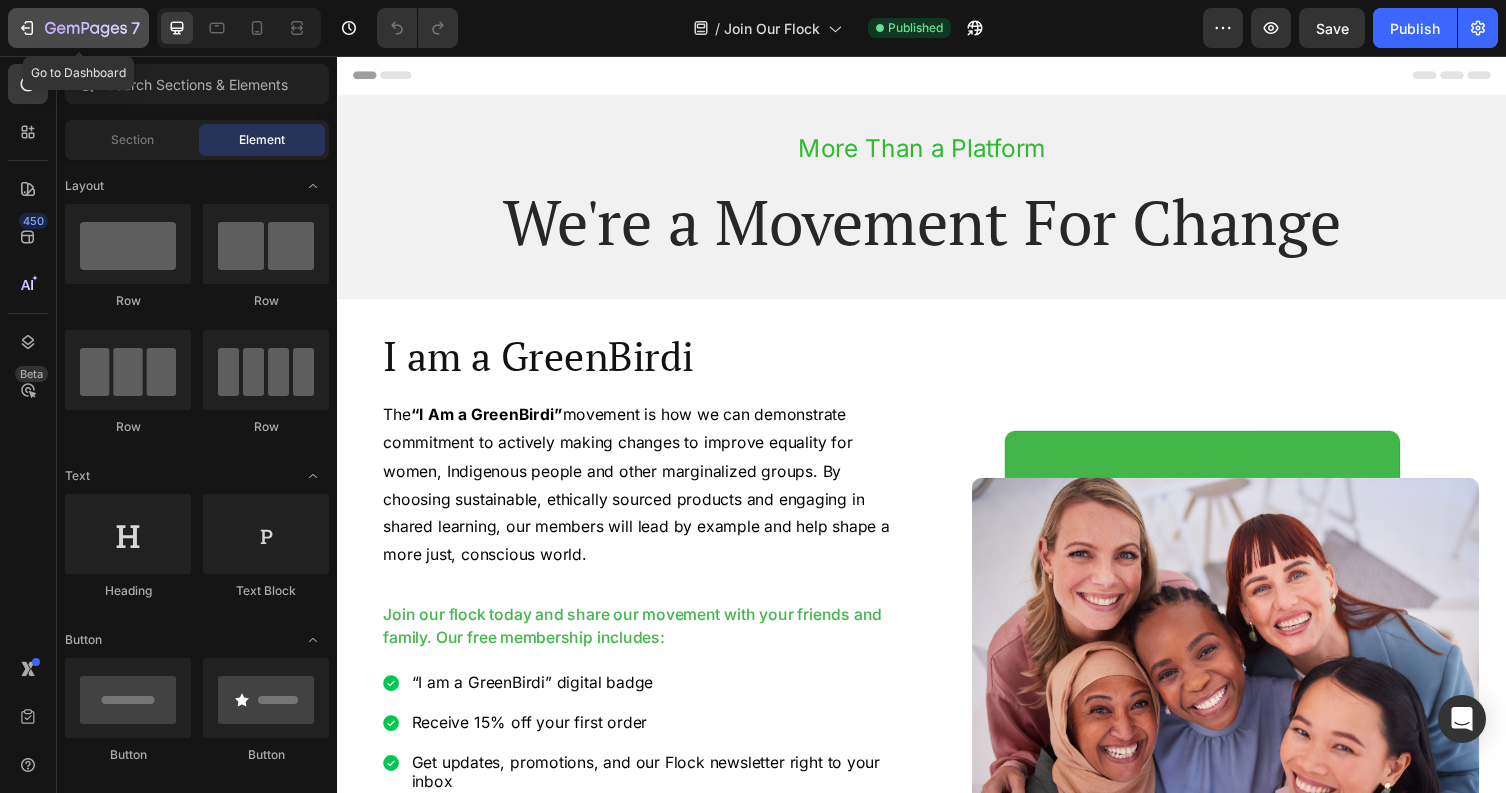 click 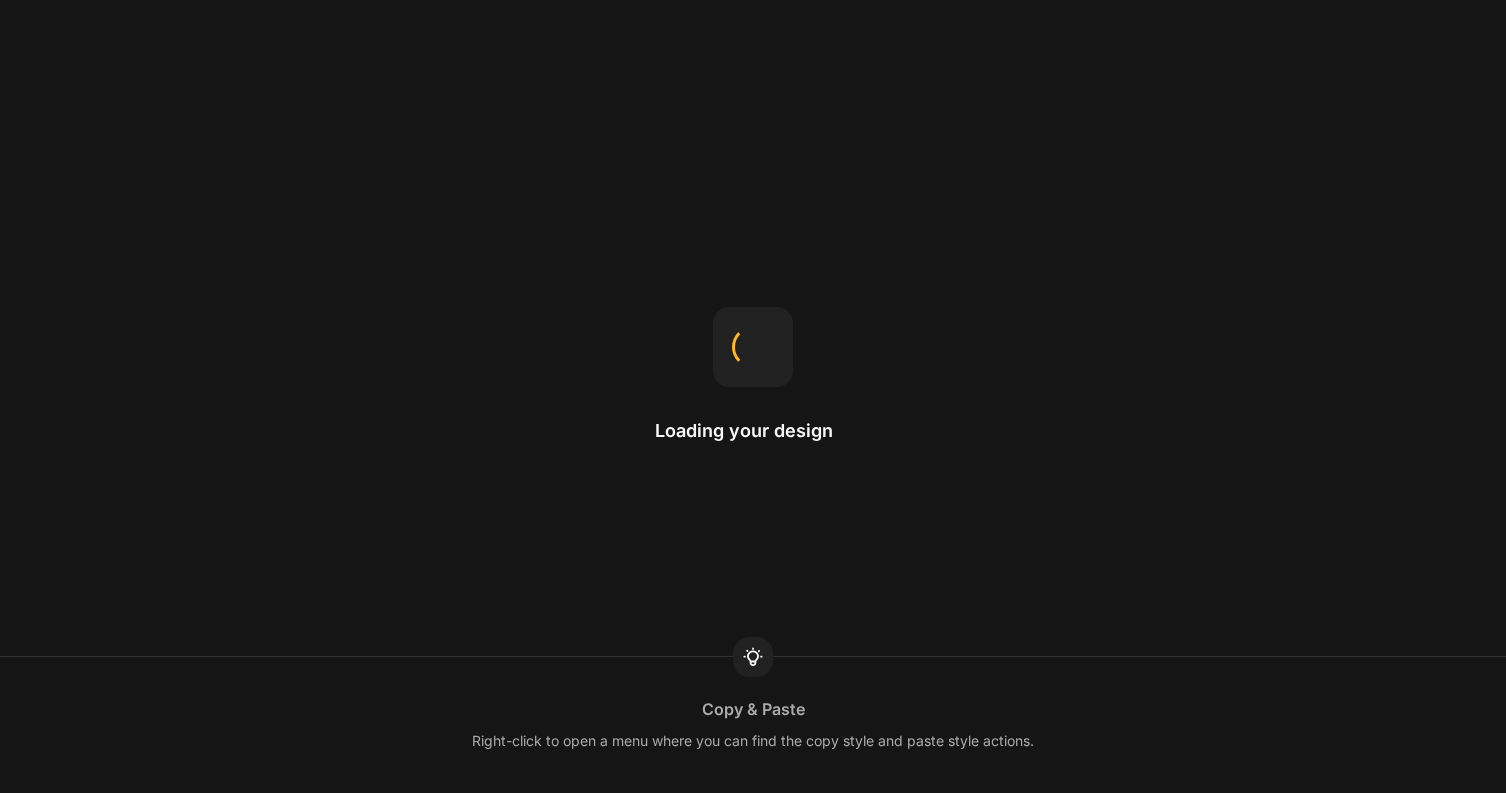 scroll, scrollTop: 0, scrollLeft: 0, axis: both 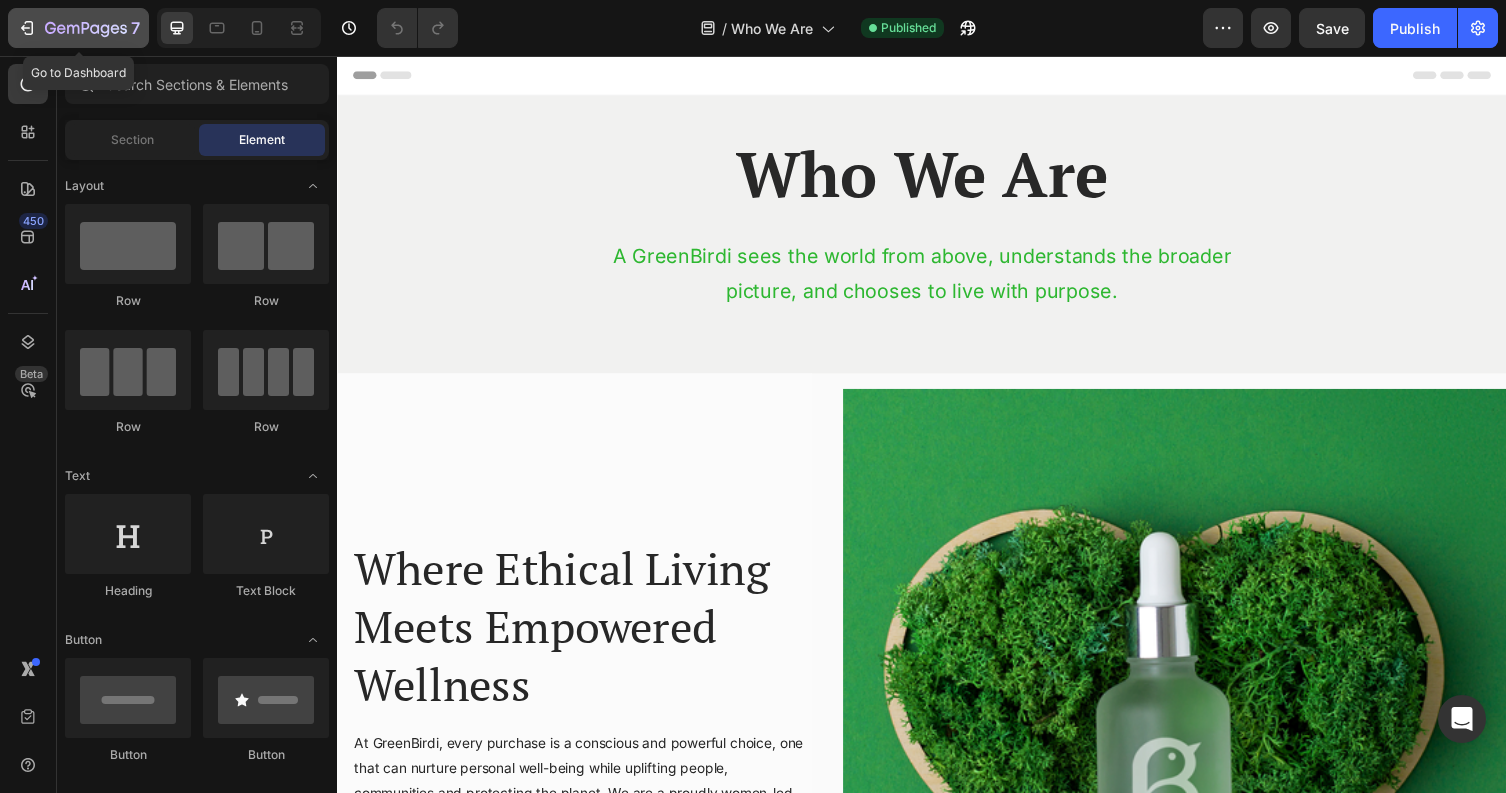 click 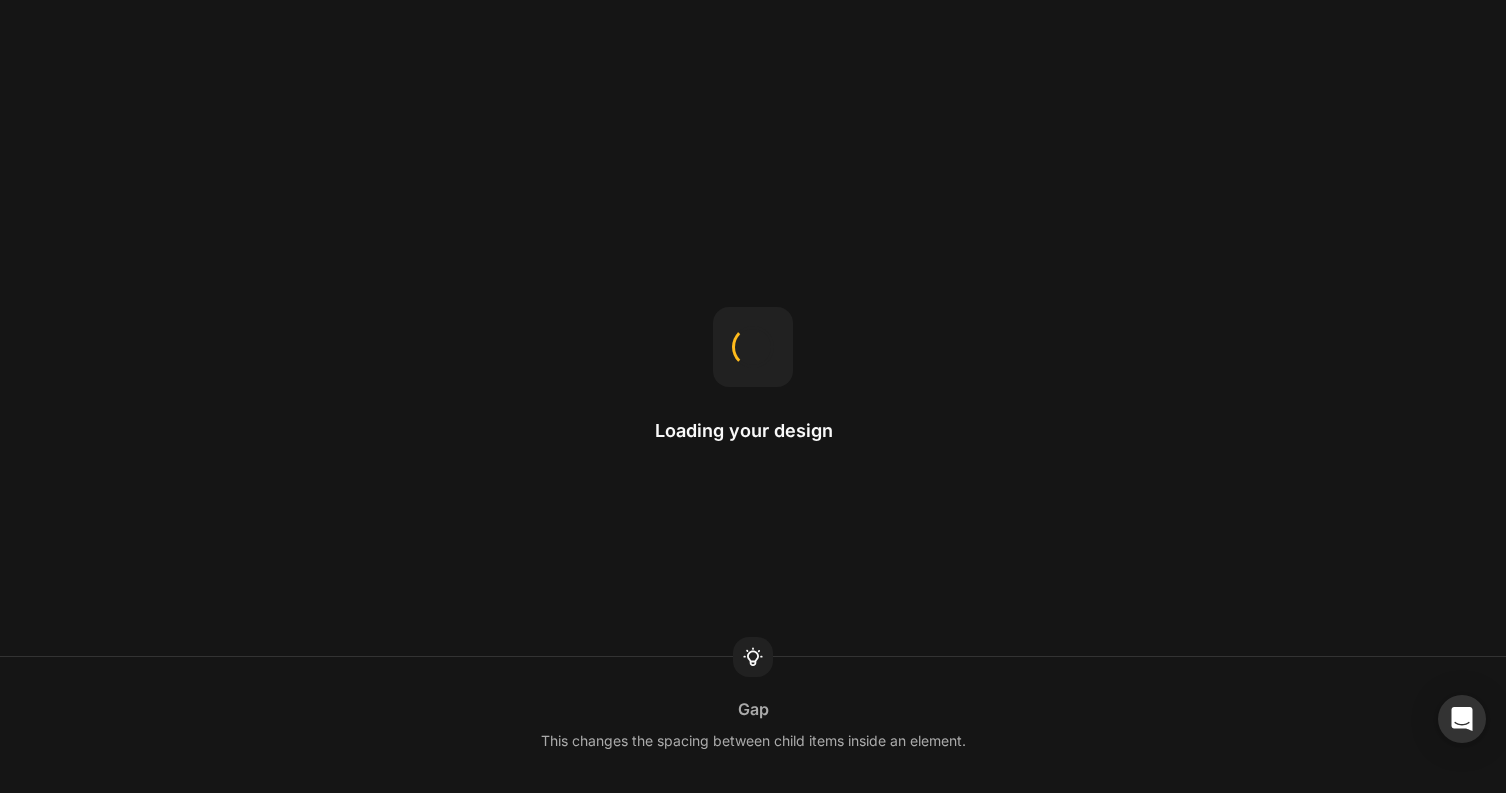 scroll, scrollTop: 0, scrollLeft: 0, axis: both 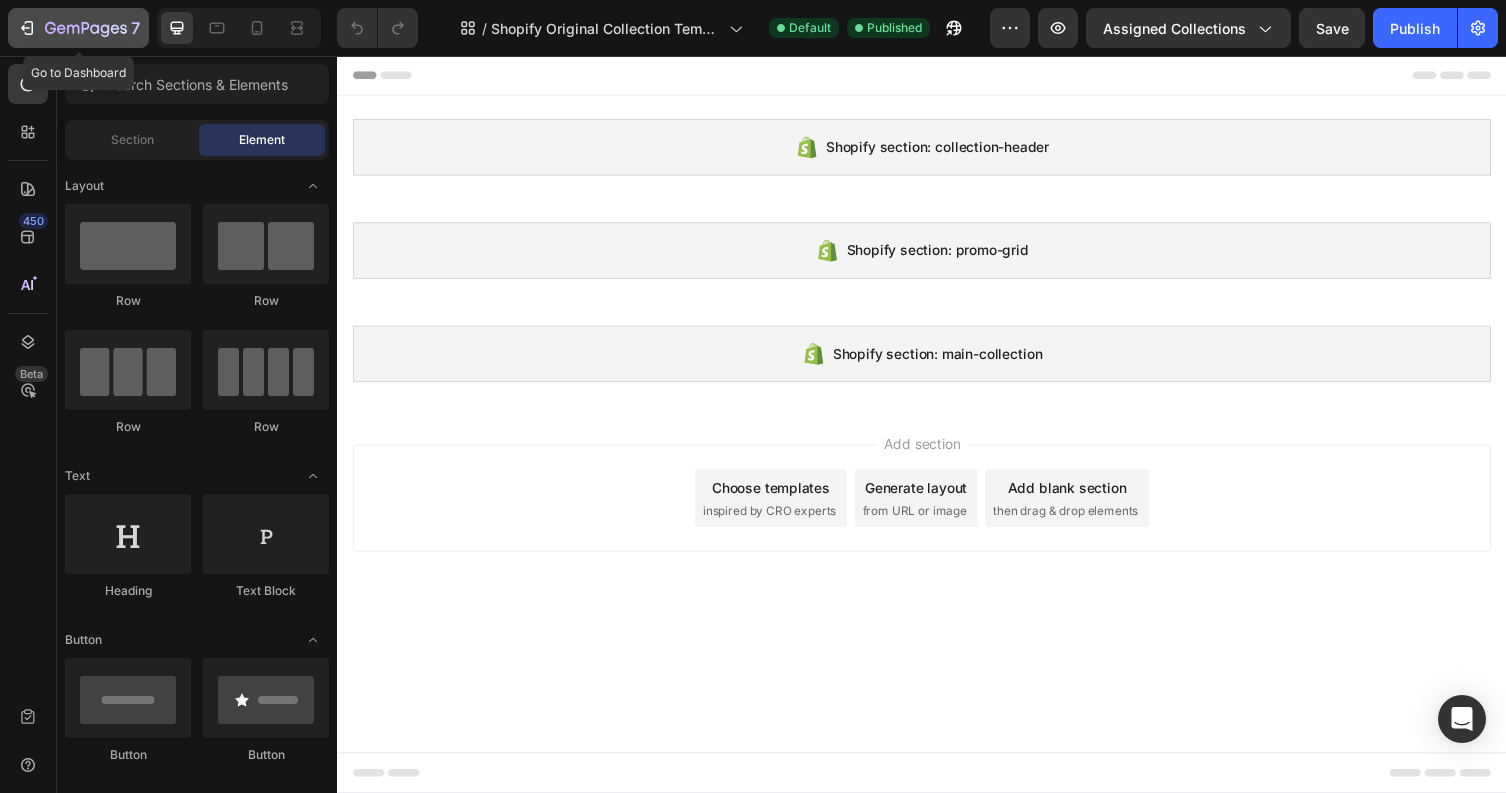 click 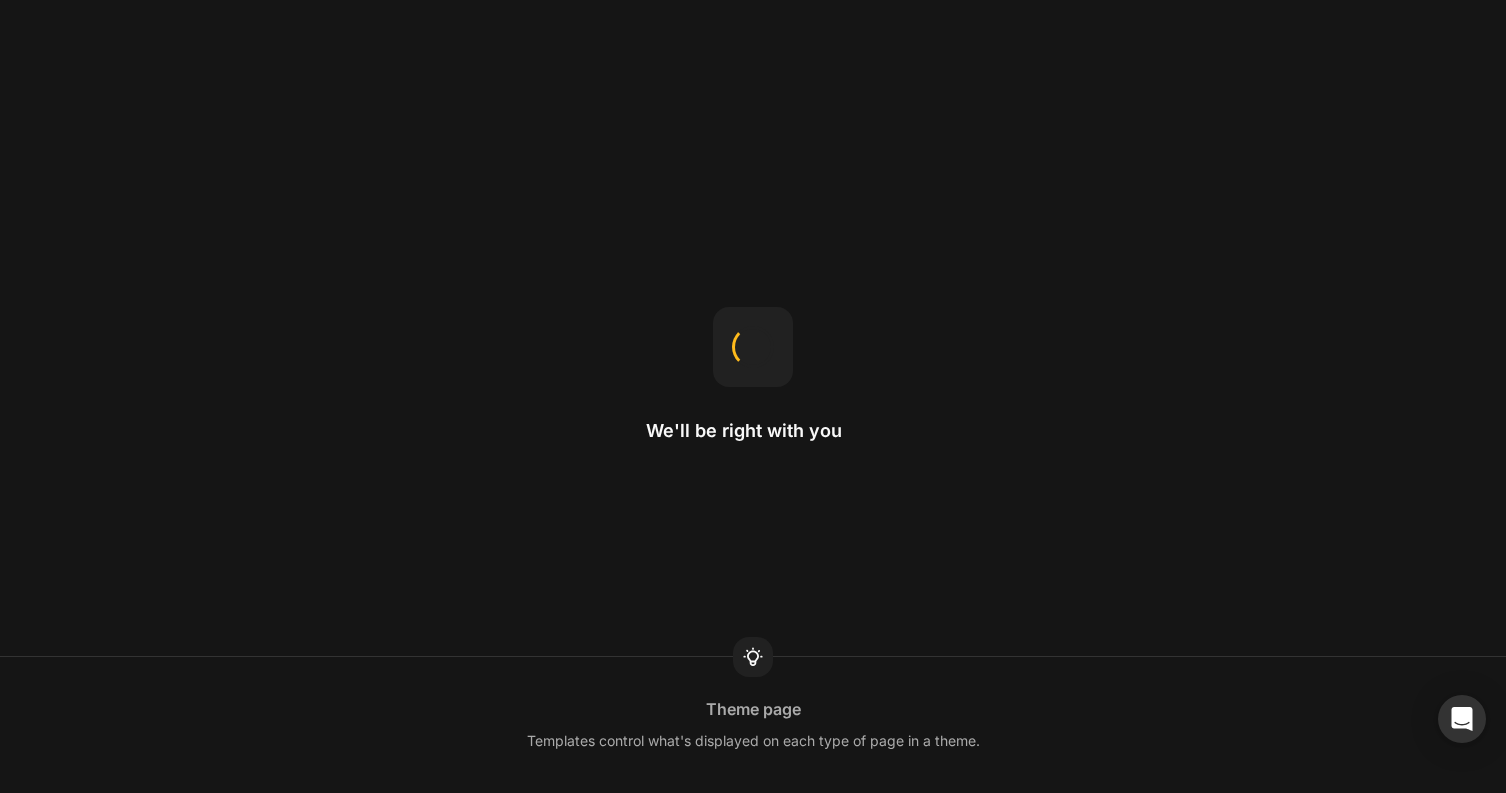 scroll, scrollTop: 0, scrollLeft: 0, axis: both 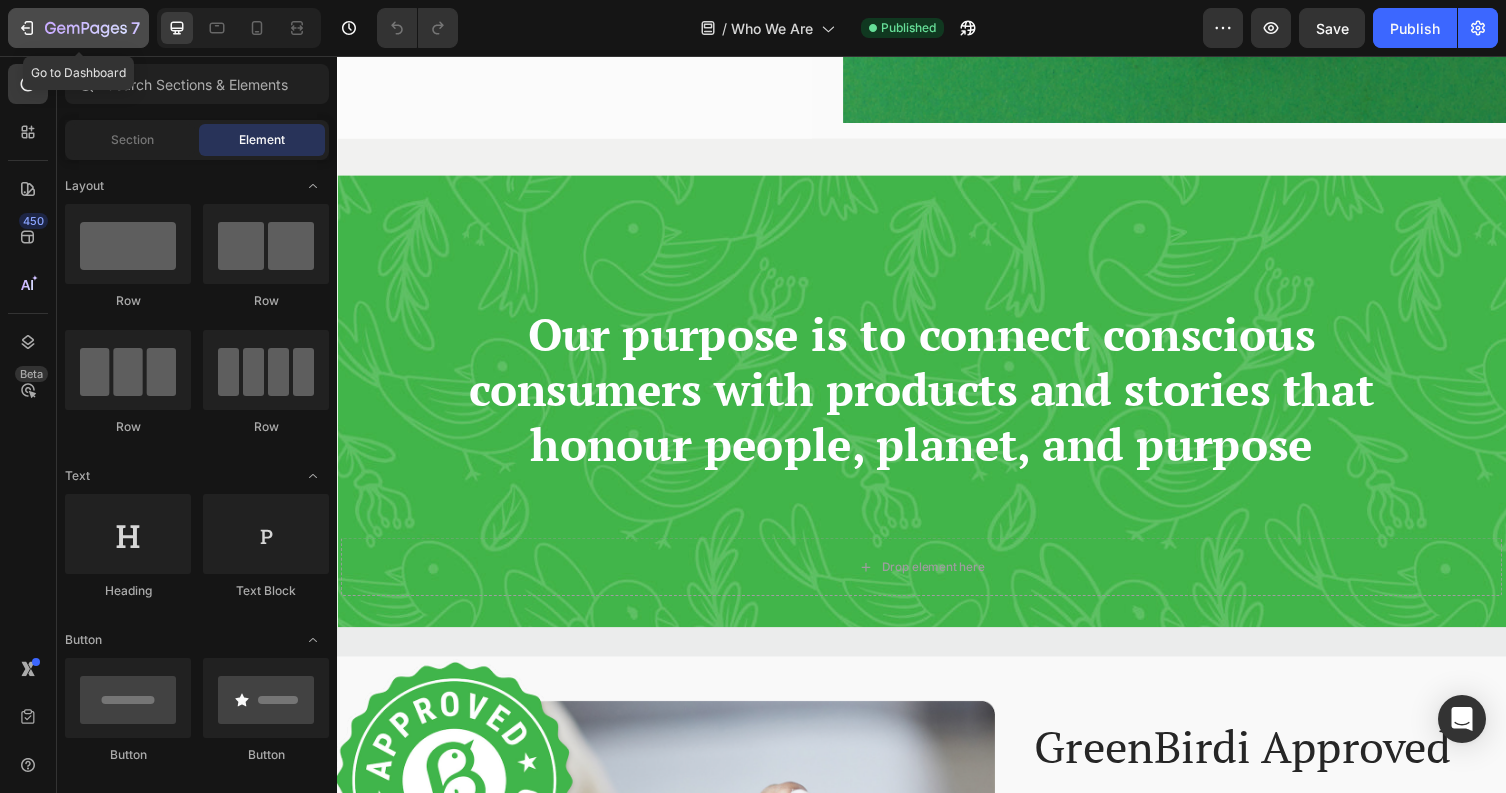 click 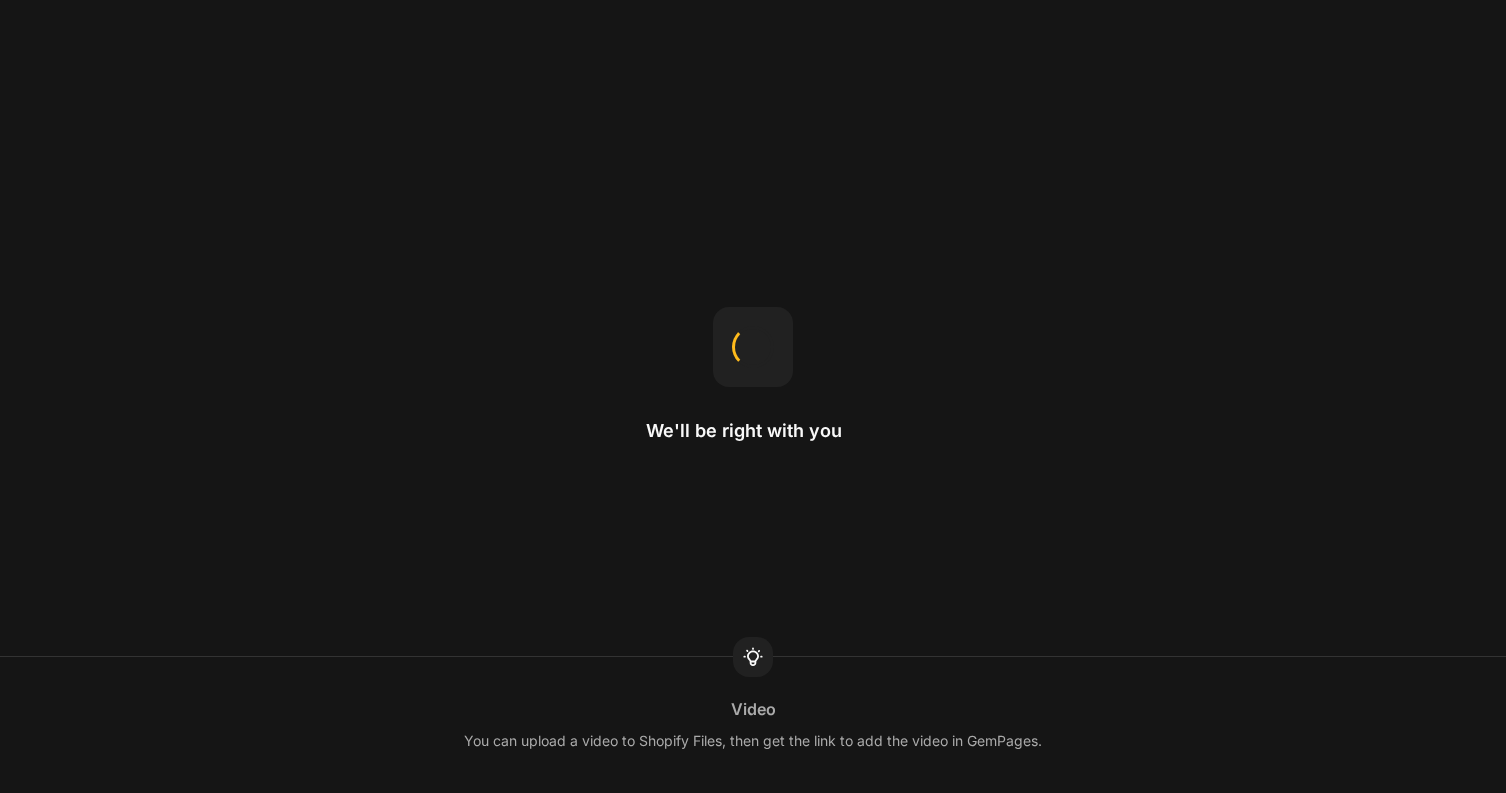 scroll, scrollTop: 0, scrollLeft: 0, axis: both 